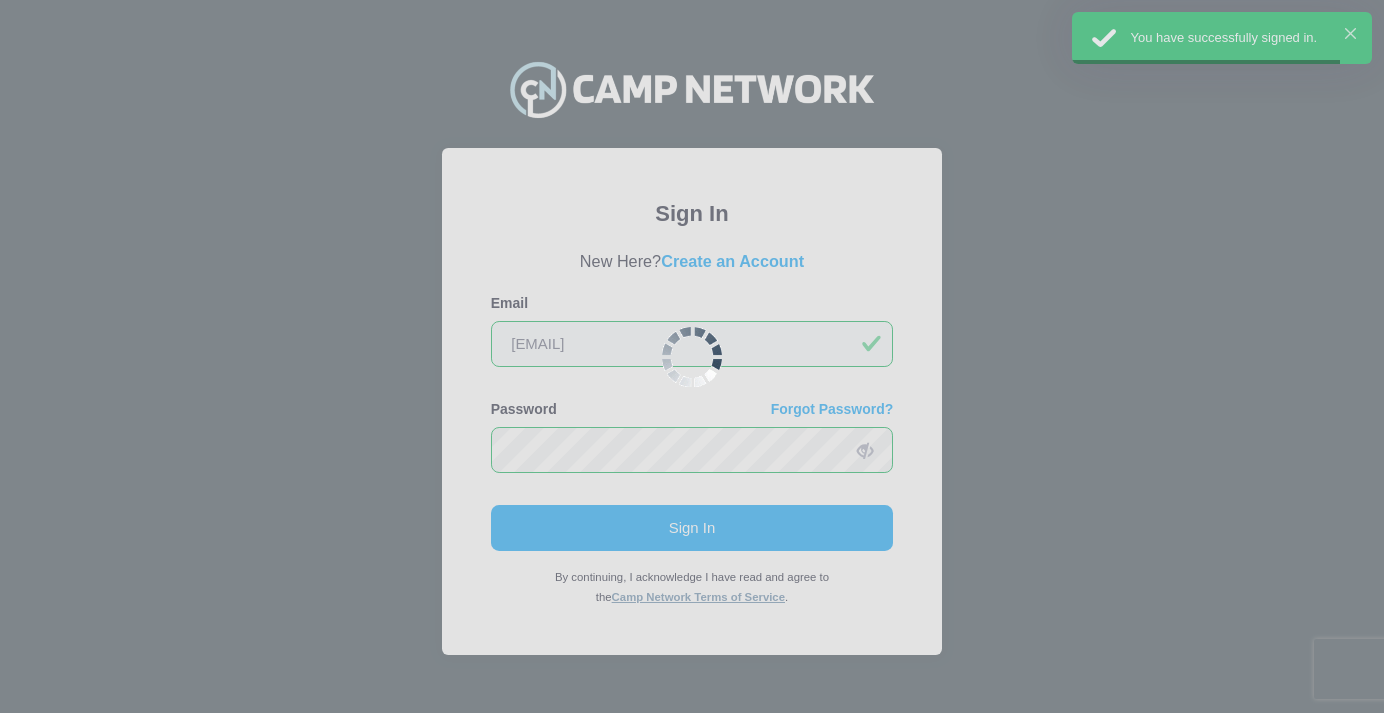 scroll, scrollTop: 0, scrollLeft: 0, axis: both 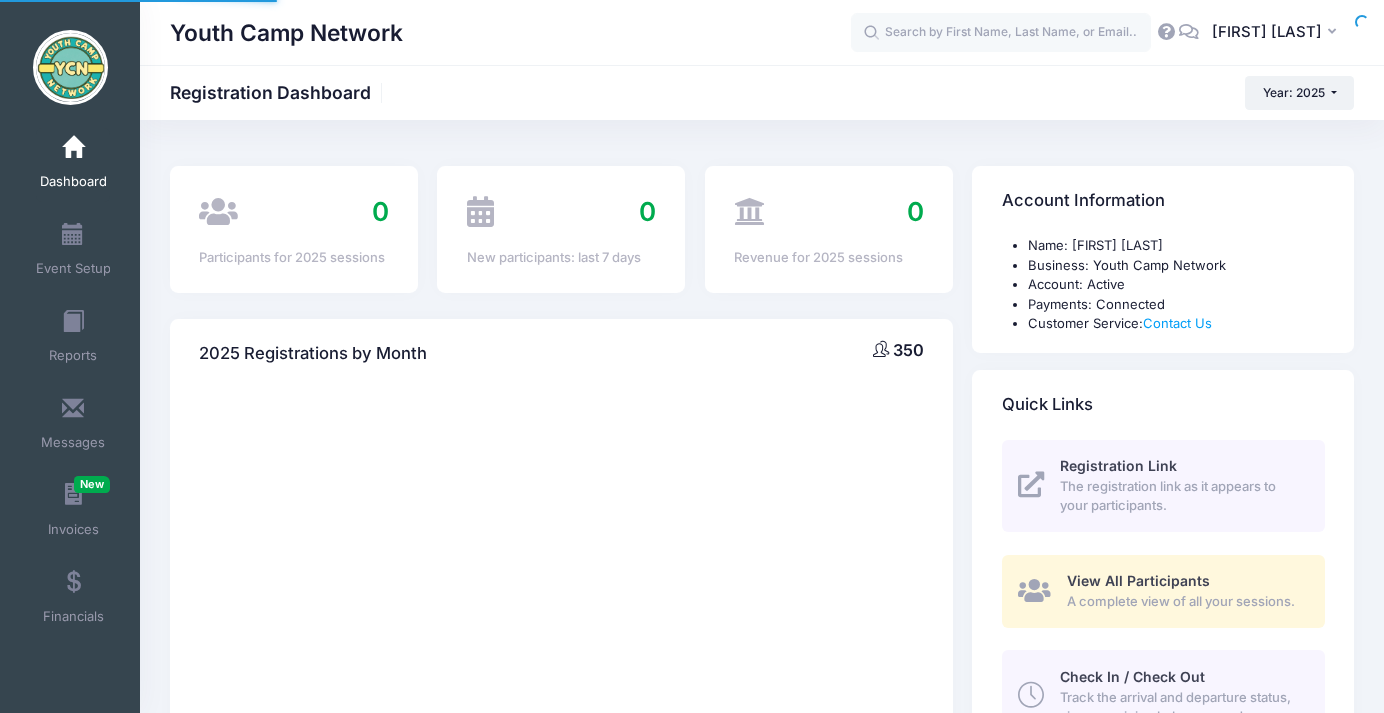 select 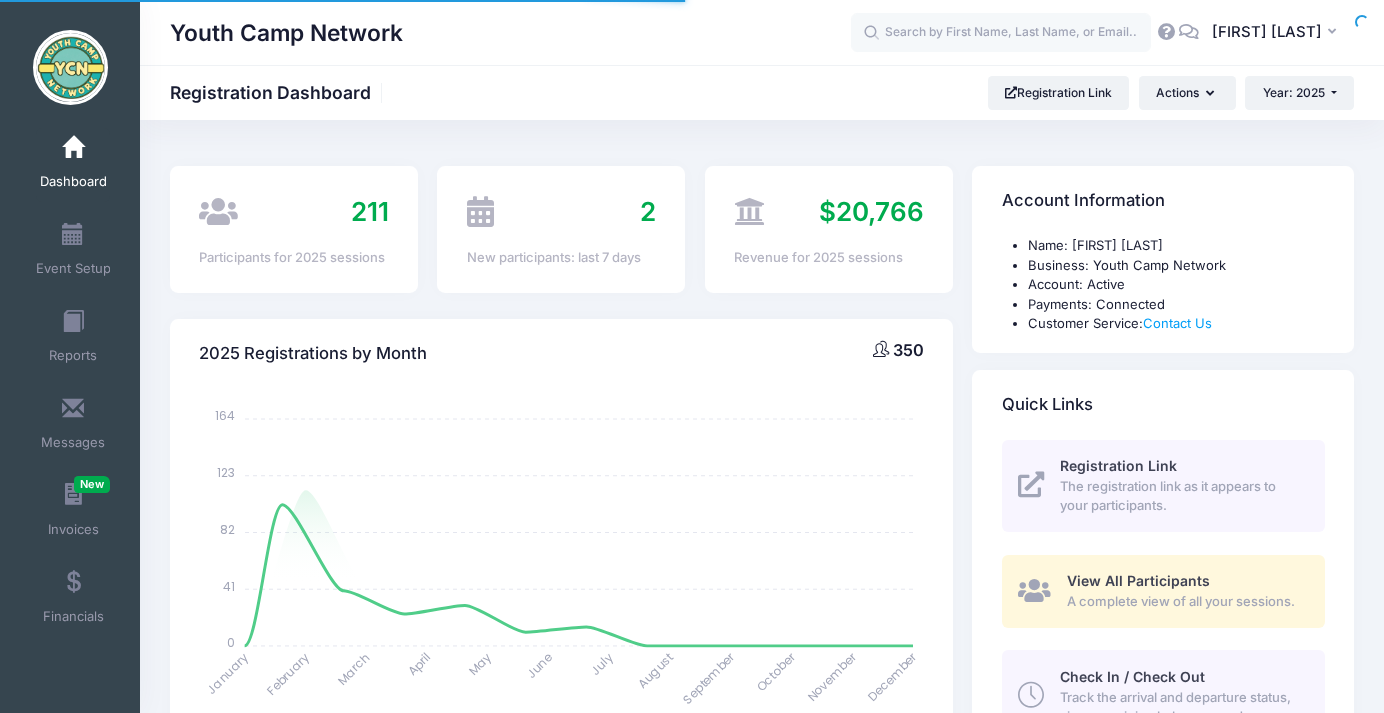 scroll, scrollTop: 0, scrollLeft: 0, axis: both 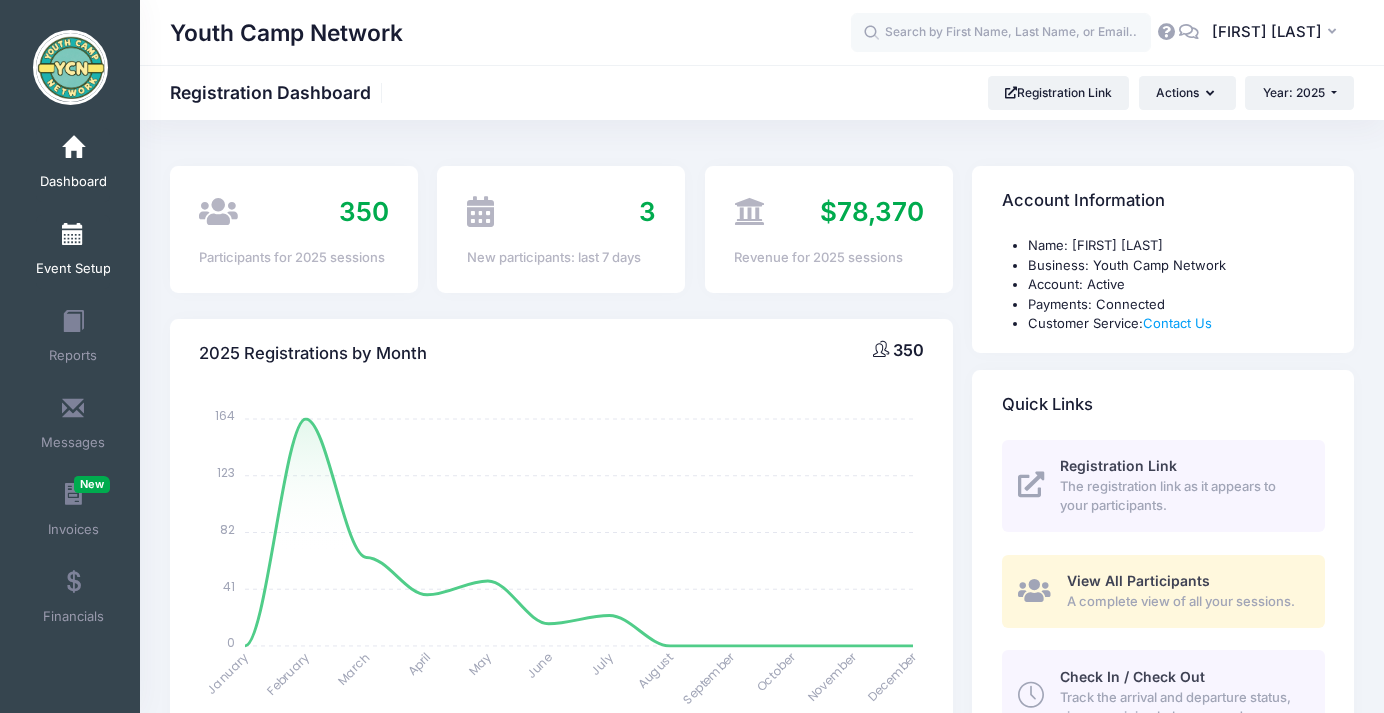 click on "Event Setup" at bounding box center (73, 269) 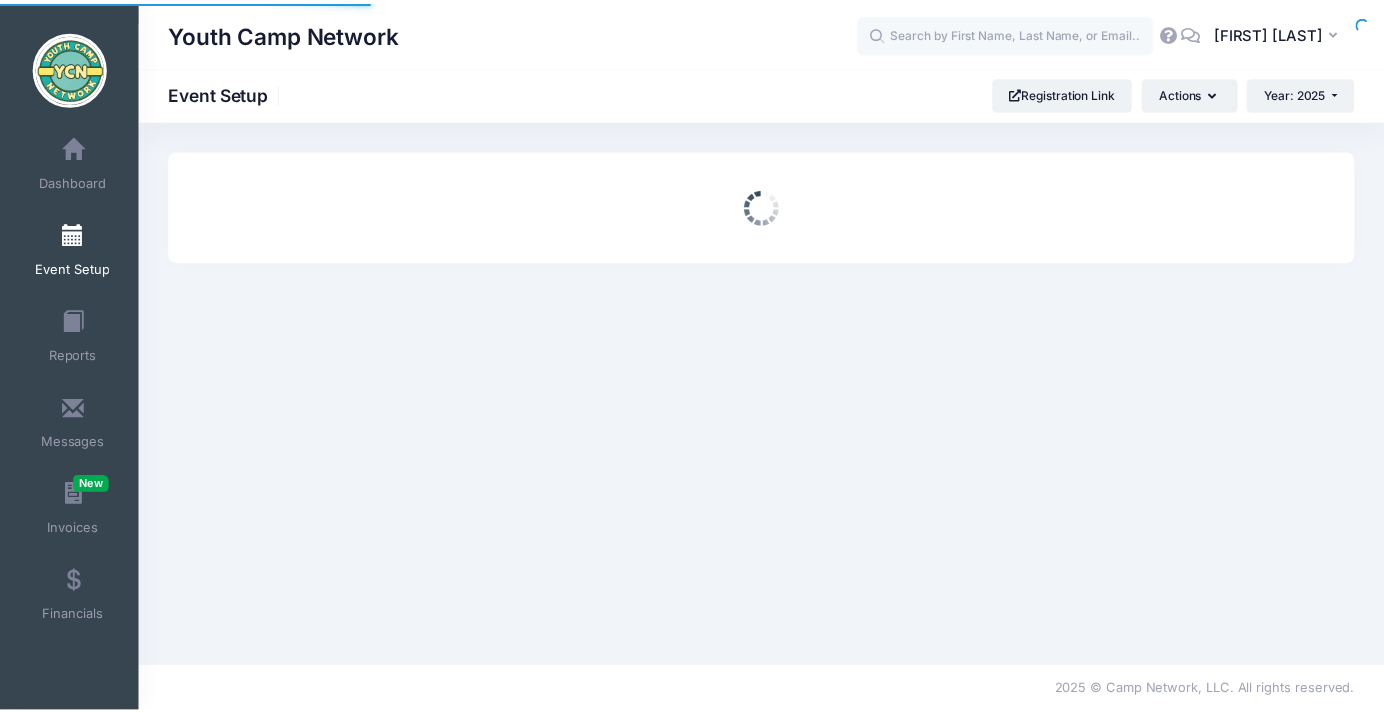 scroll, scrollTop: 0, scrollLeft: 0, axis: both 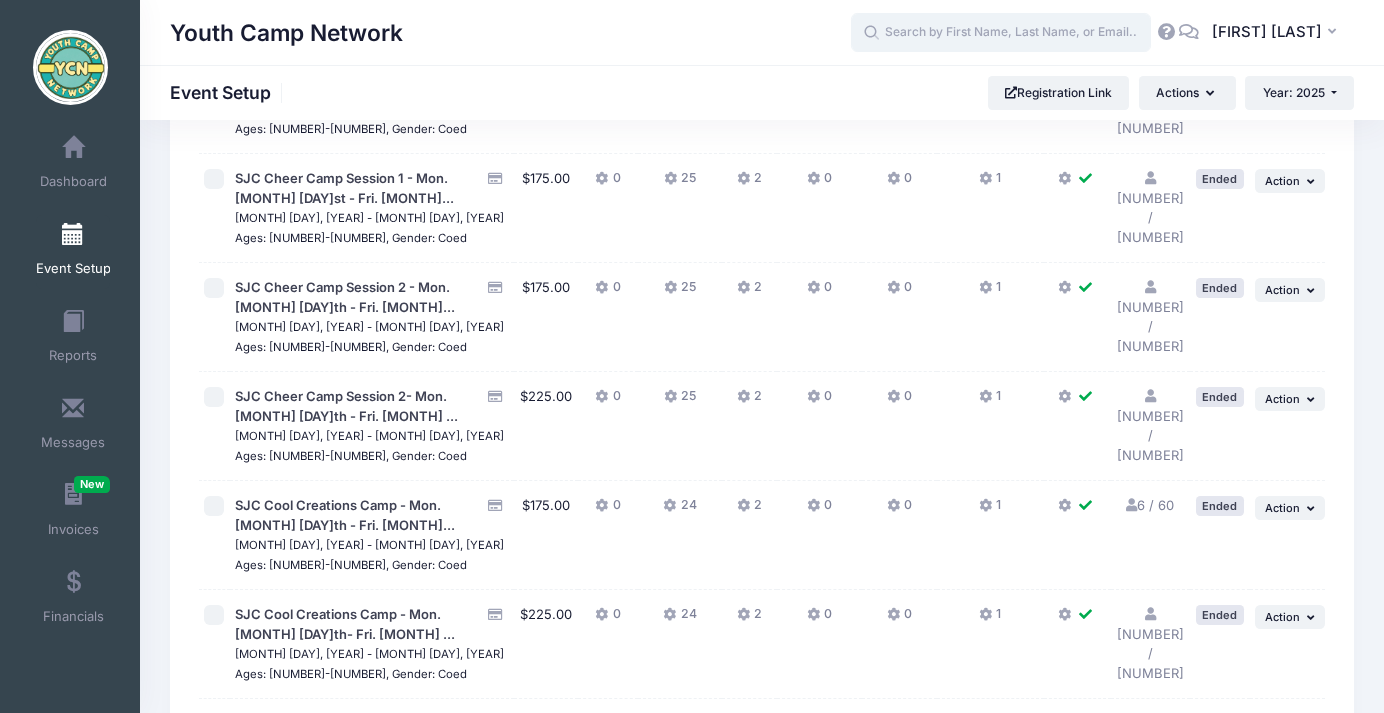 click at bounding box center (1001, 33) 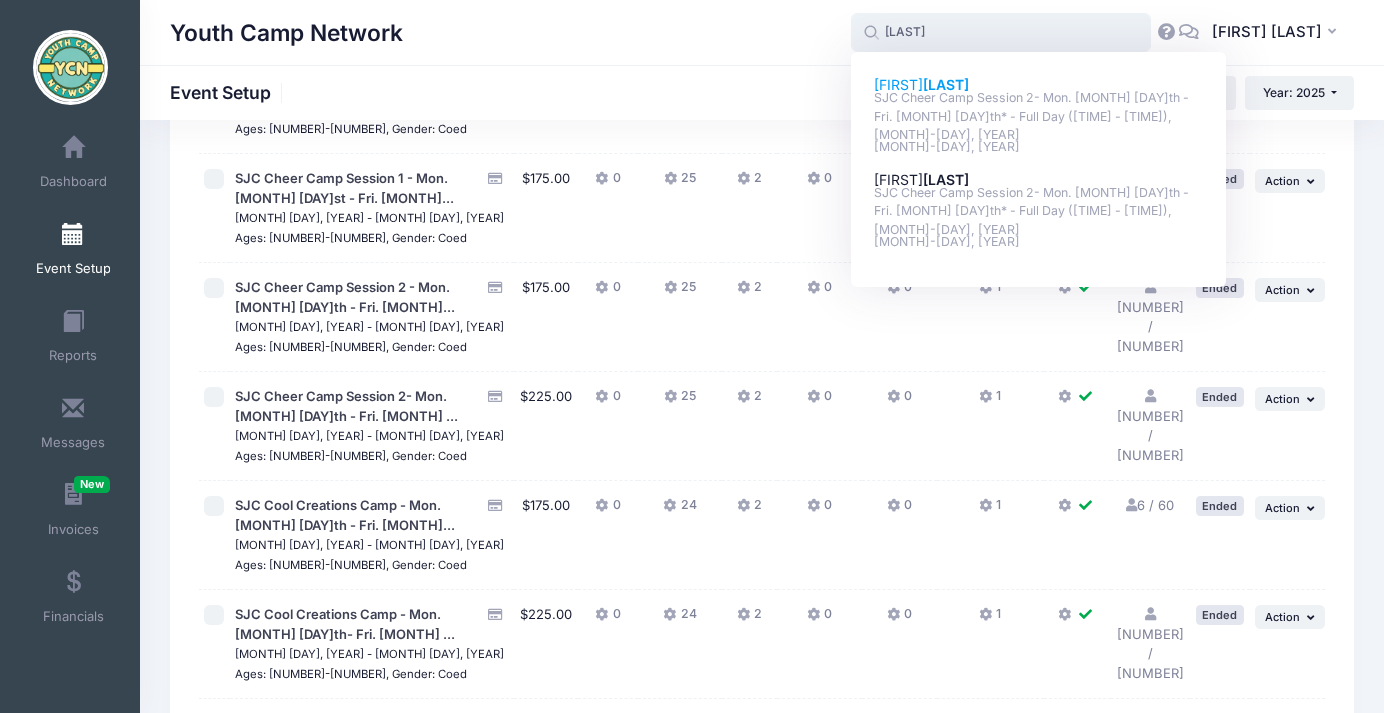 click on "SJC Cheer Camp Session 2- Mon. Aug. 4th - Fri. Aug. 8th* - Full Day (8:30 AM - 3:30 PM) on Jan-31, 2025" at bounding box center [1039, 117] 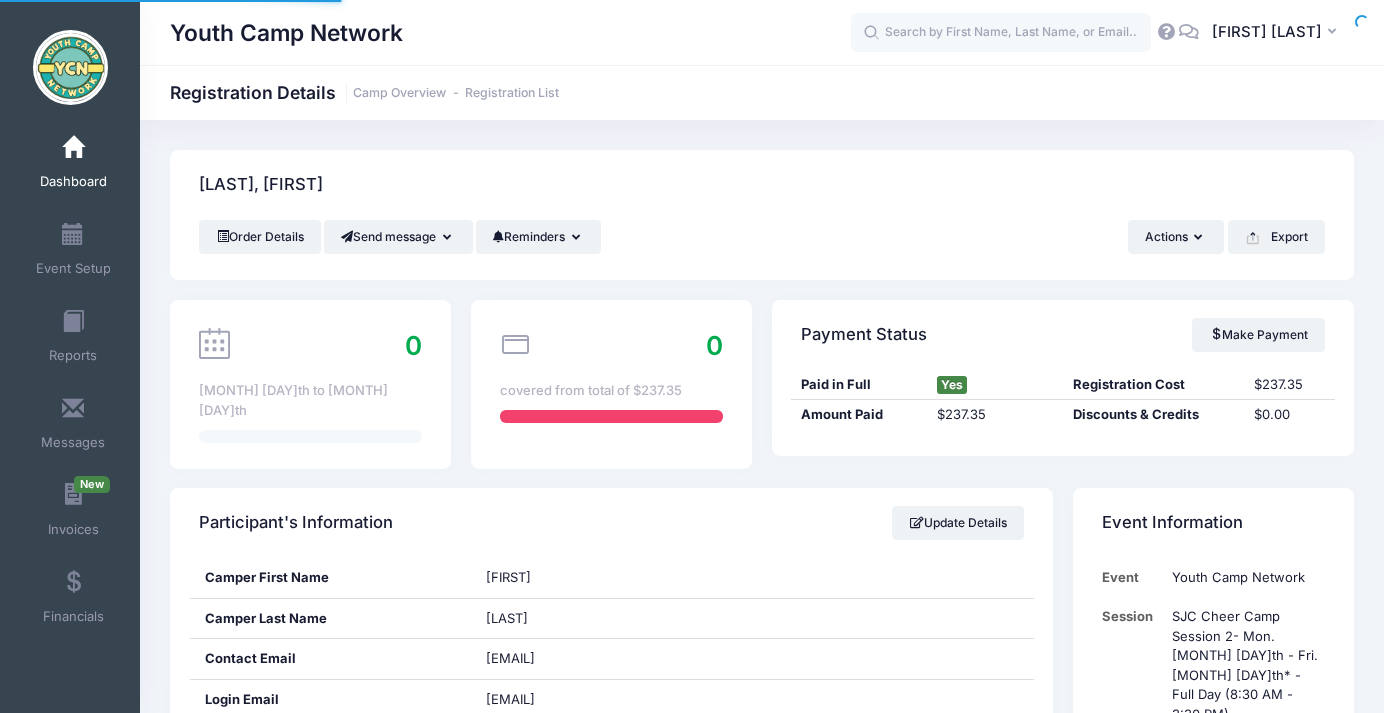 scroll, scrollTop: 0, scrollLeft: 0, axis: both 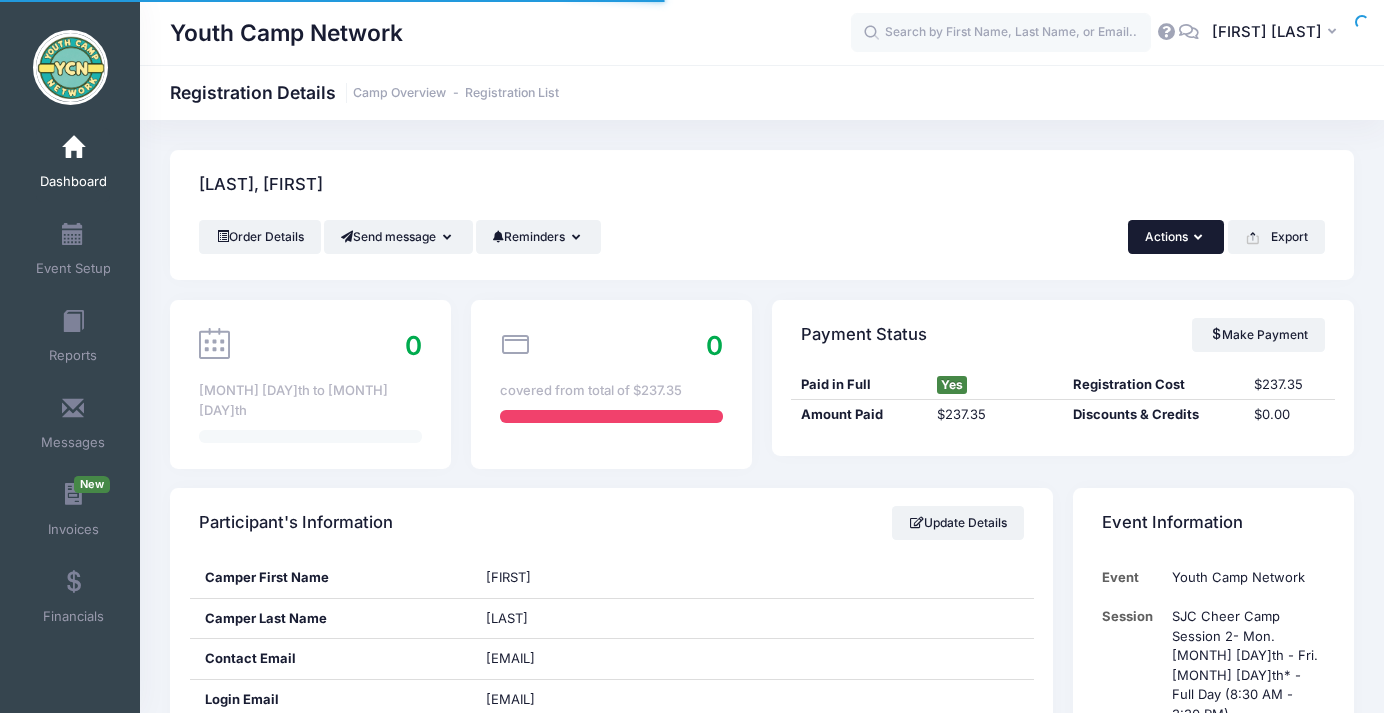 click on "Actions" at bounding box center [1176, 237] 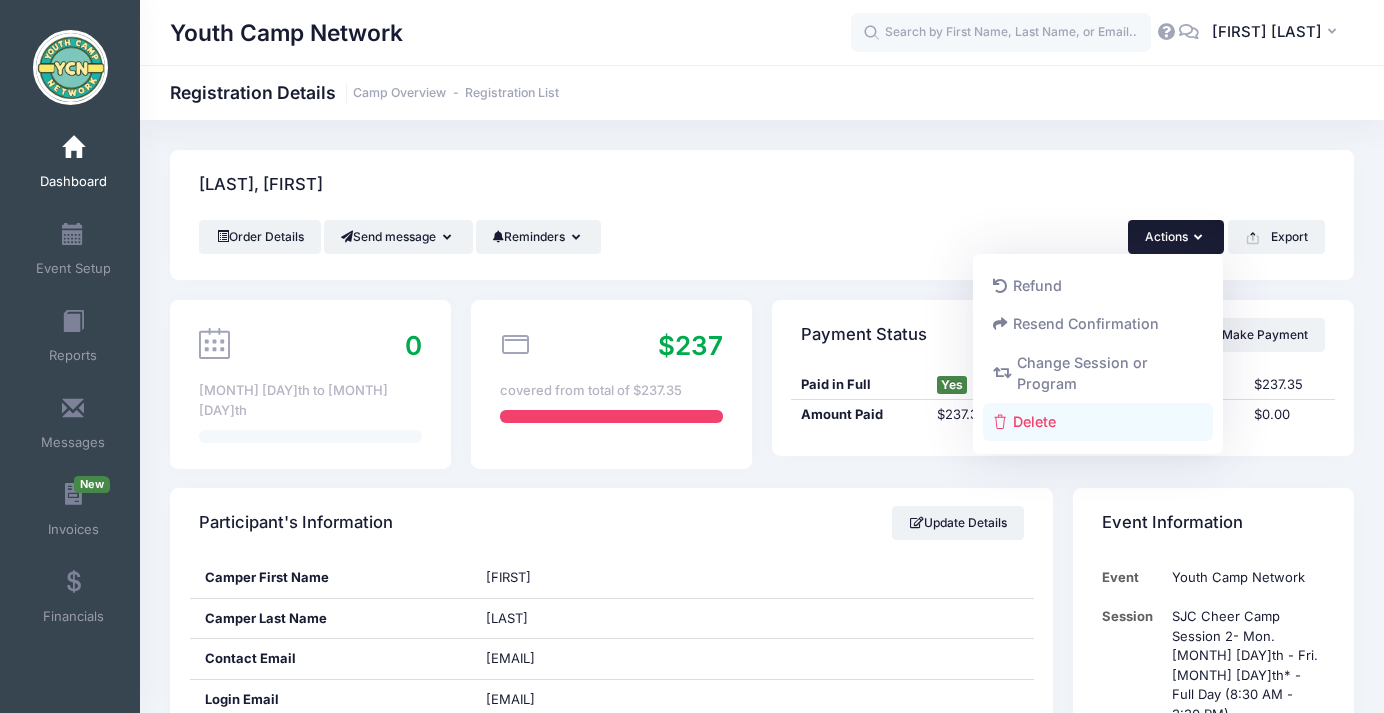 click on "Delete" at bounding box center [1098, 422] 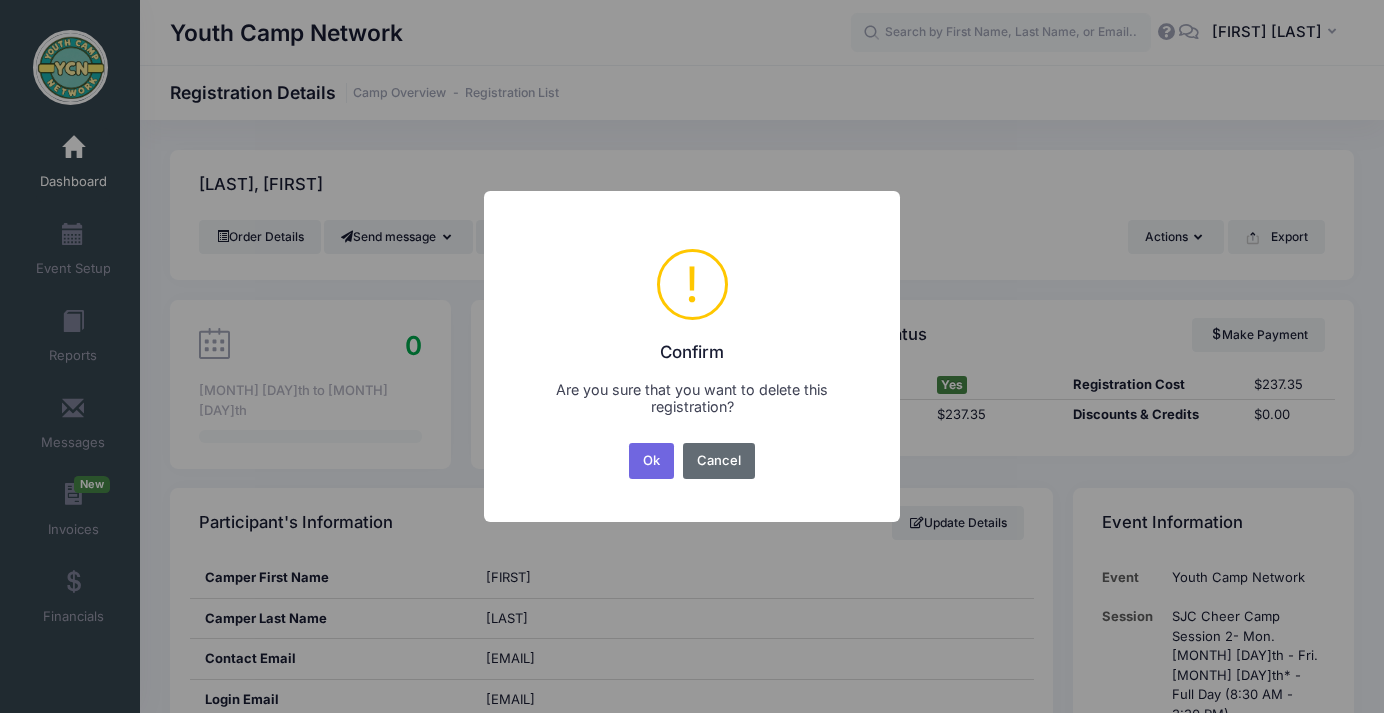click on "Cancel" at bounding box center [719, 461] 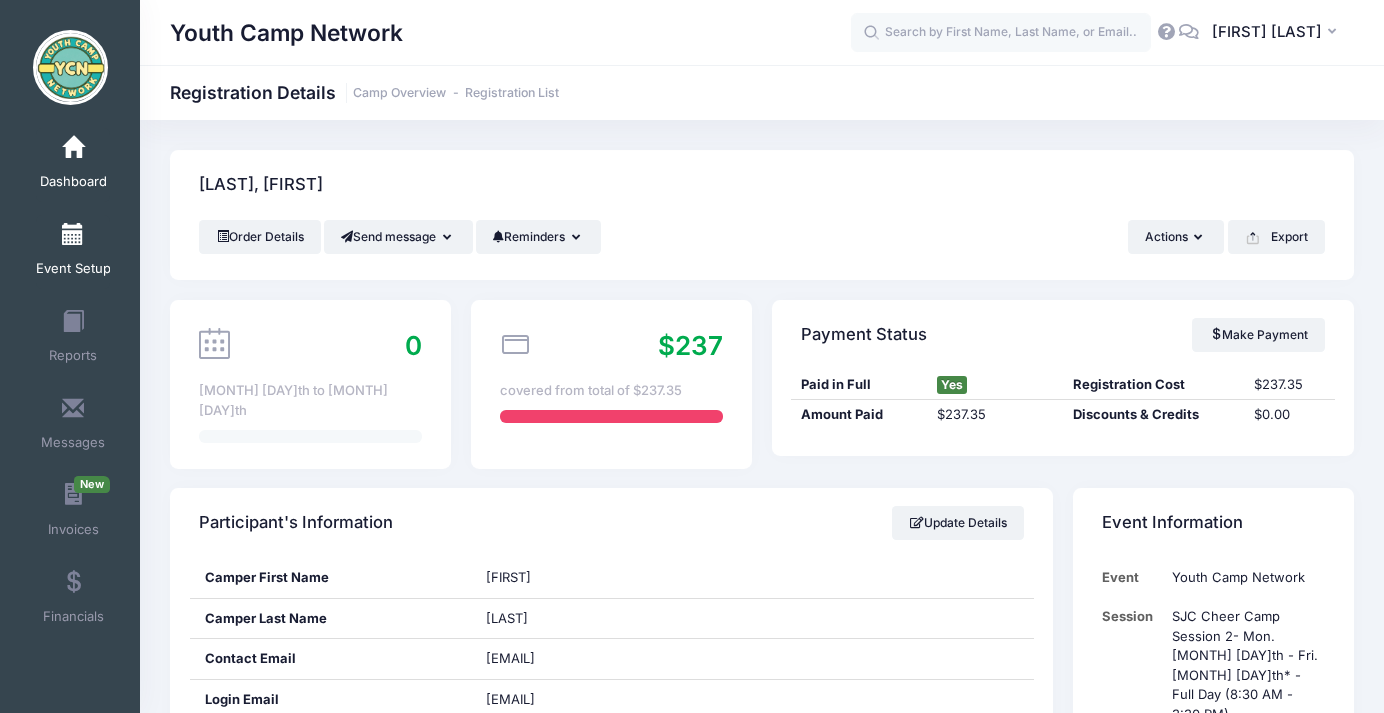 click on "Event Setup" at bounding box center (73, 252) 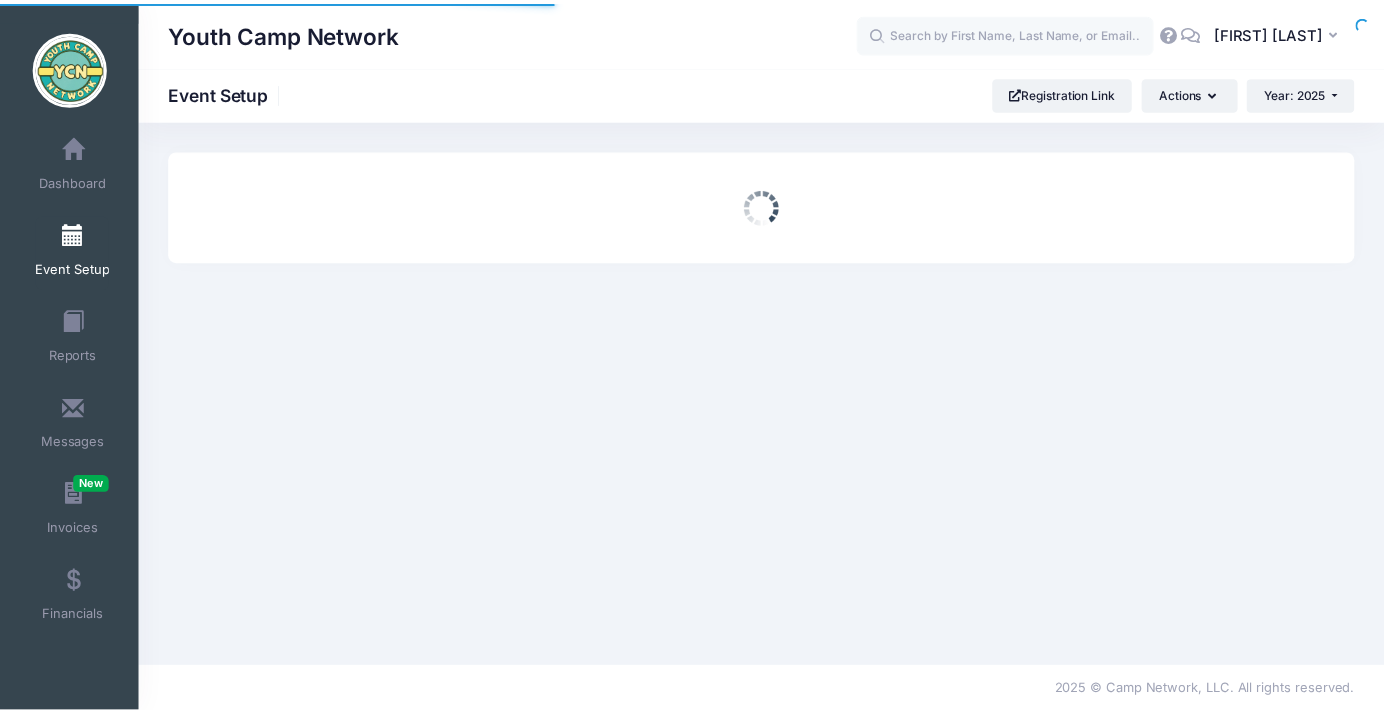 scroll, scrollTop: 0, scrollLeft: 0, axis: both 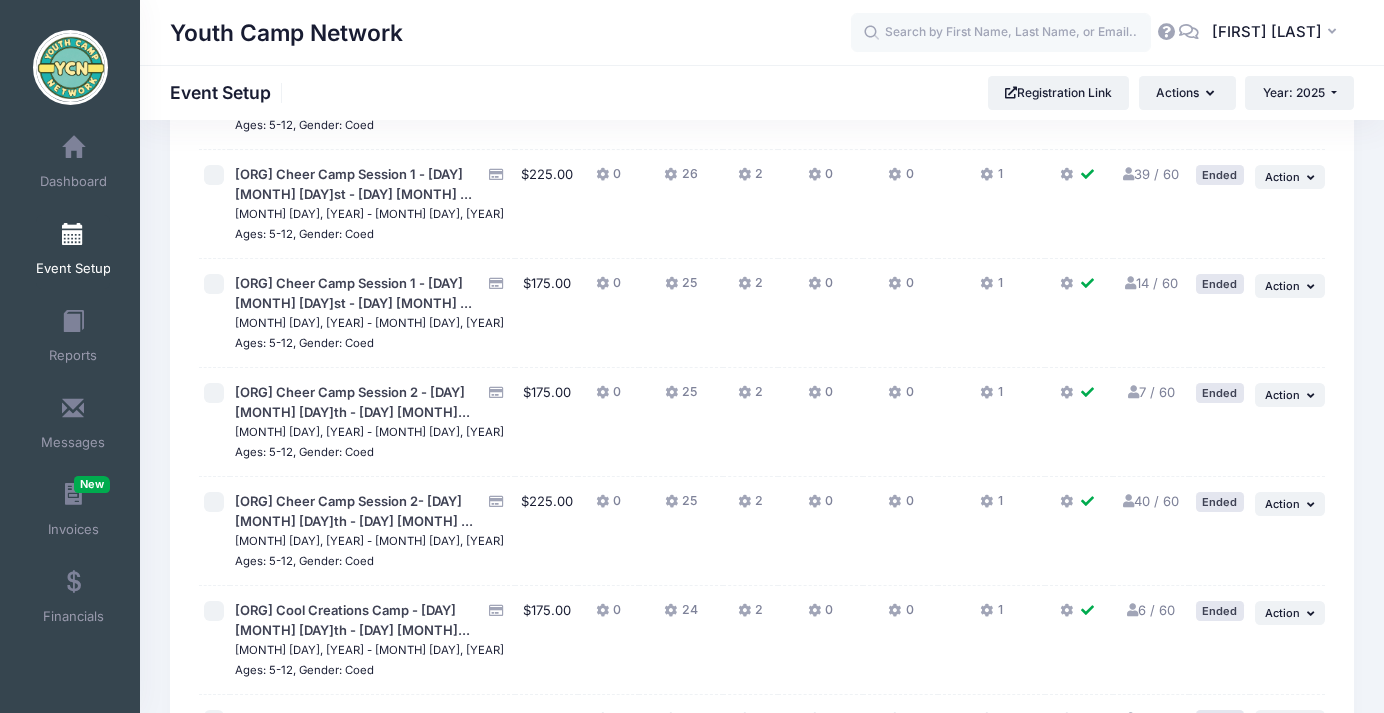 click at bounding box center (1128, 501) 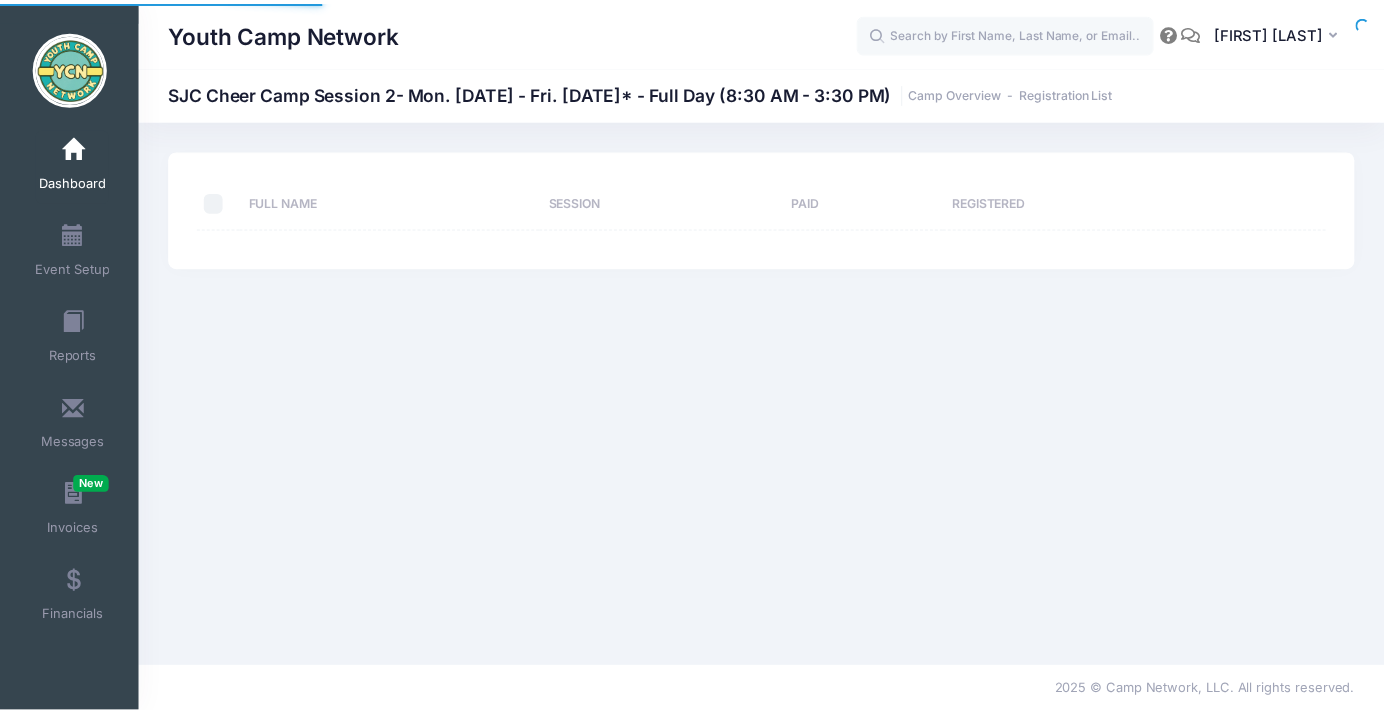 scroll, scrollTop: 0, scrollLeft: 0, axis: both 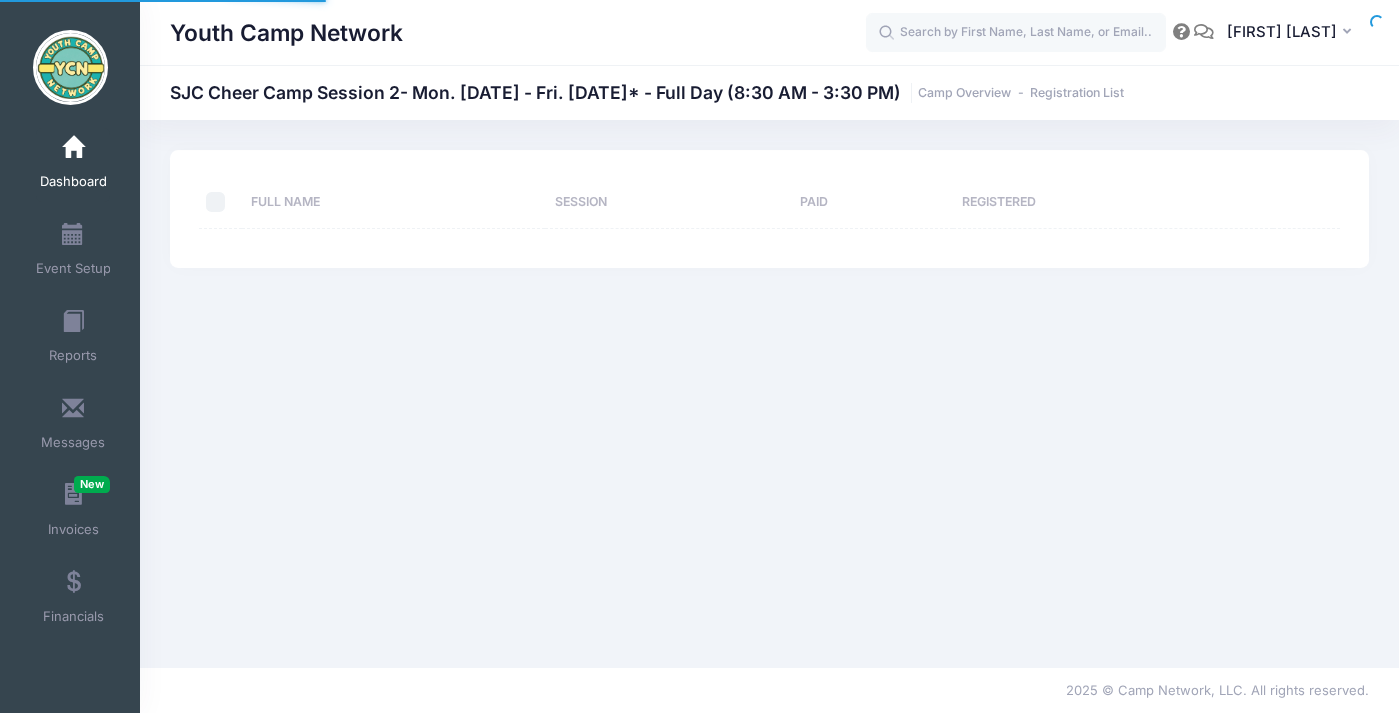 select on "10" 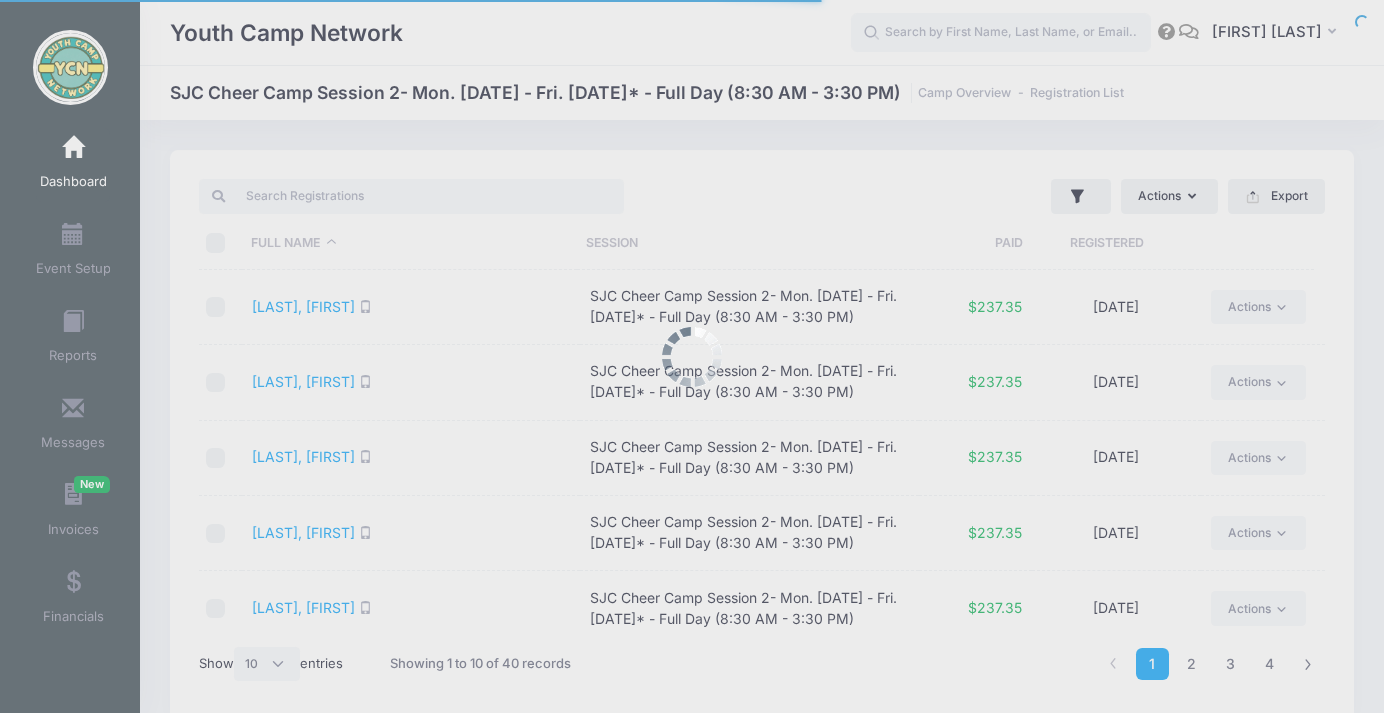 scroll, scrollTop: 0, scrollLeft: 0, axis: both 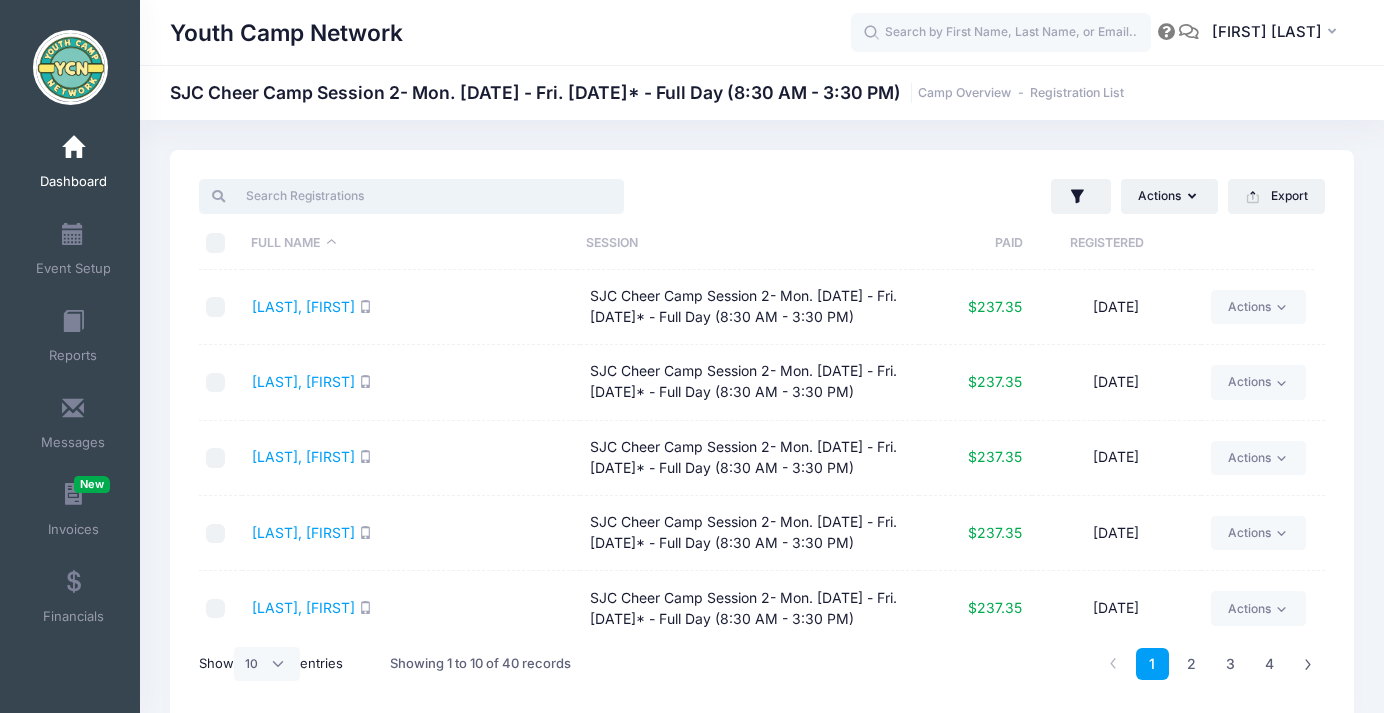 click at bounding box center [411, 196] 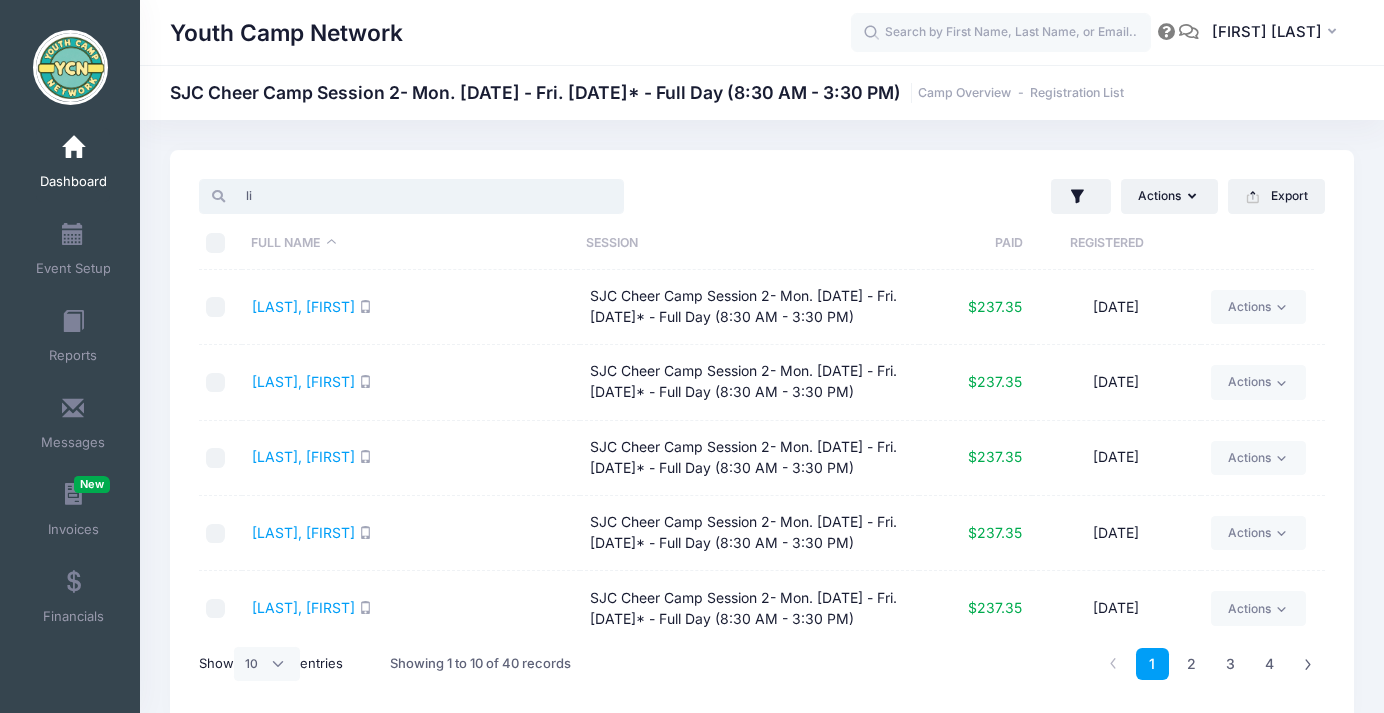 type on "l" 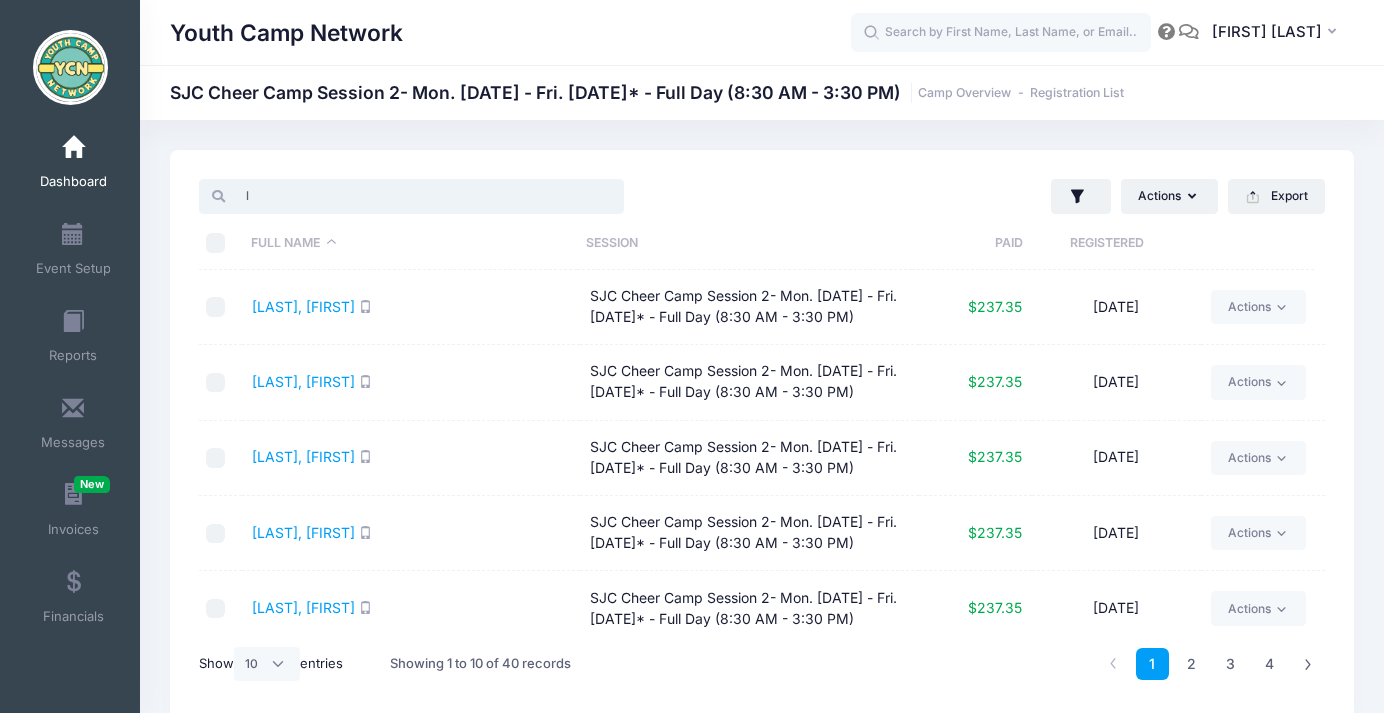 type 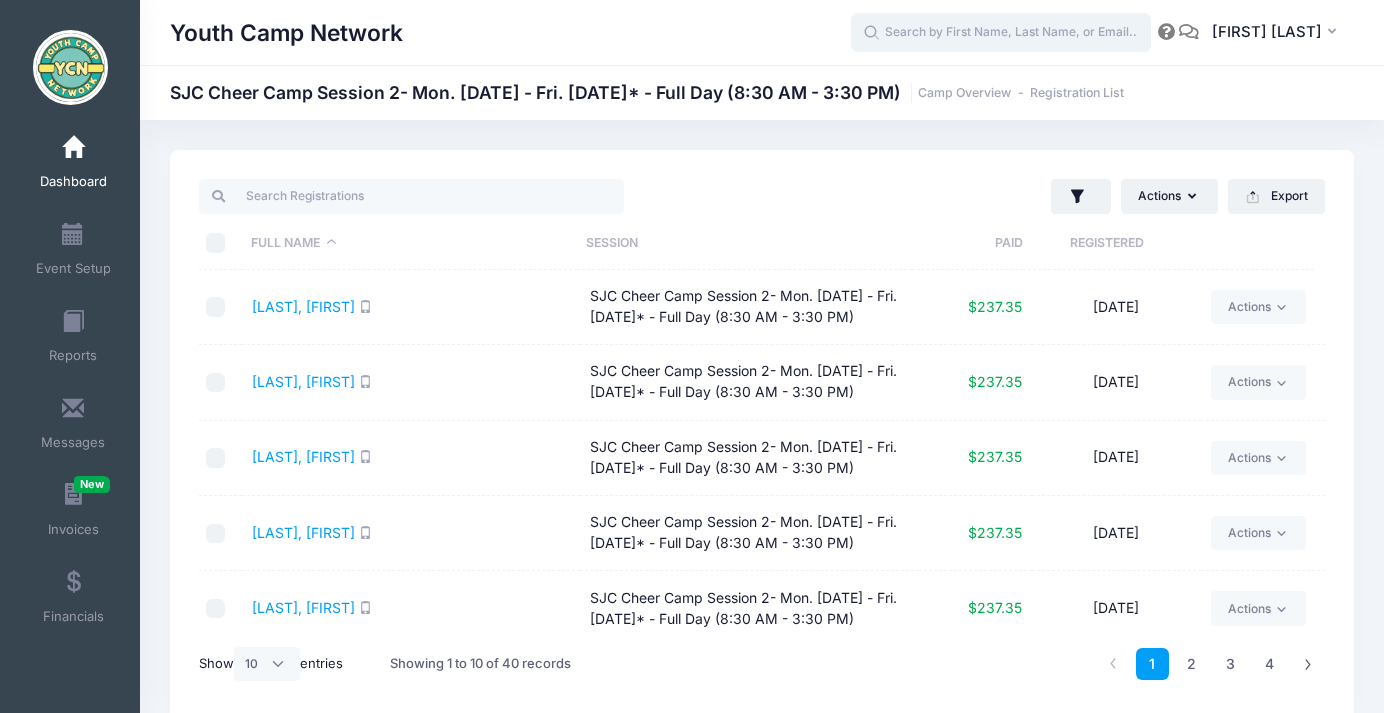 click at bounding box center [1001, 33] 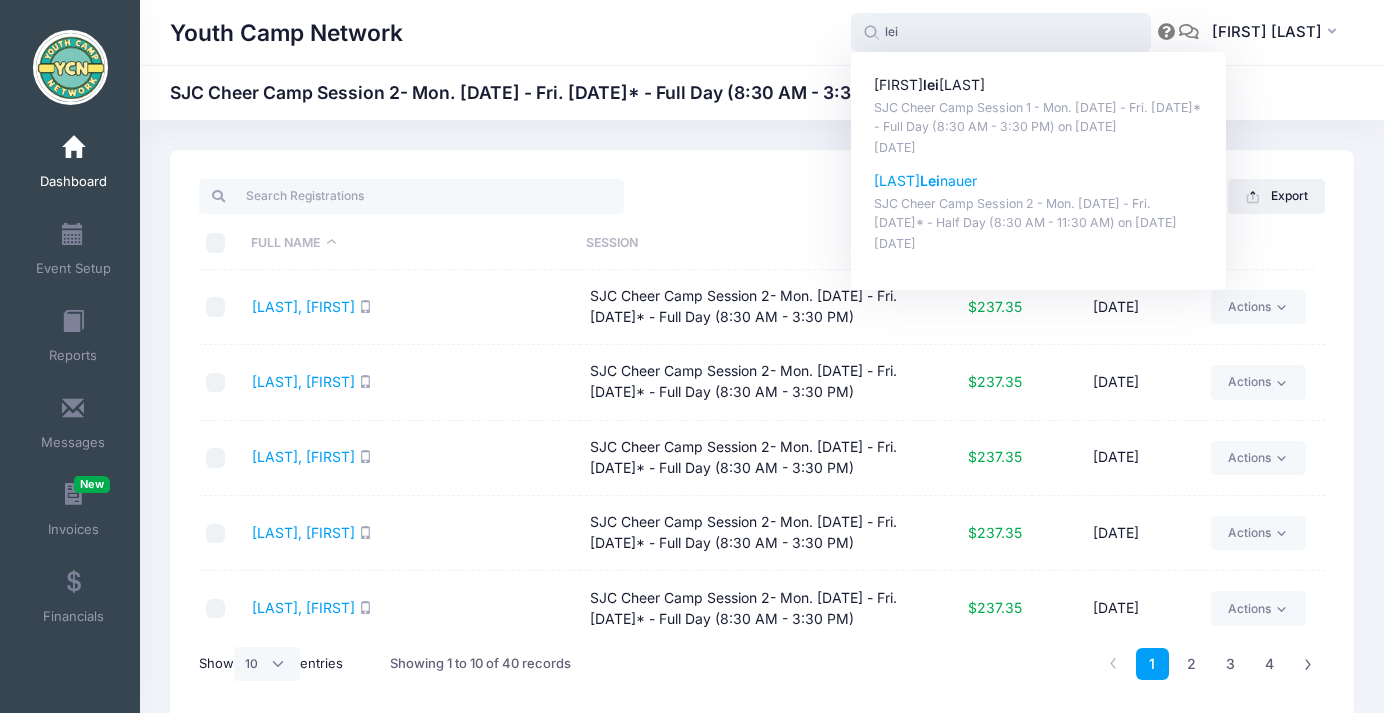 click on "Lei" at bounding box center (930, 180) 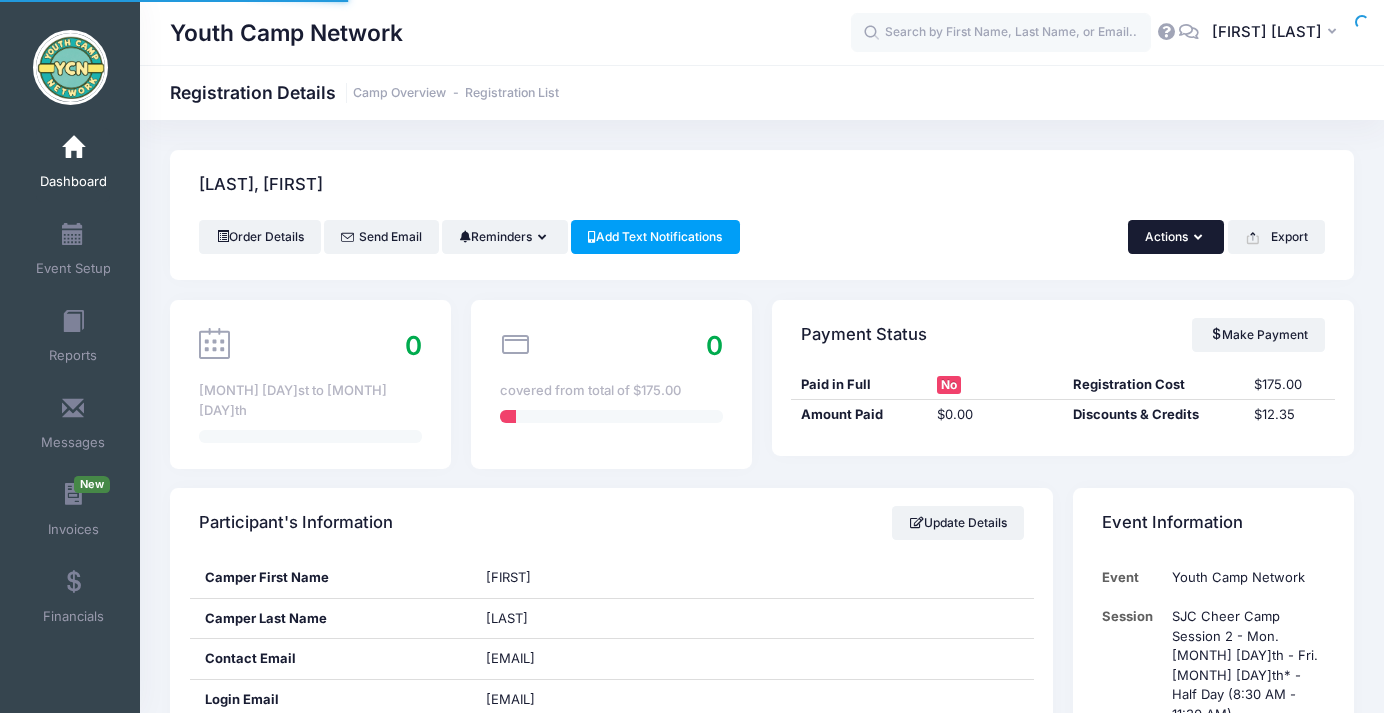 scroll, scrollTop: 0, scrollLeft: 0, axis: both 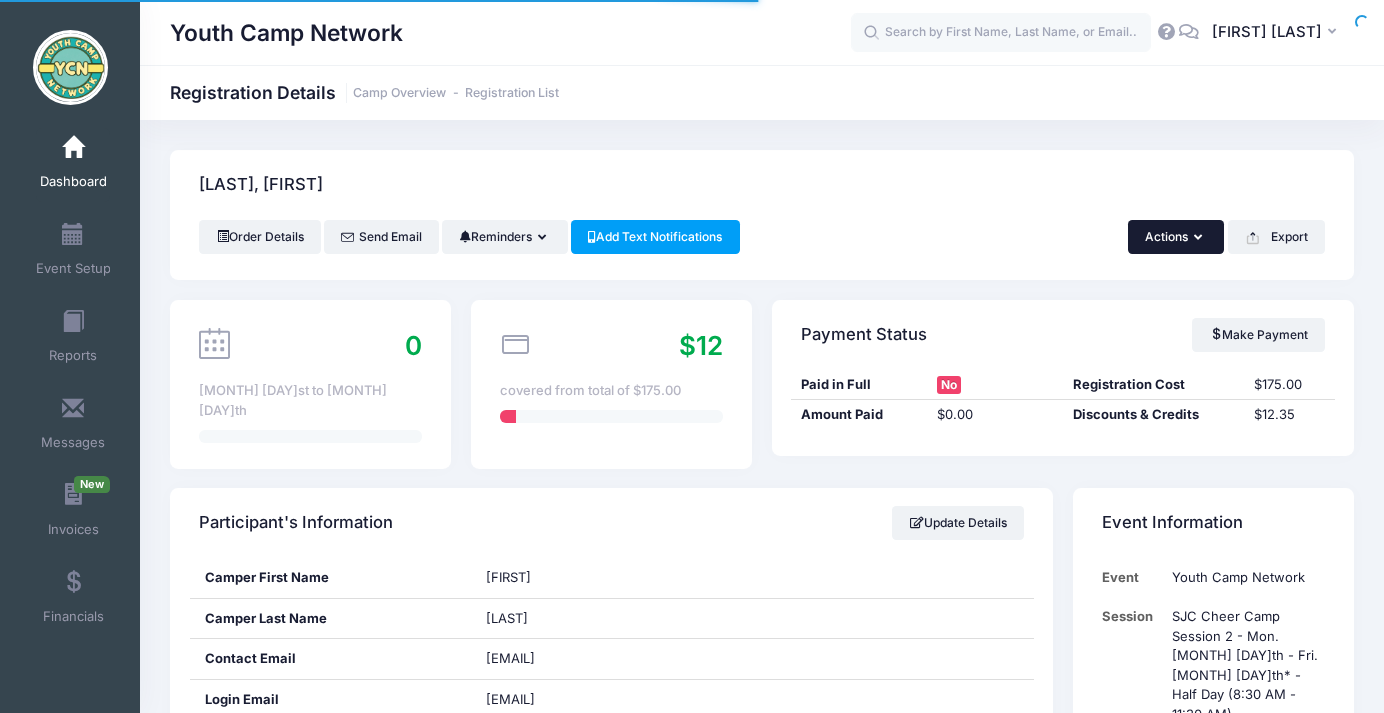 click on "Actions" at bounding box center [1176, 237] 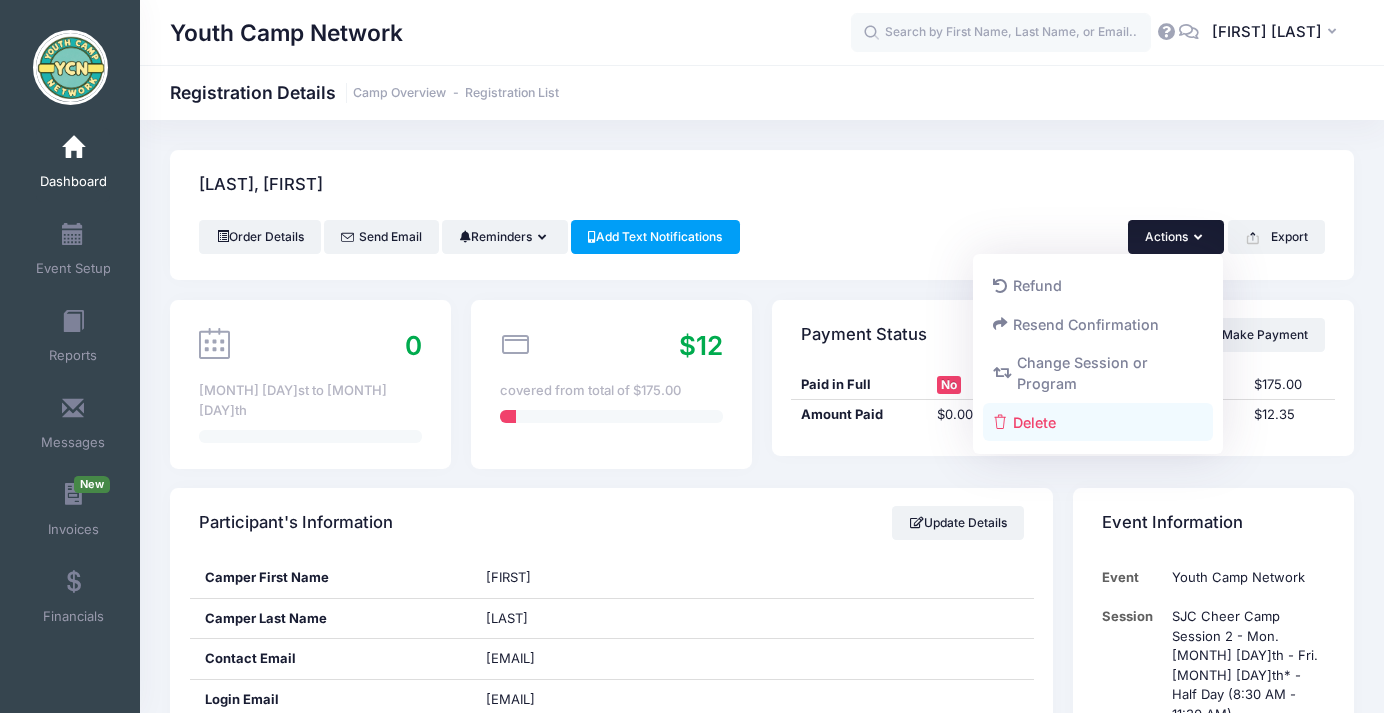 click on "Delete" at bounding box center (1098, 422) 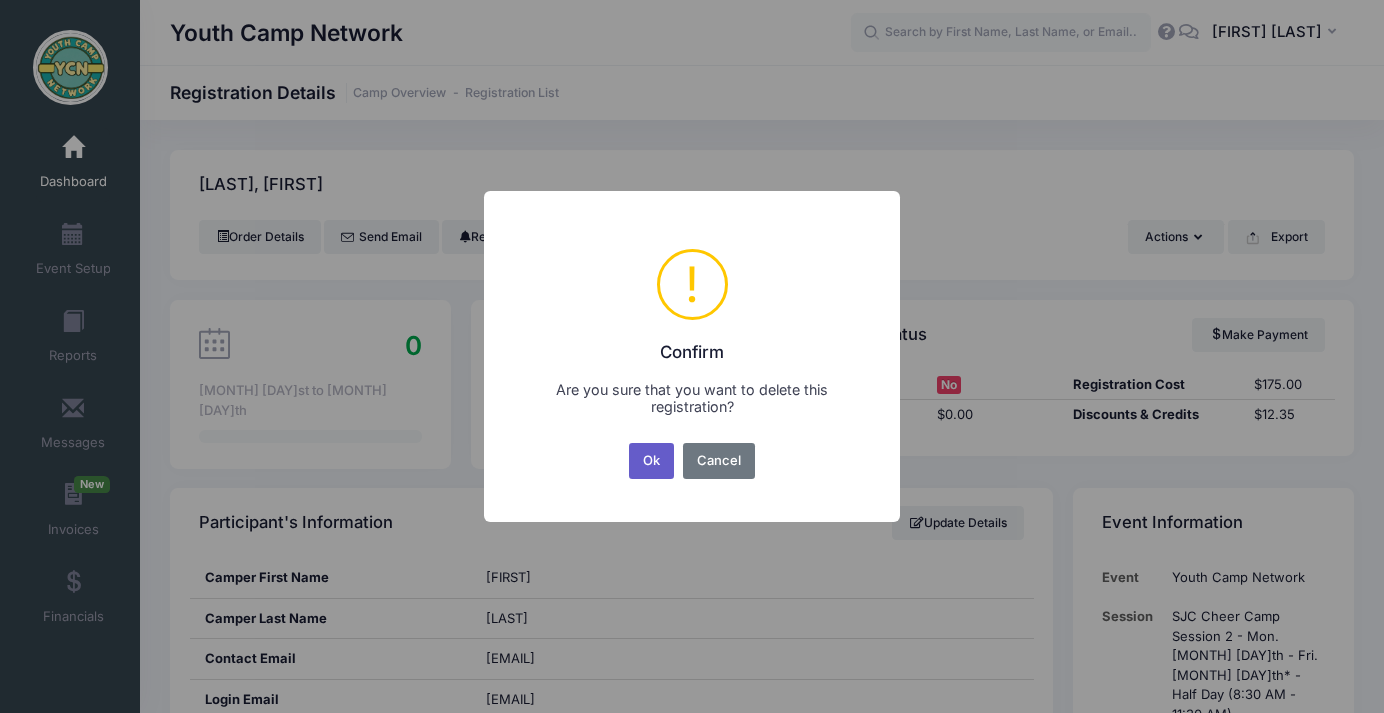 click on "Ok" at bounding box center [652, 461] 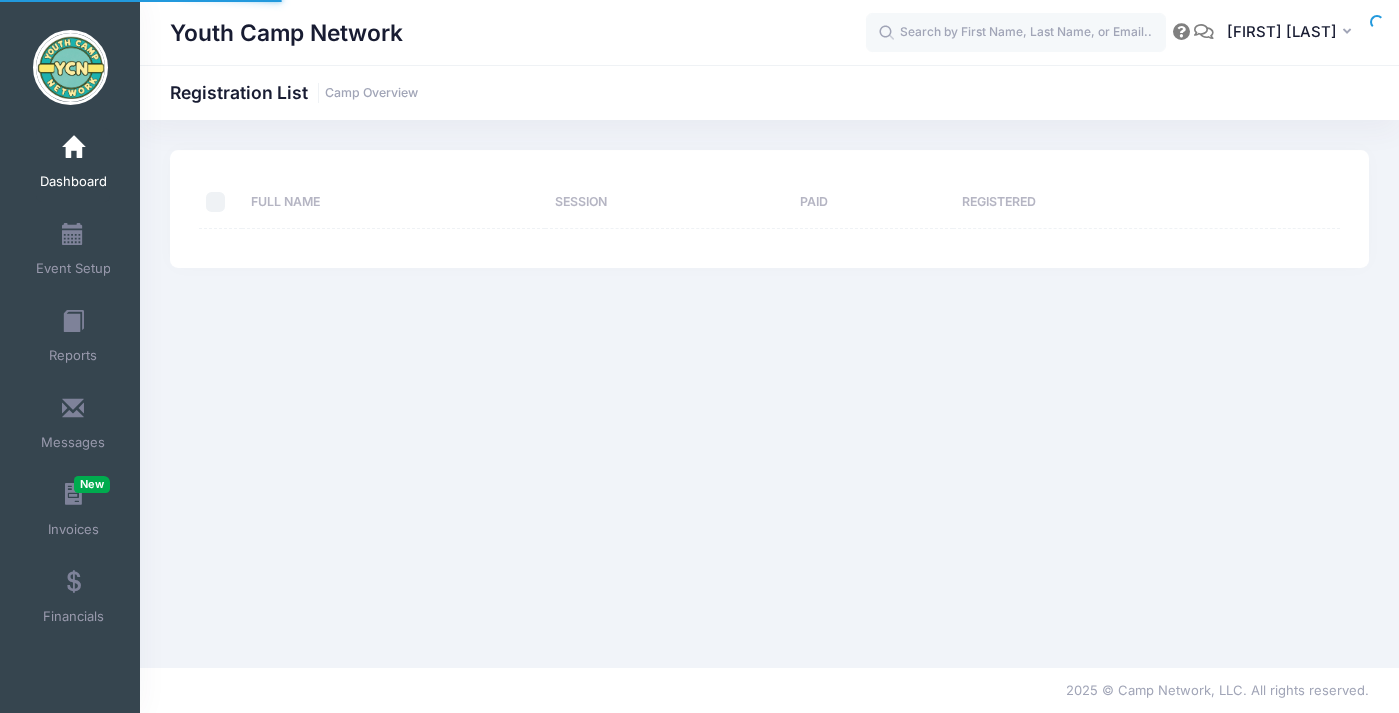 scroll, scrollTop: 0, scrollLeft: 0, axis: both 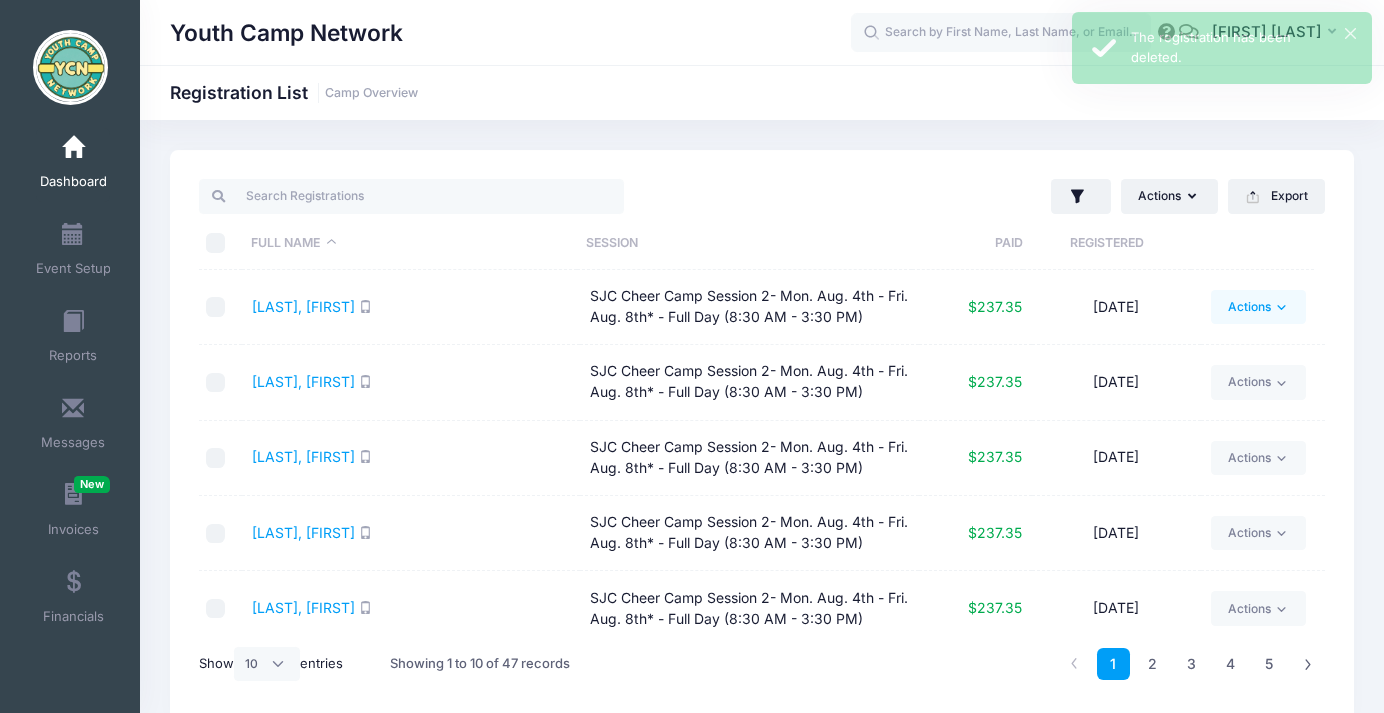 click on "Actions" at bounding box center (1258, 307) 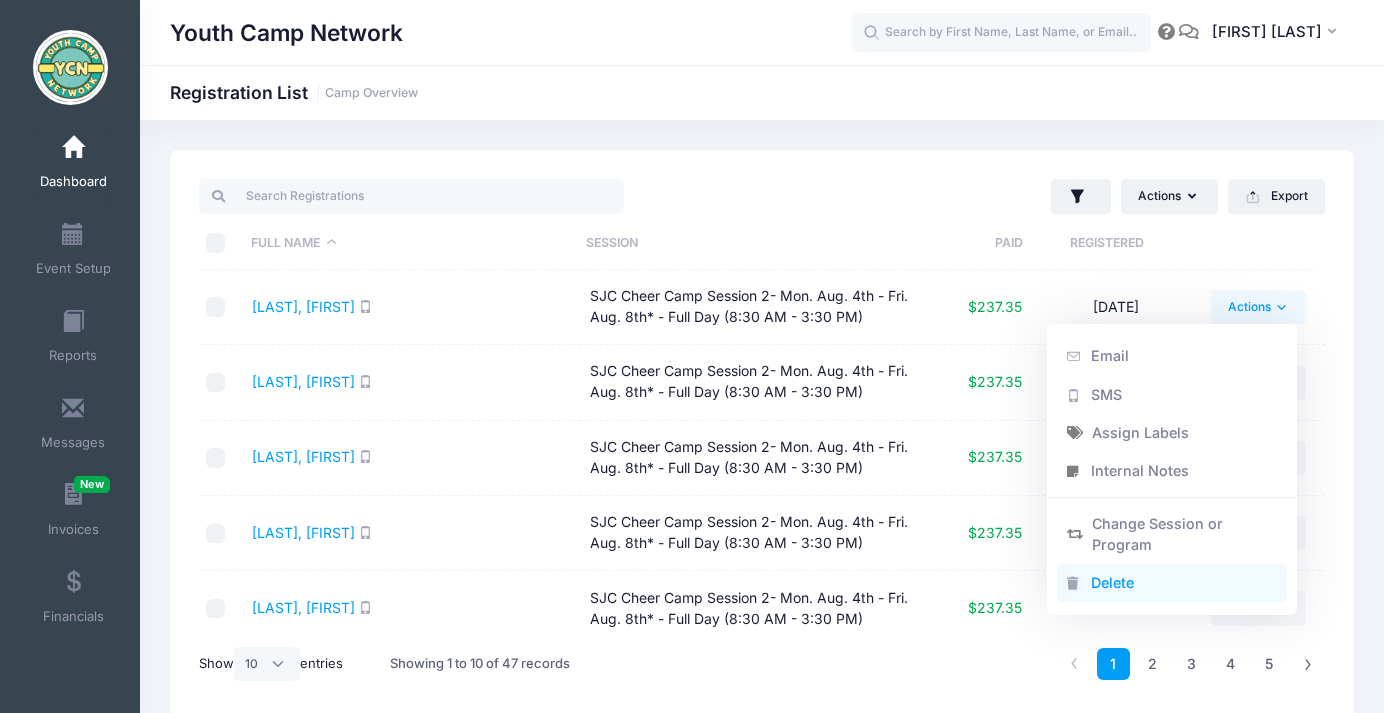 click on "Delete" at bounding box center [1172, 583] 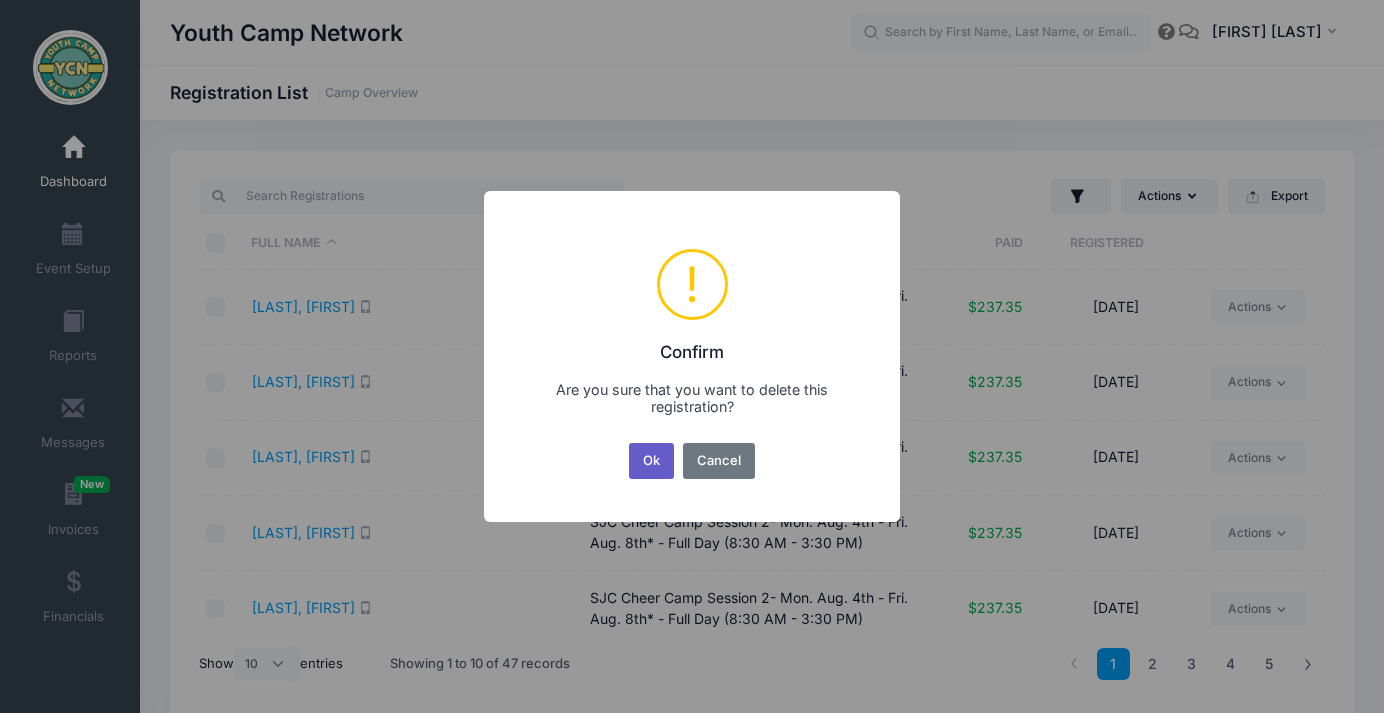 click on "Ok" at bounding box center [652, 461] 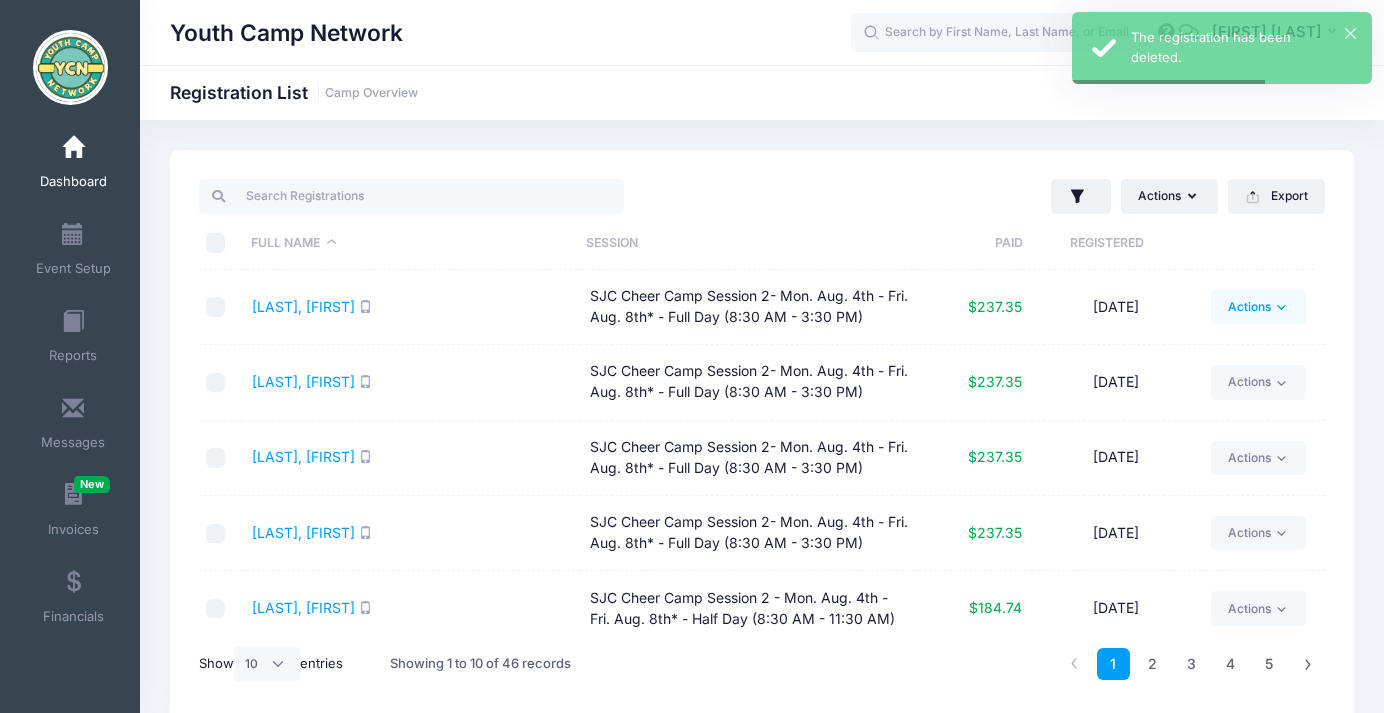 click on "Actions" at bounding box center [1258, 307] 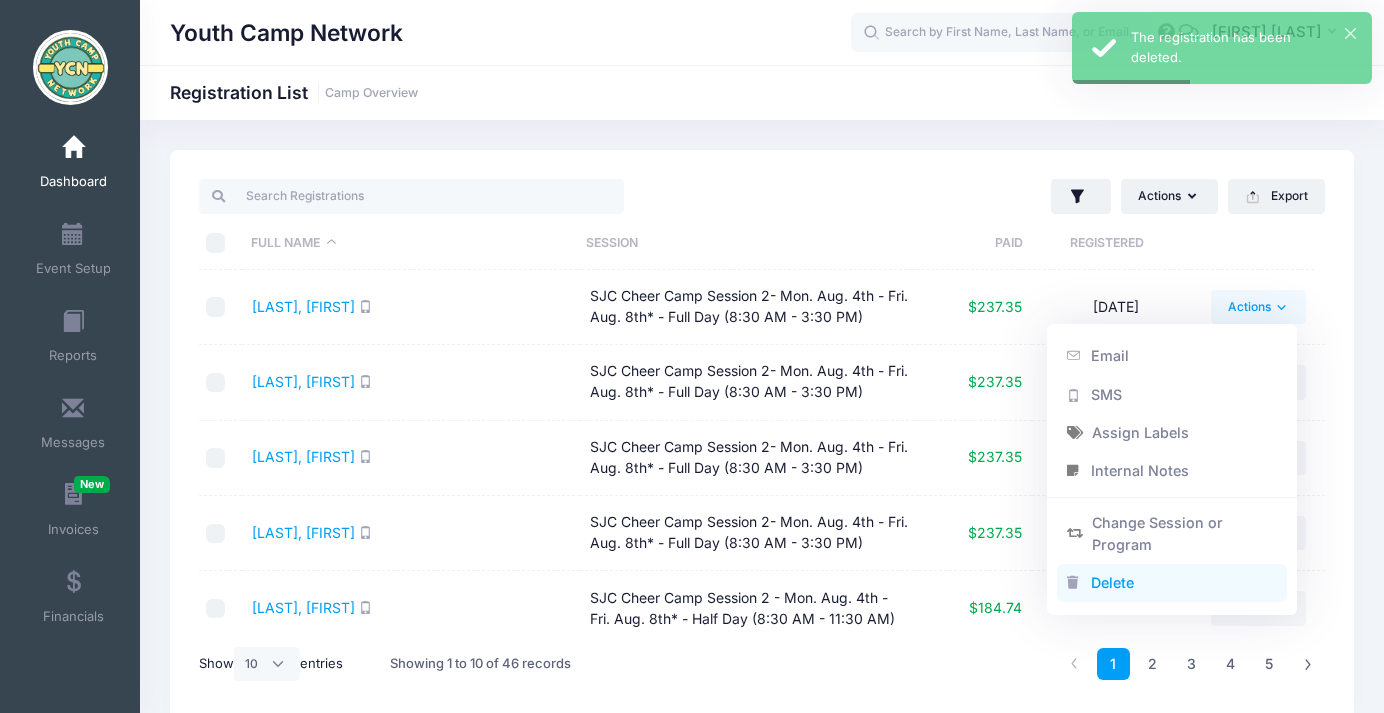 click on "Delete" at bounding box center (1172, 583) 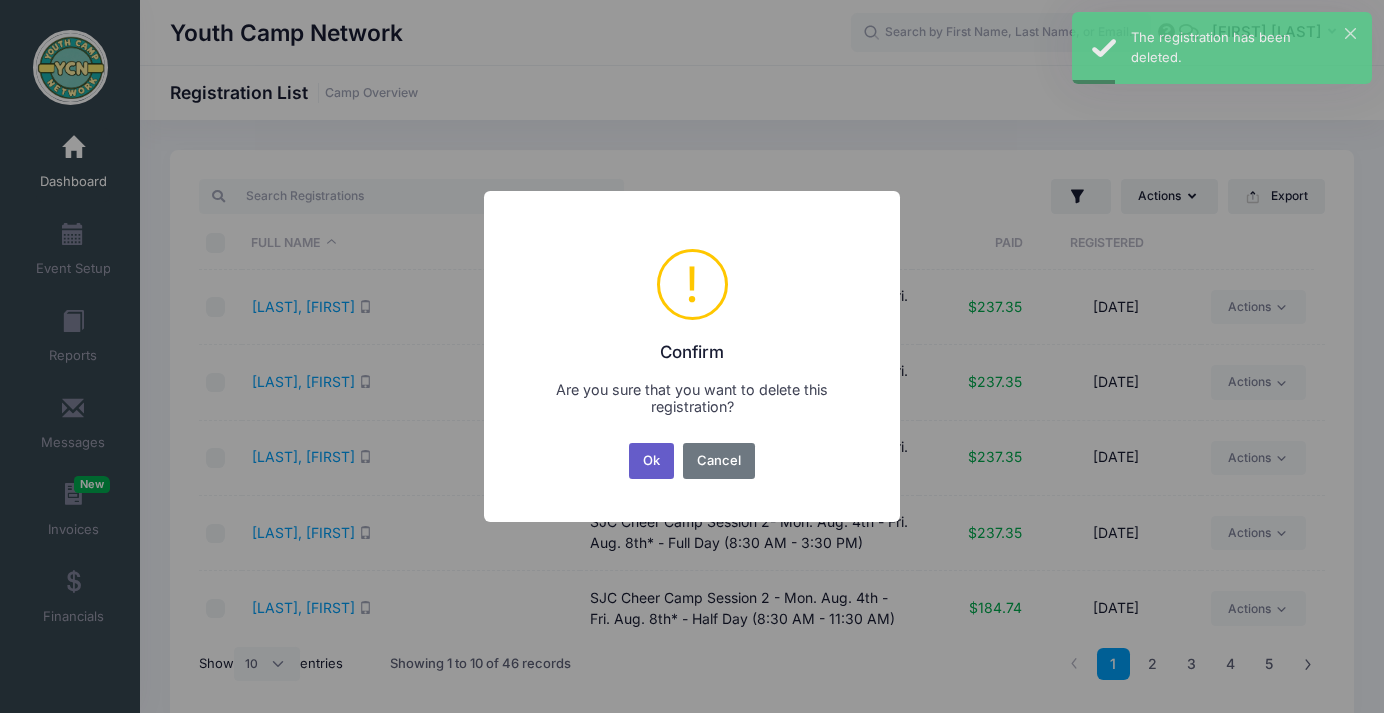 click on "Ok" at bounding box center [652, 461] 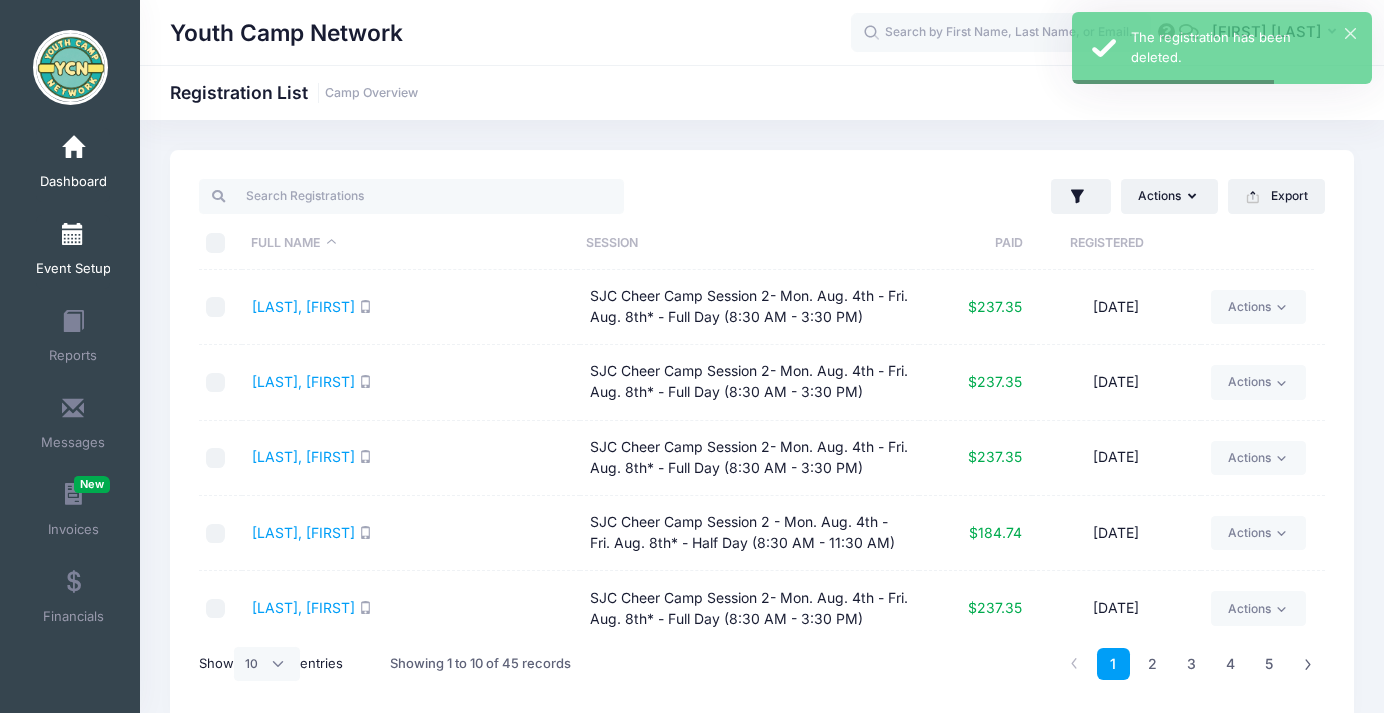 click at bounding box center (73, 235) 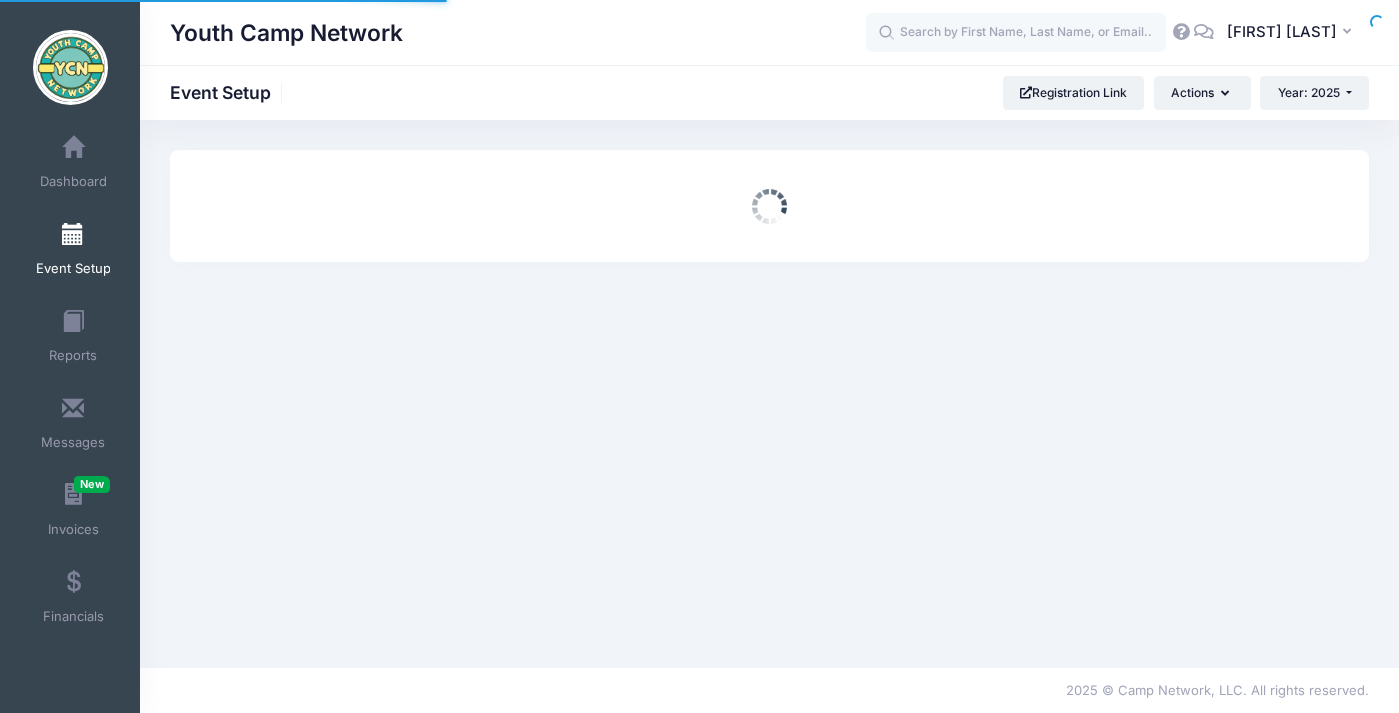 scroll, scrollTop: 0, scrollLeft: 0, axis: both 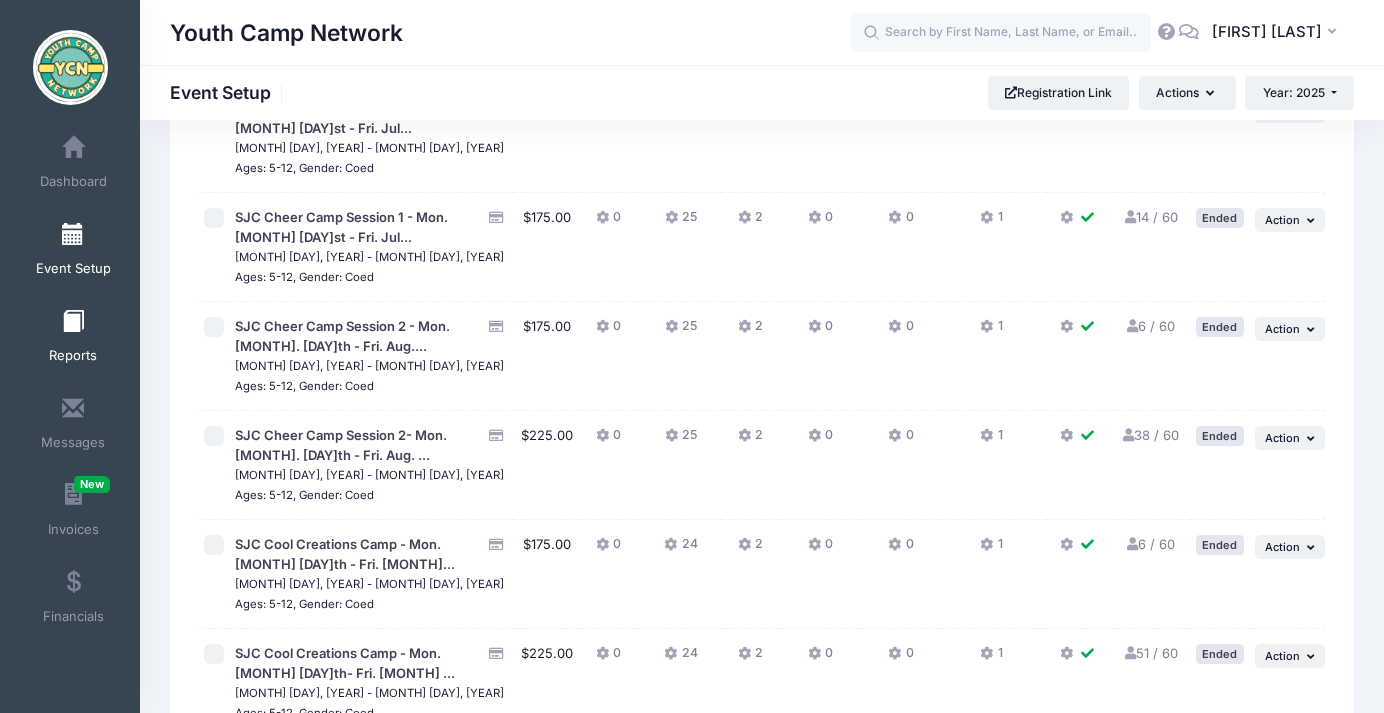 click at bounding box center (73, 322) 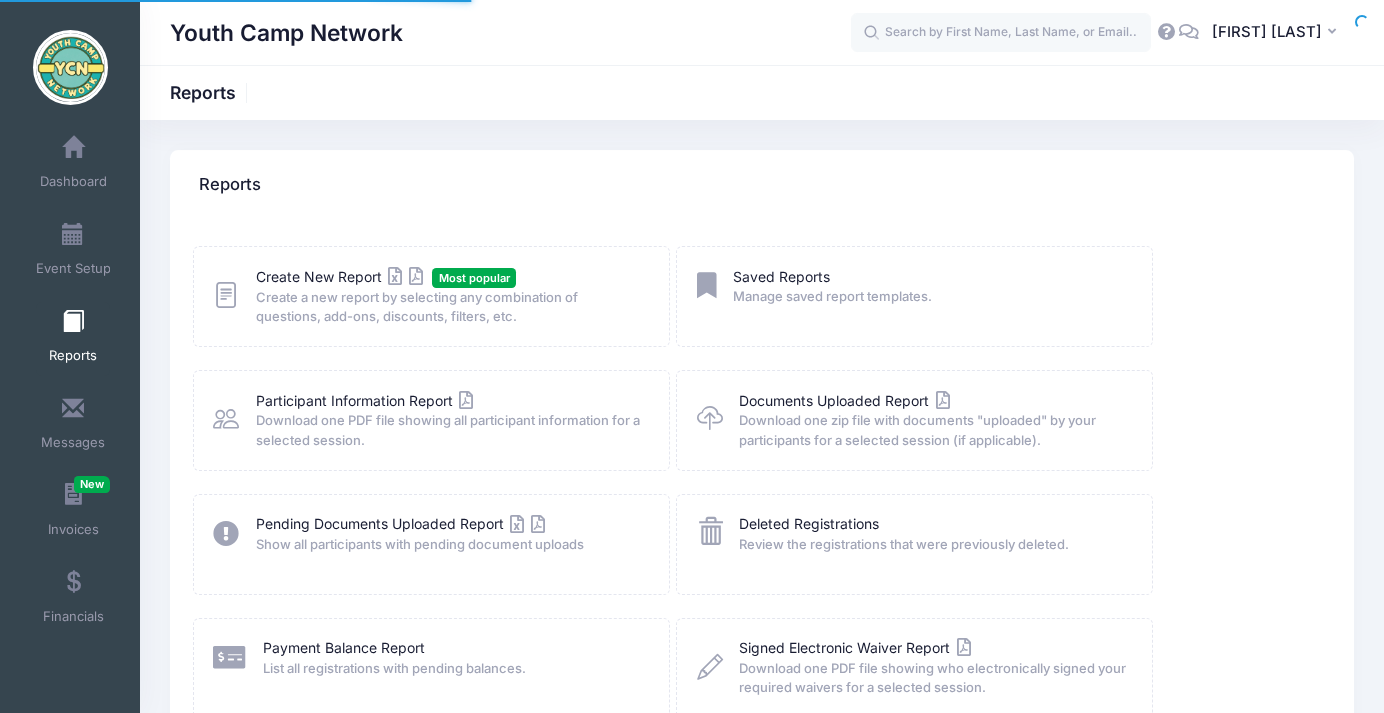scroll, scrollTop: 0, scrollLeft: 0, axis: both 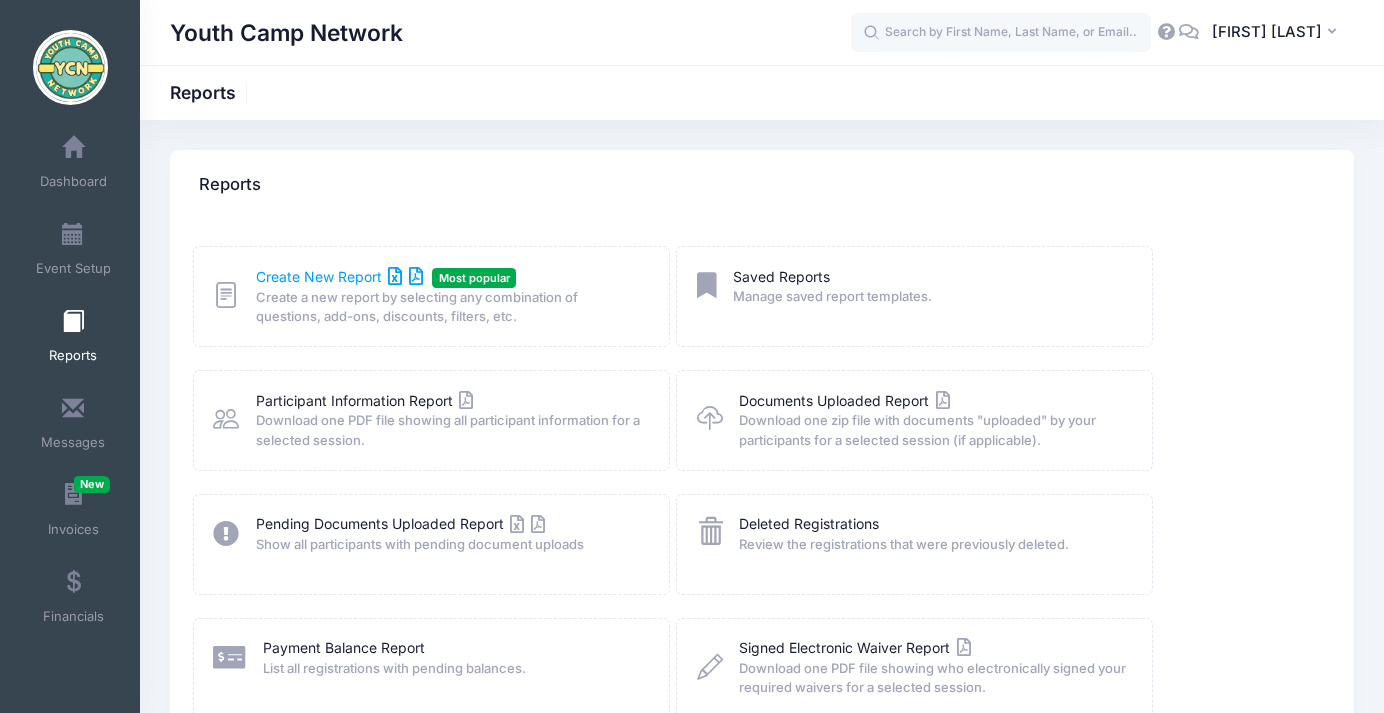 click on "Create New Report" at bounding box center (339, 276) 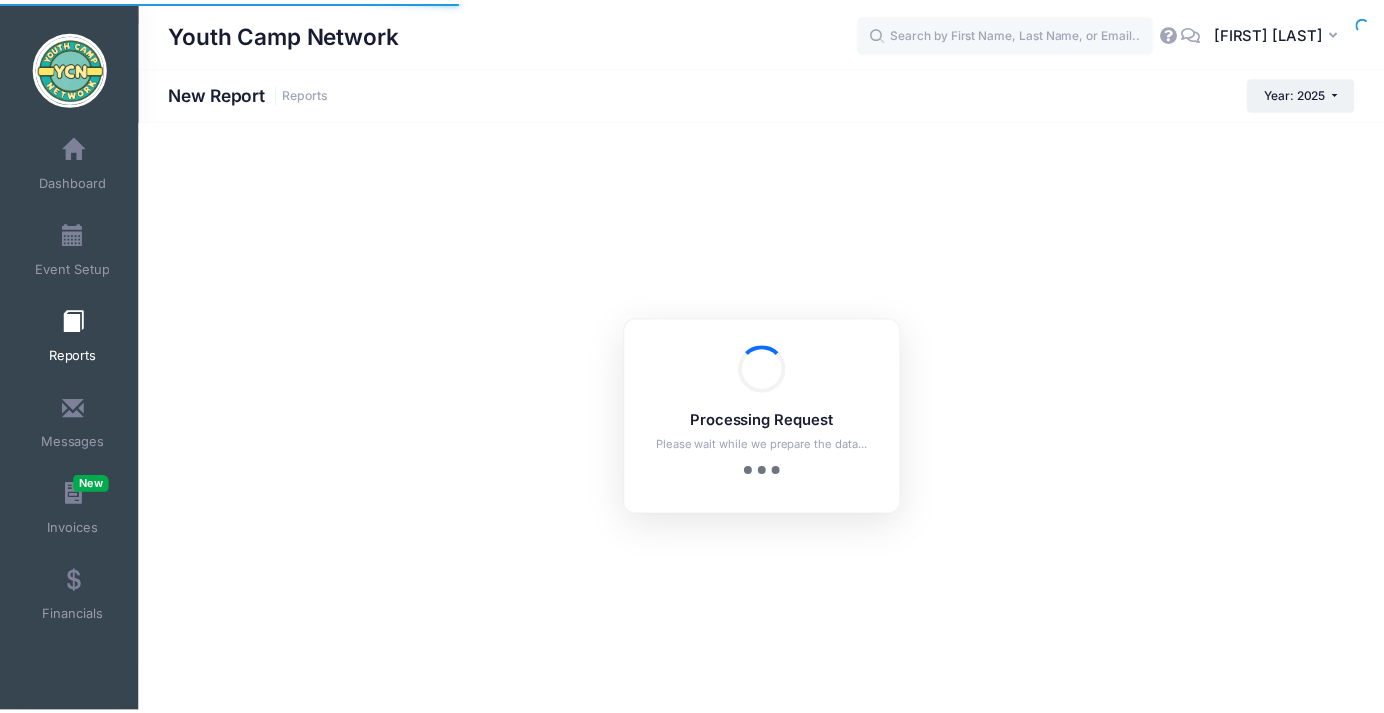 scroll, scrollTop: 0, scrollLeft: 0, axis: both 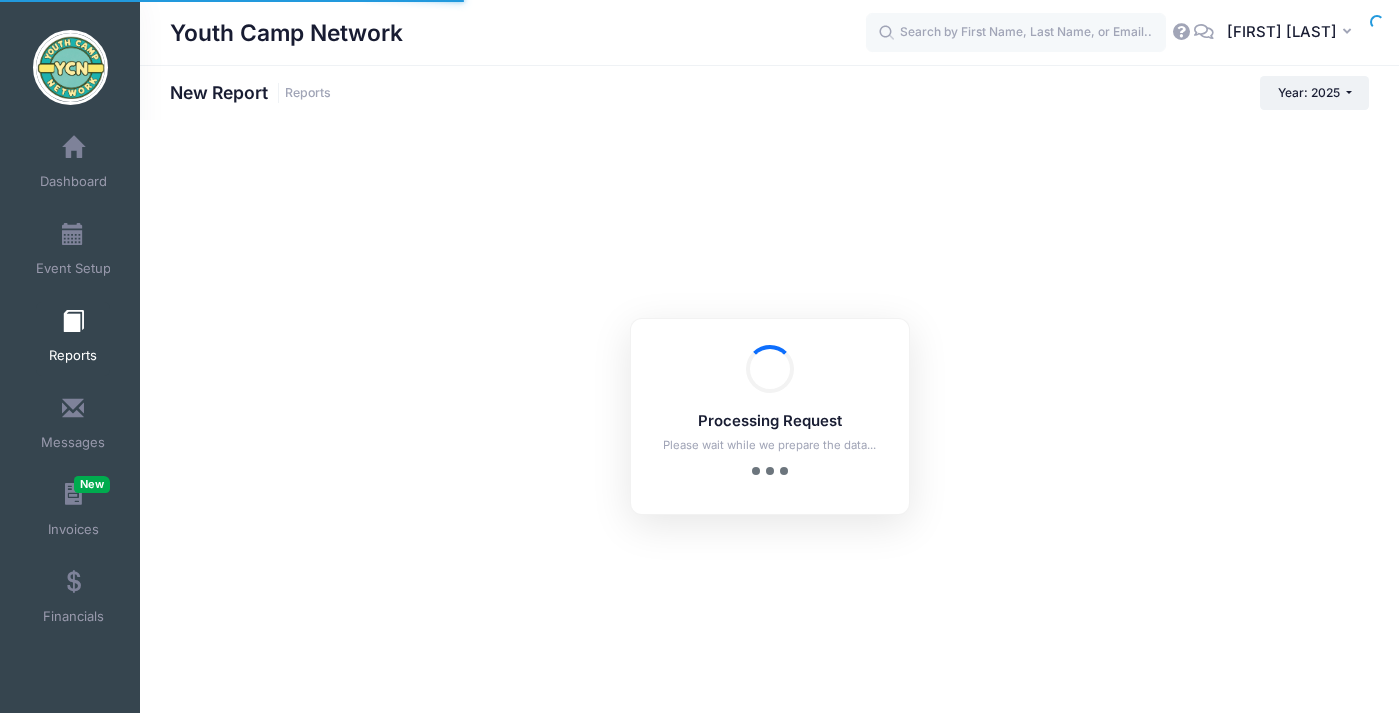 checkbox on "true" 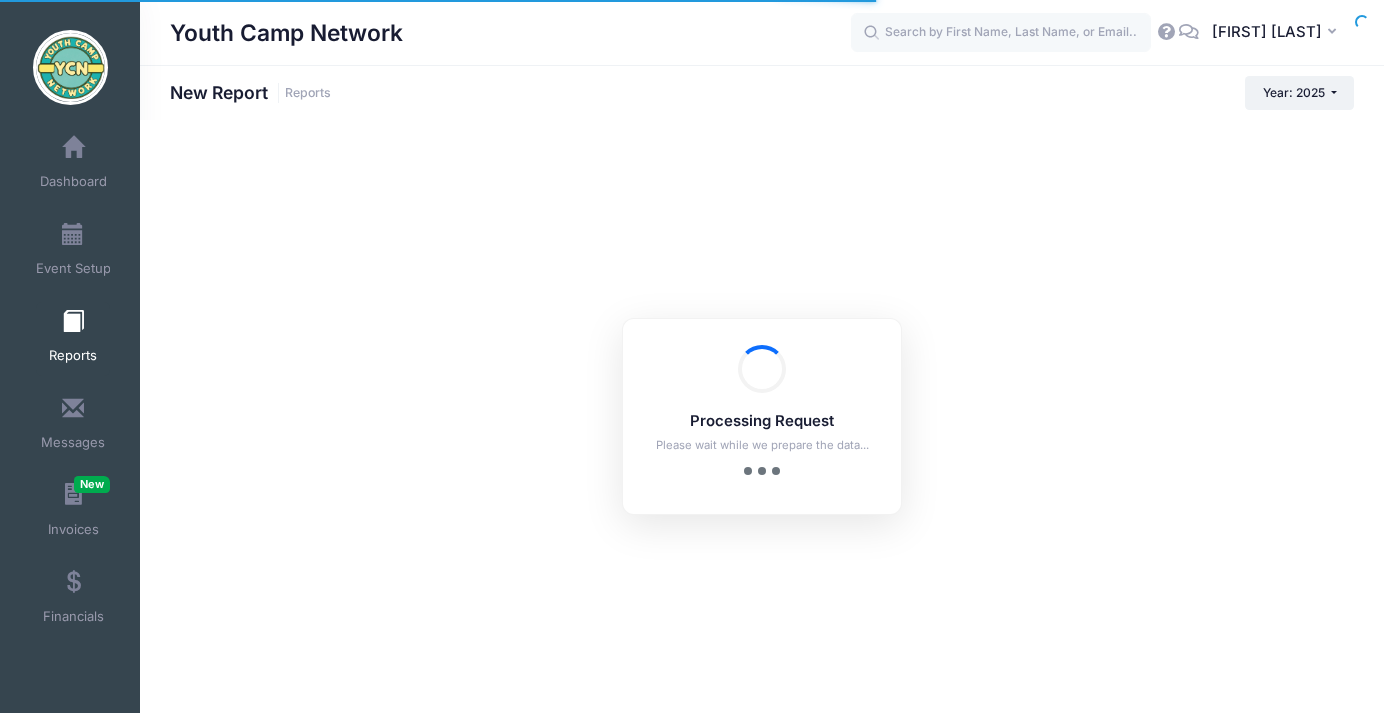 scroll, scrollTop: 0, scrollLeft: 0, axis: both 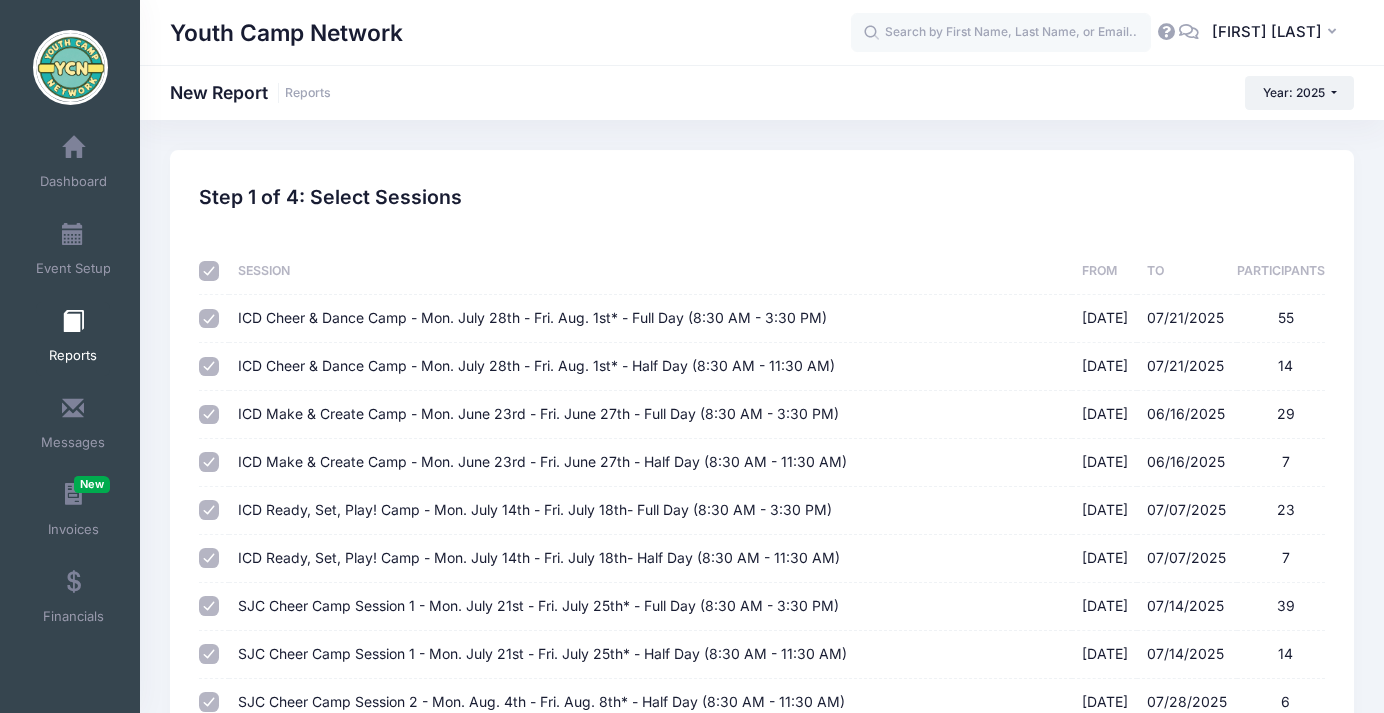 click at bounding box center (209, 271) 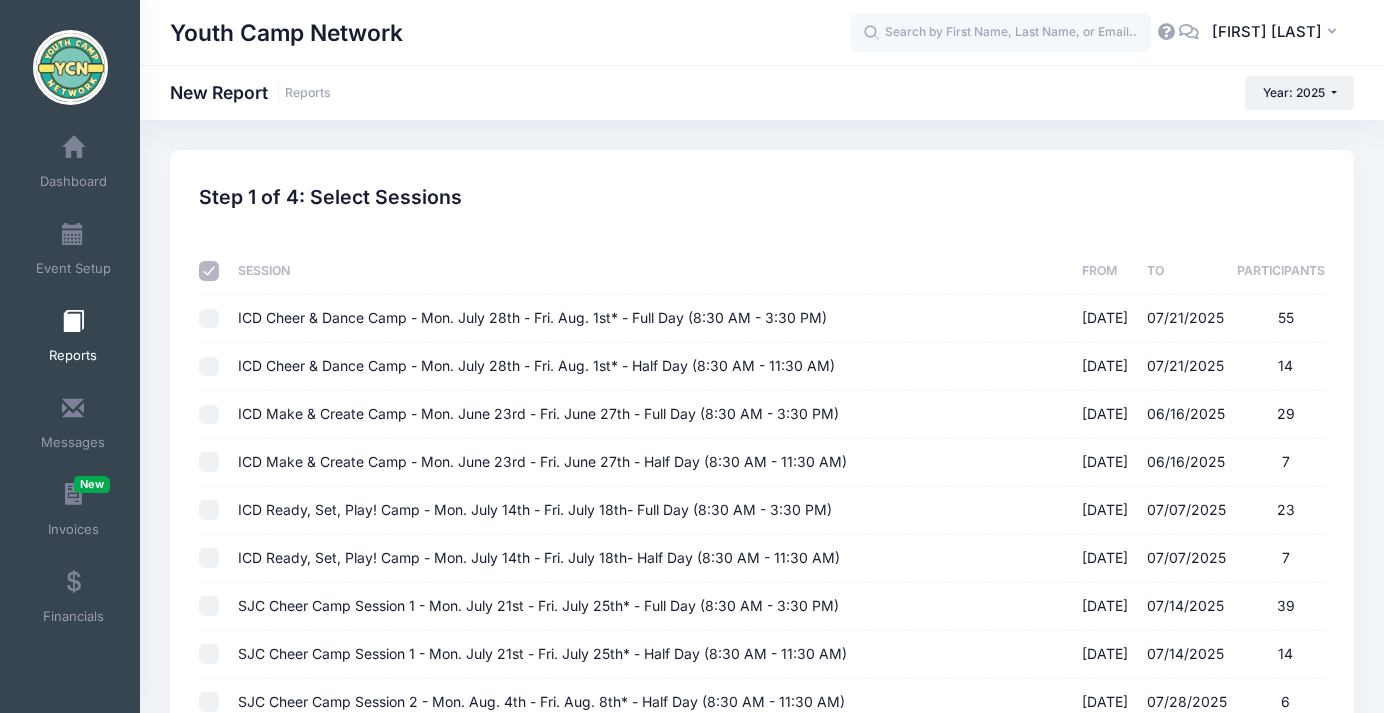 checkbox on "false" 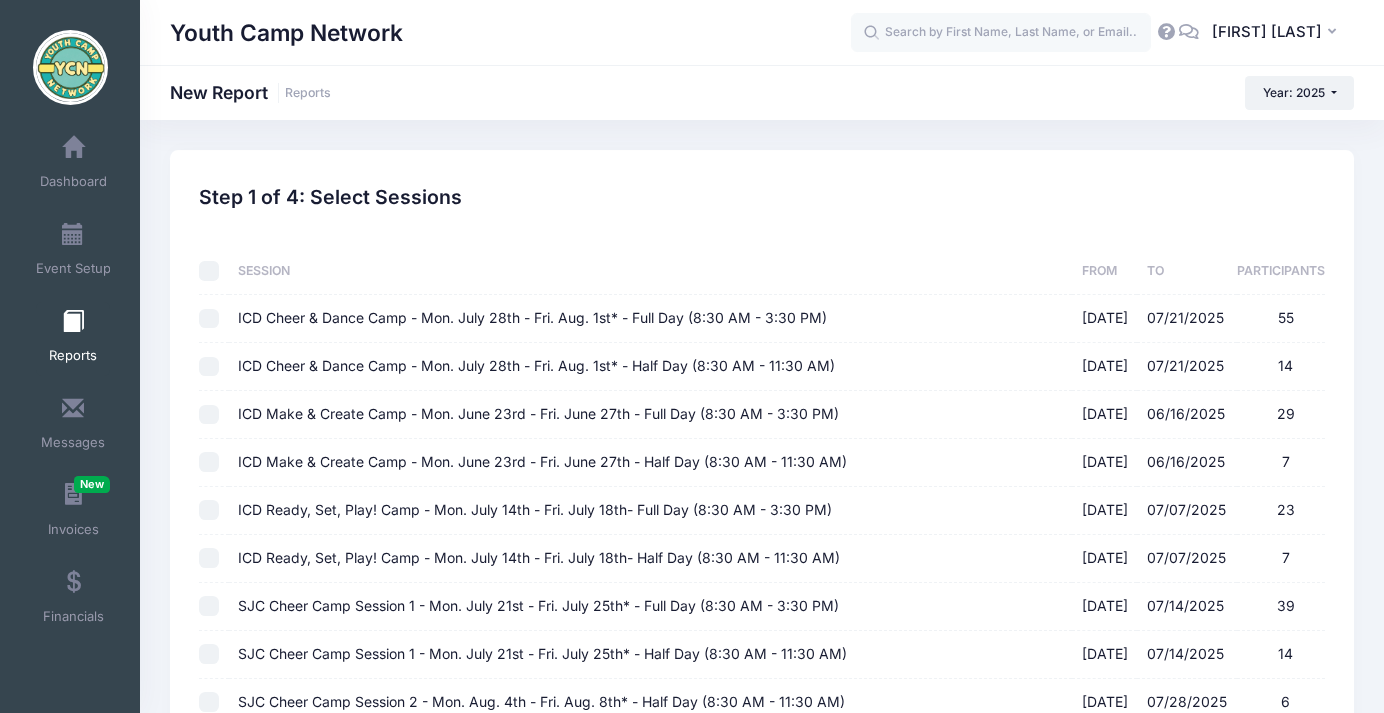 checkbox on "false" 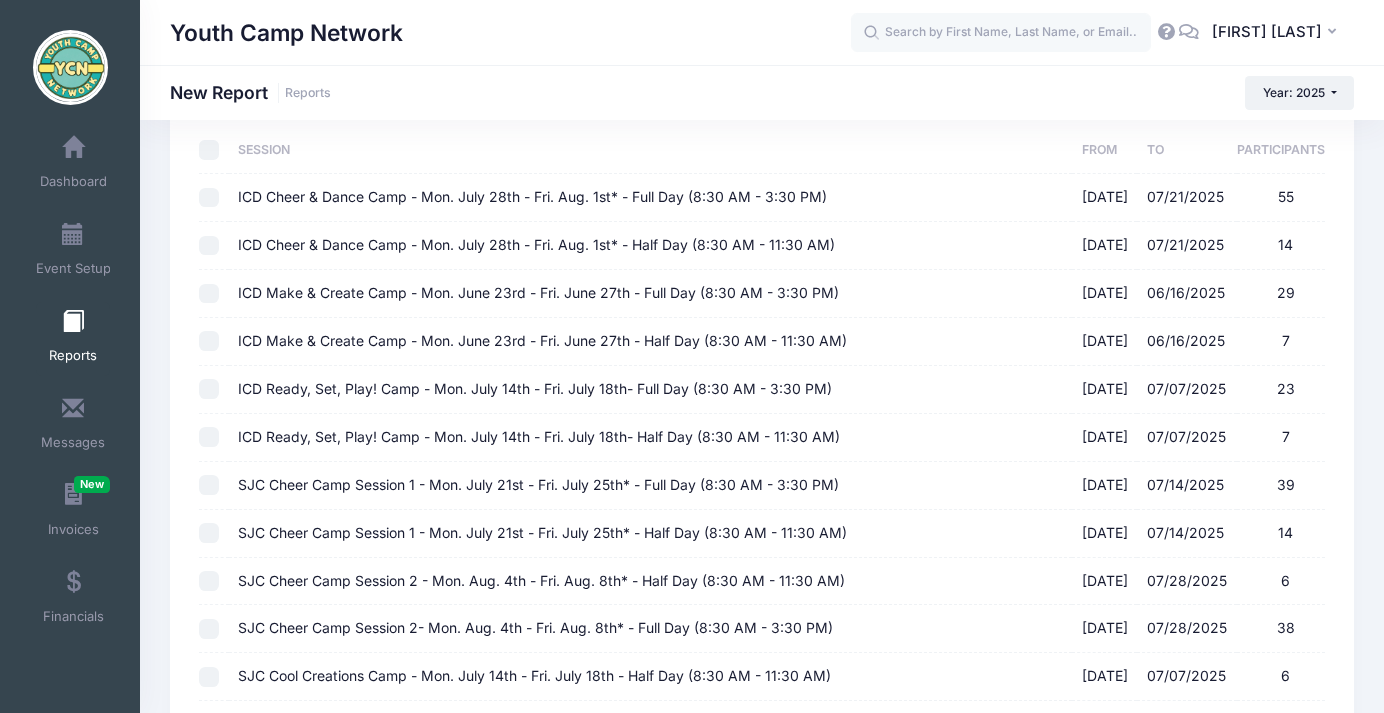 scroll, scrollTop: 124, scrollLeft: 0, axis: vertical 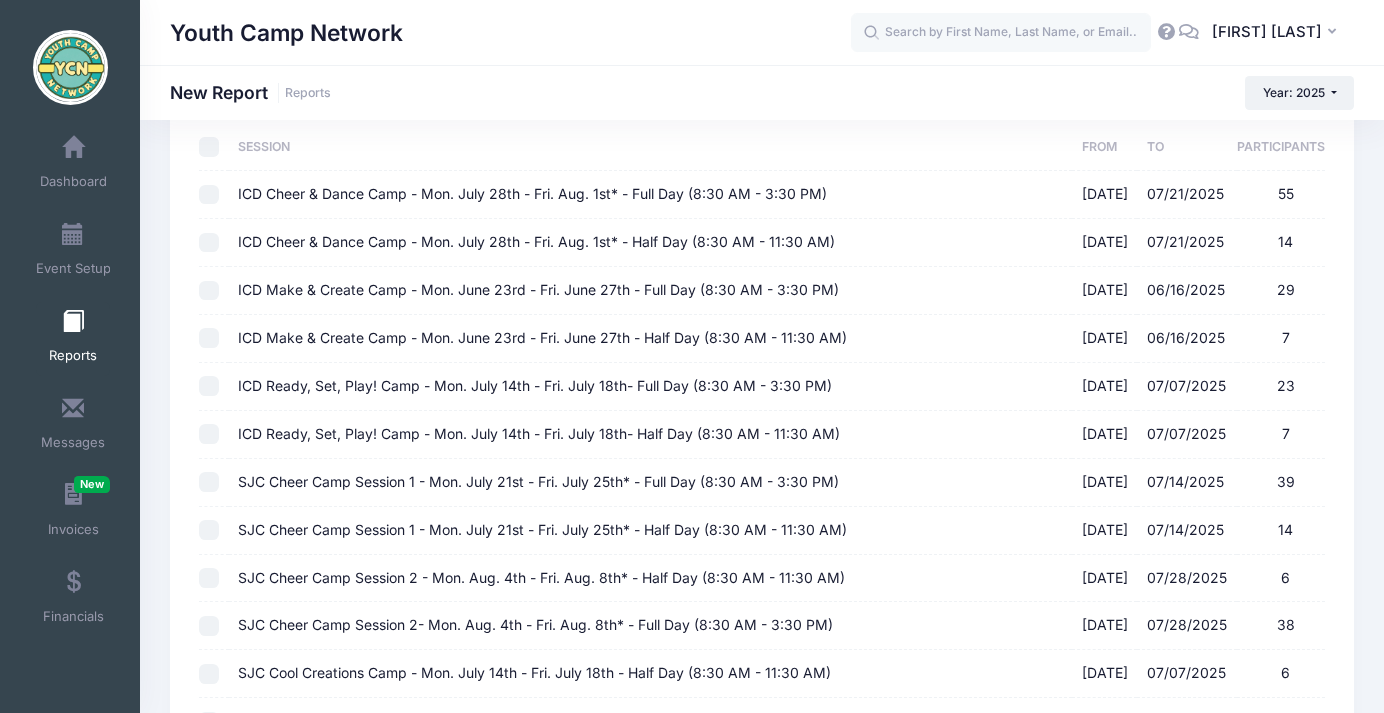 click on "SJC Cheer Camp Session 2 - Mon. Aug. 4th - Fri. Aug. 8th* - Half Day (8:30 AM - 11:30 AM) 01/31/2025 - 07/28/2025  6" at bounding box center [209, 578] 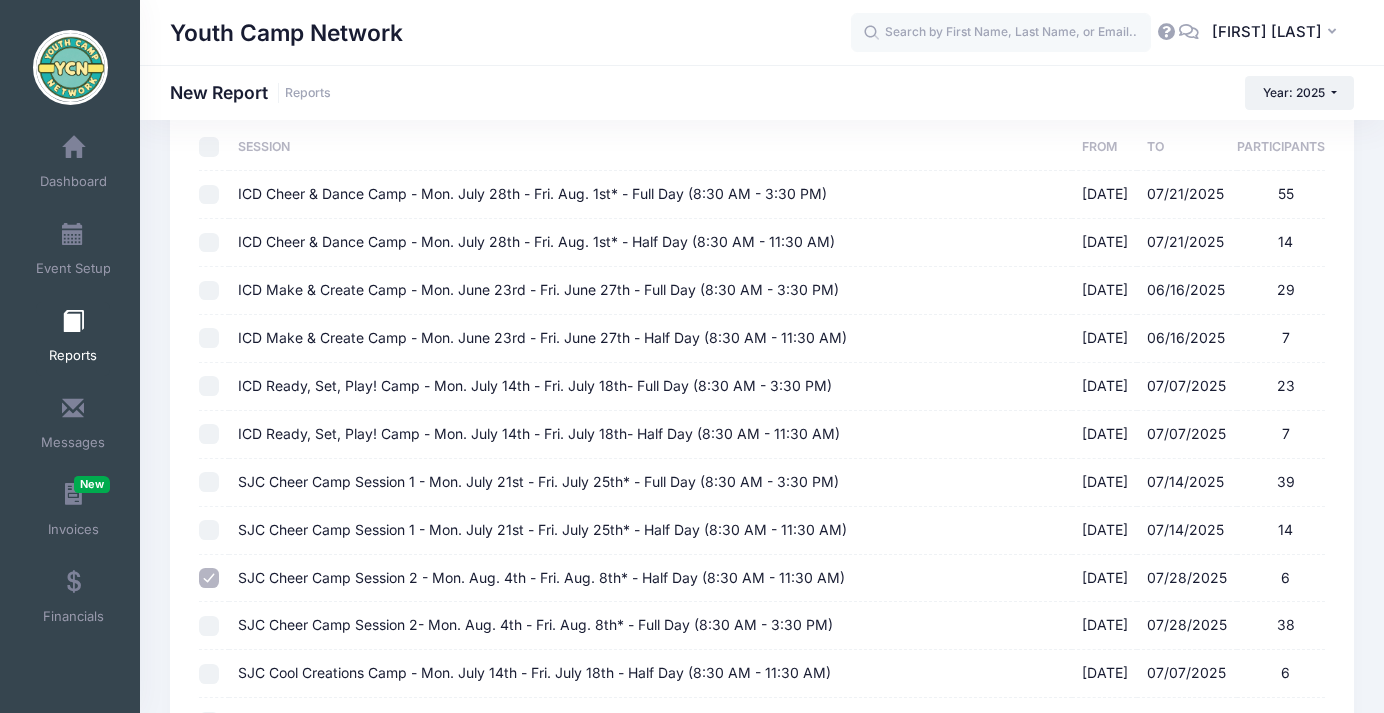 click on "SJC Cheer Camp Session 2- Mon. Aug. 4th - Fri. Aug. 8th* - Full Day (8:30 AM - 3:30 PM) 01/31/2025 - 07/28/2025  38" at bounding box center [209, 626] 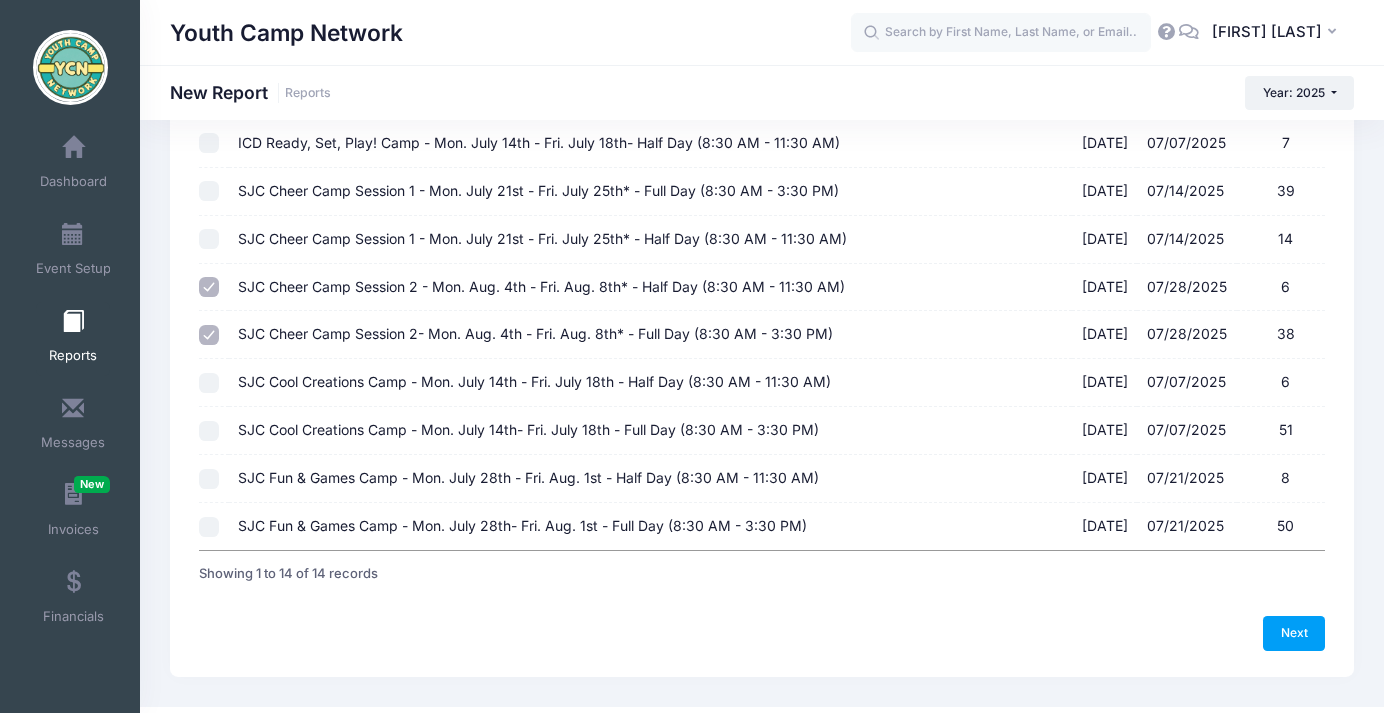 scroll, scrollTop: 418, scrollLeft: 0, axis: vertical 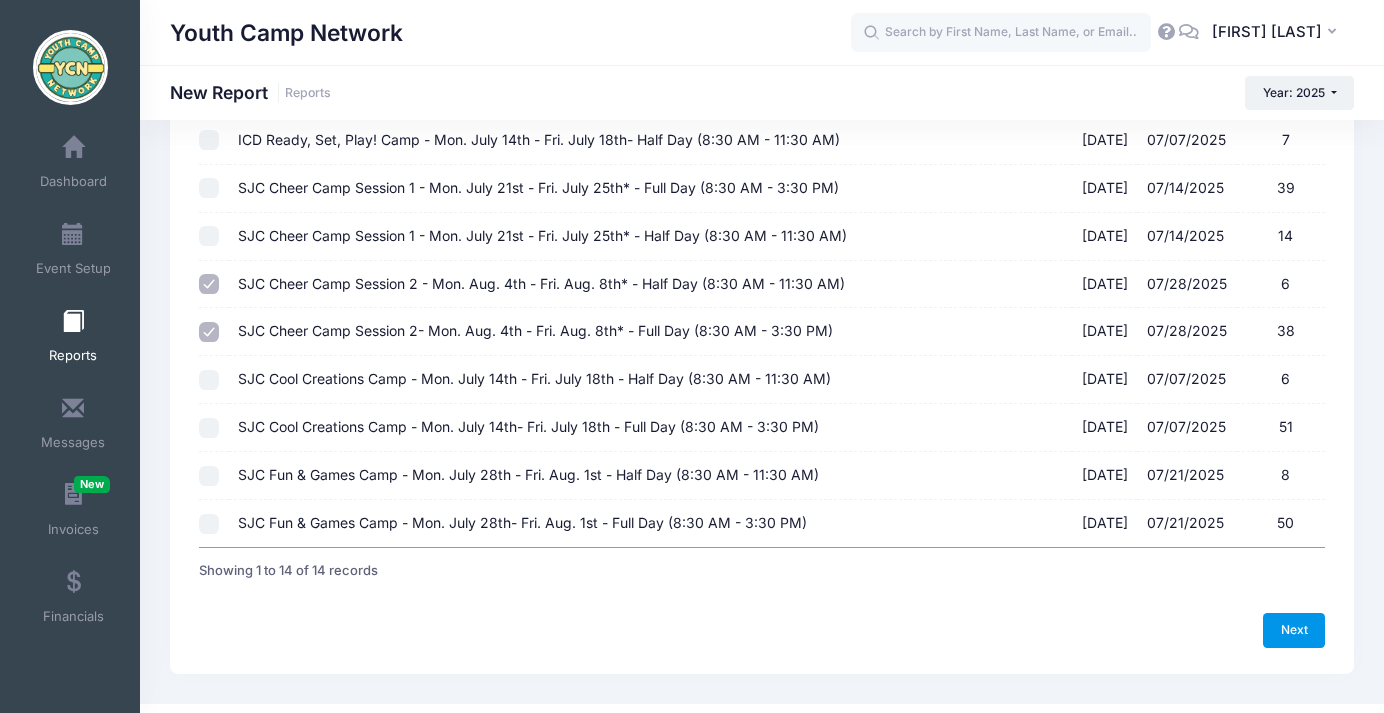 click on "Next" at bounding box center (1294, 630) 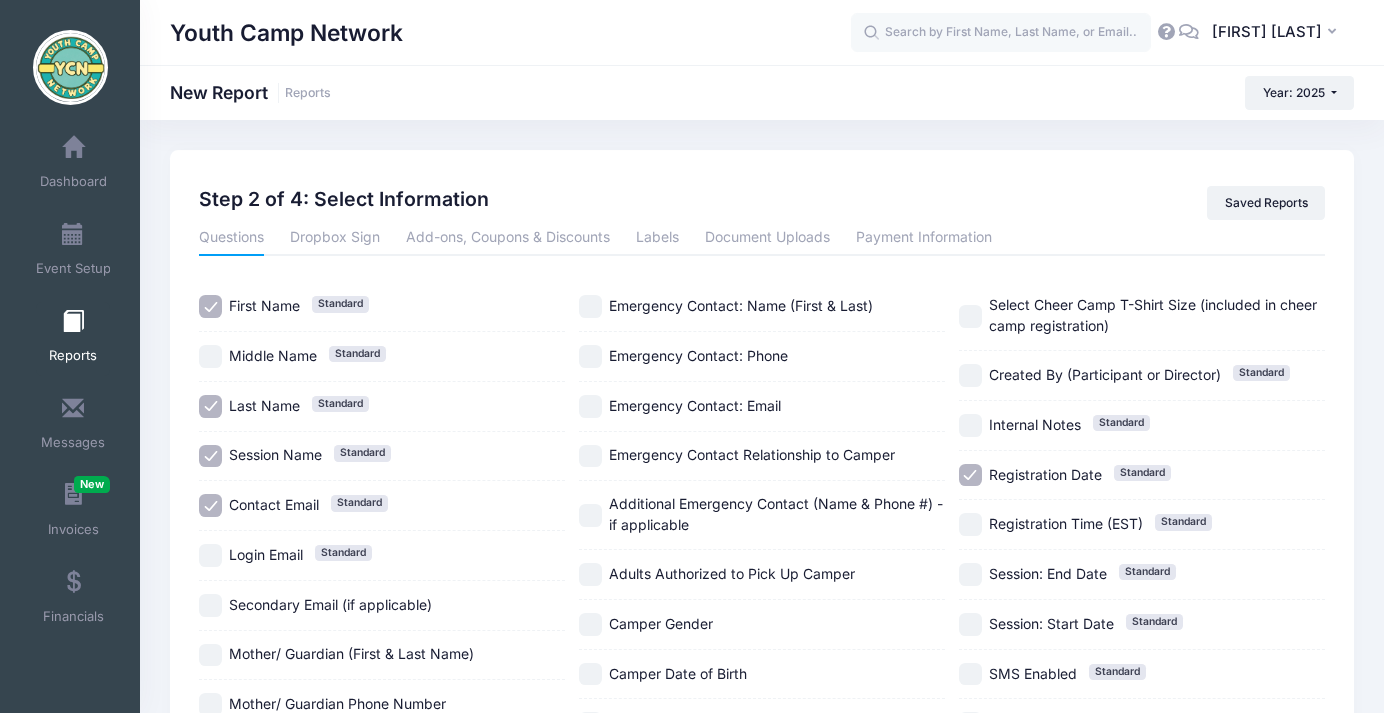 click on "Session Name Standard" at bounding box center [210, 456] 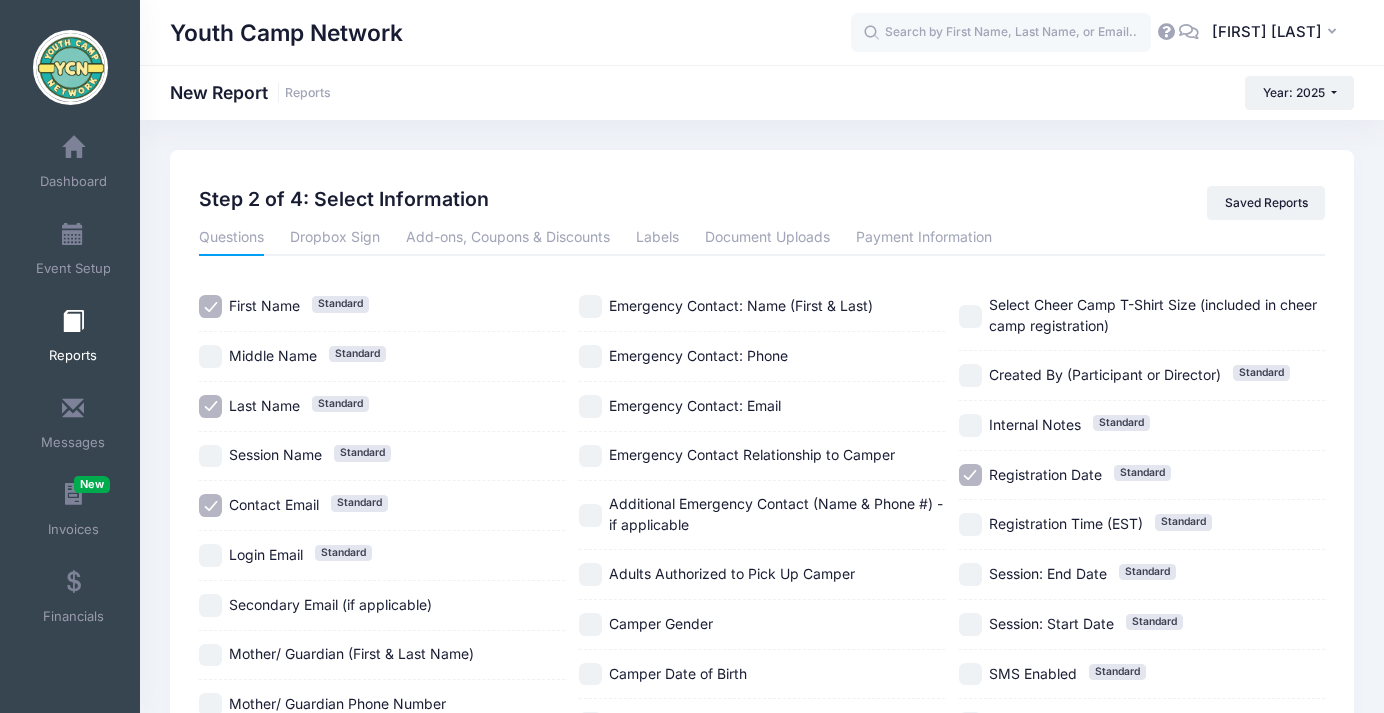 click on "Contact Email Standard" at bounding box center (210, 505) 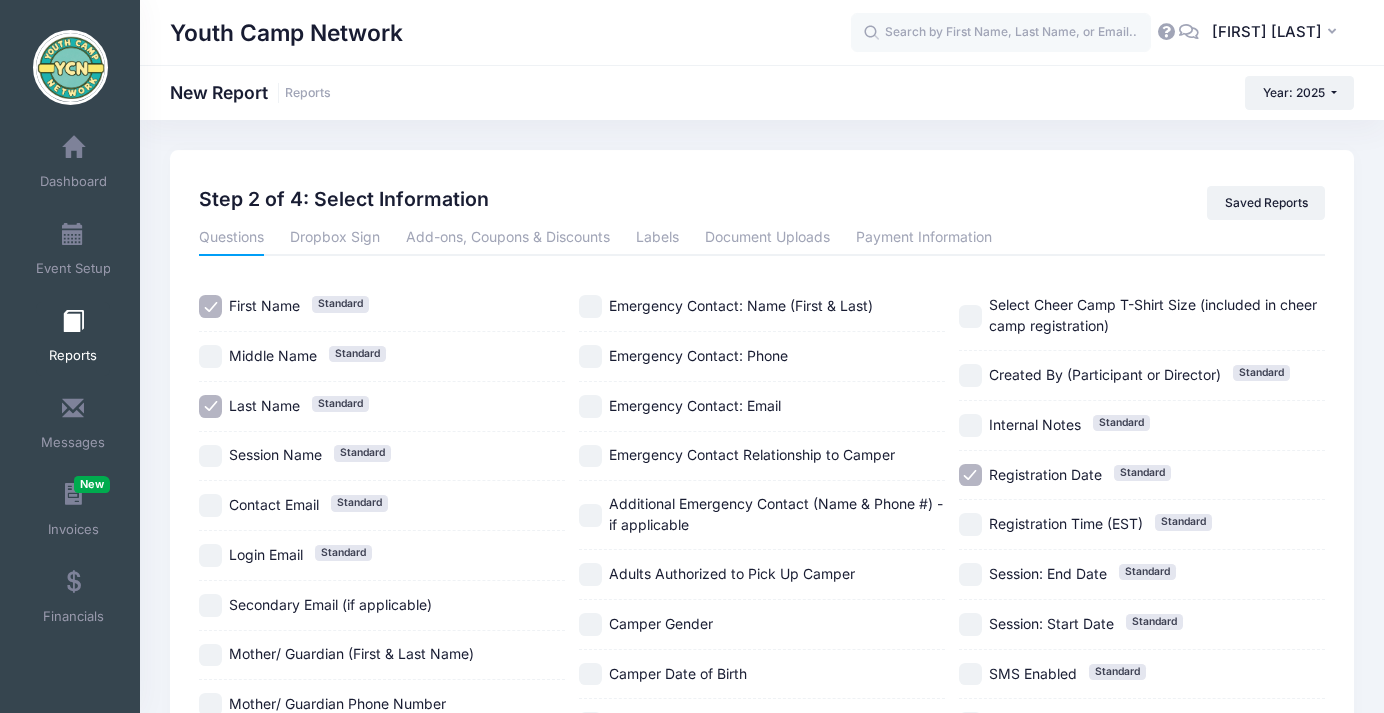 click on "Registration Date Standard" at bounding box center (970, 475) 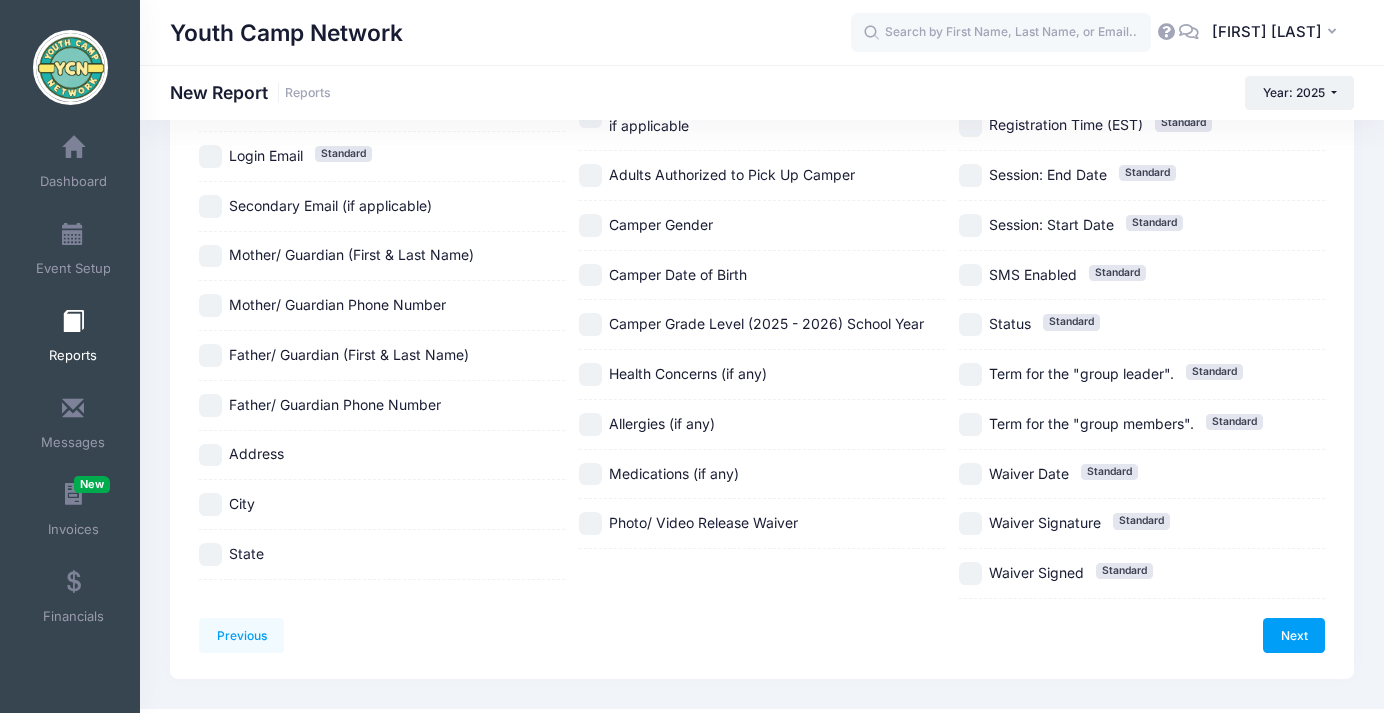 scroll, scrollTop: 398, scrollLeft: 0, axis: vertical 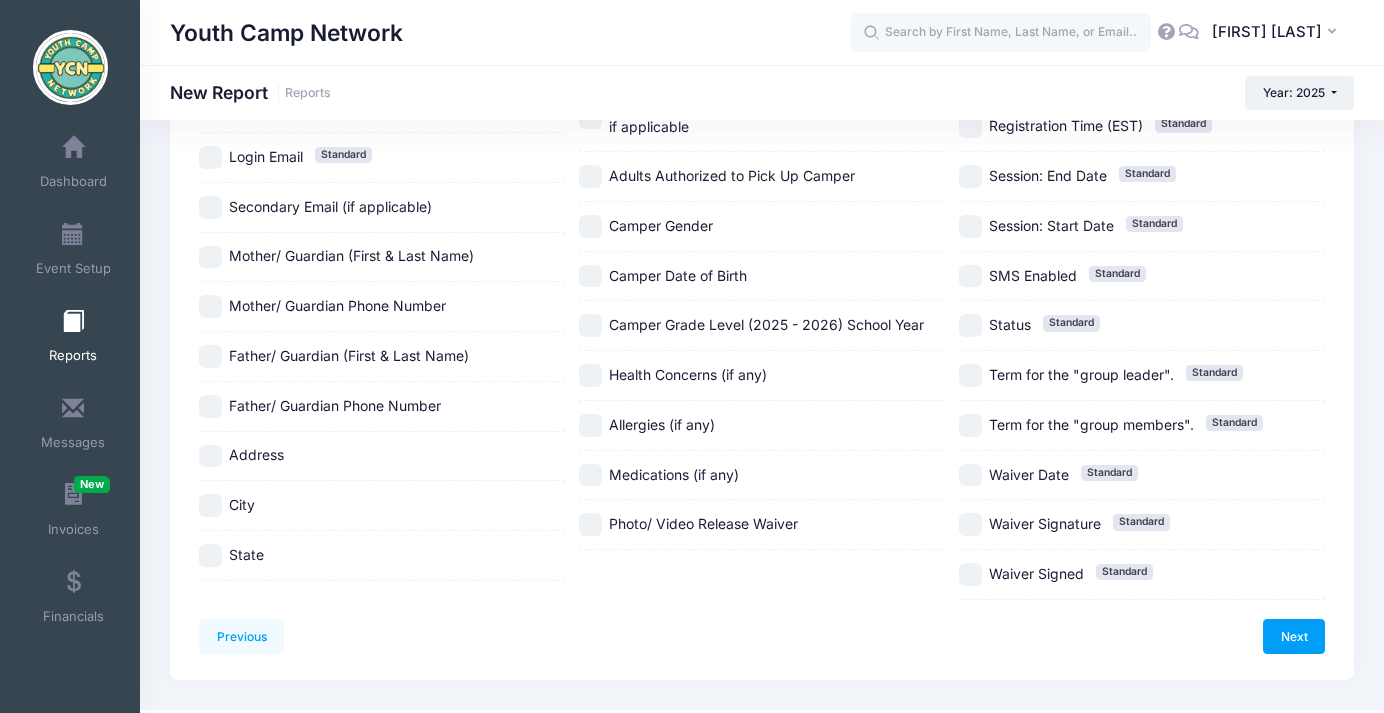 click on "Camper Grade Level (2025 - 2026) School Year" at bounding box center [590, 325] 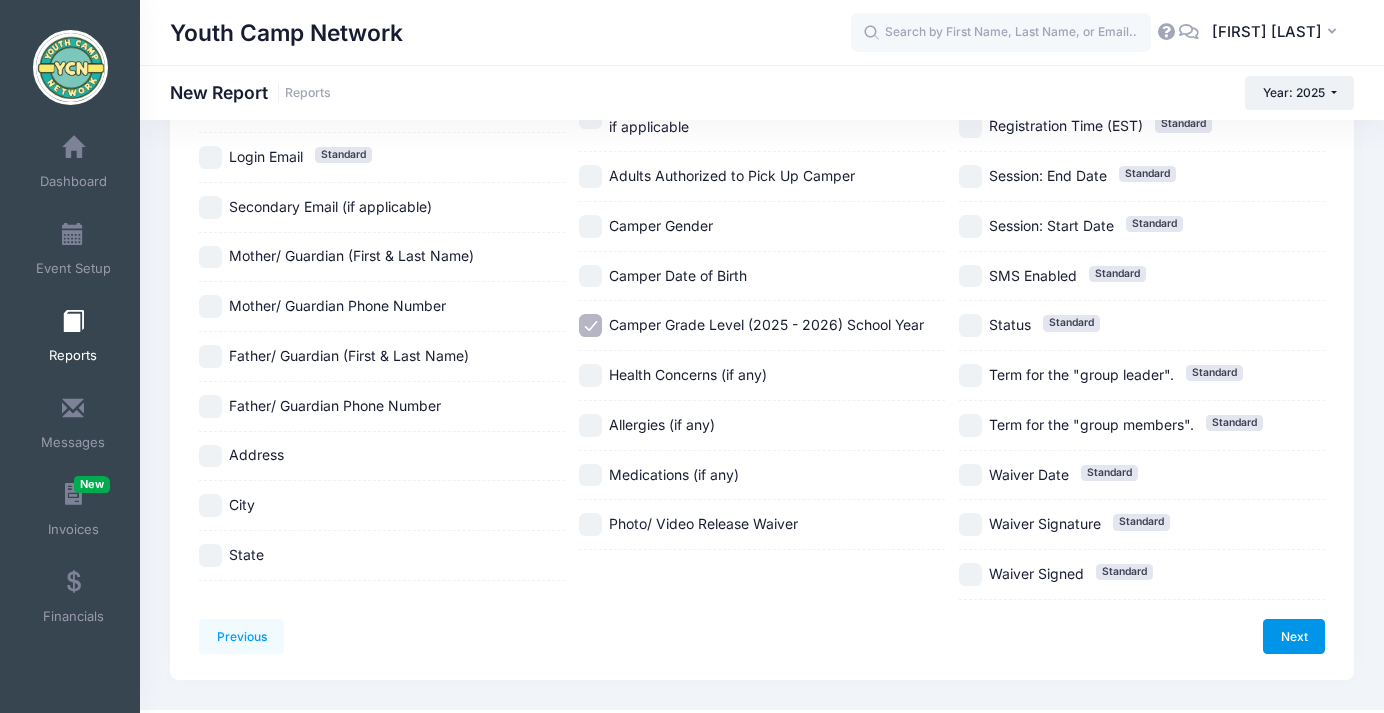 click on "Next" at bounding box center (1294, 636) 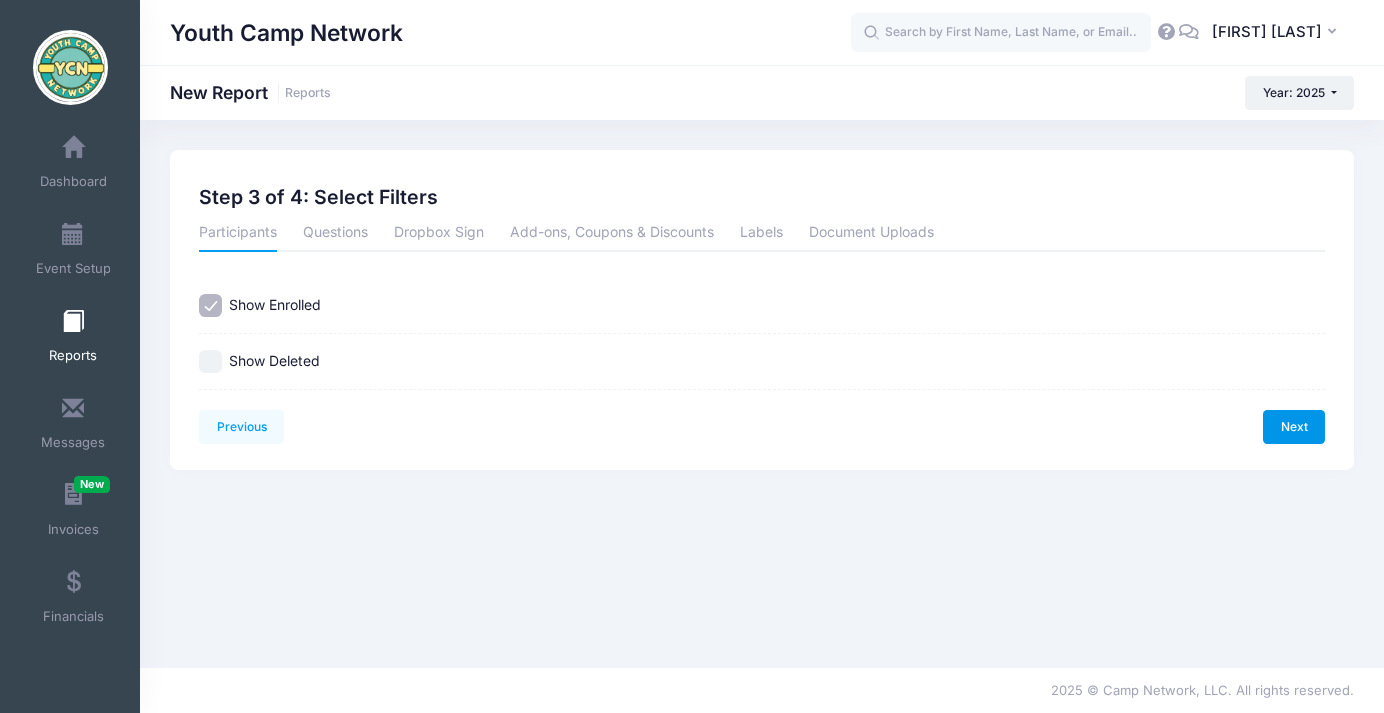 scroll, scrollTop: 0, scrollLeft: 0, axis: both 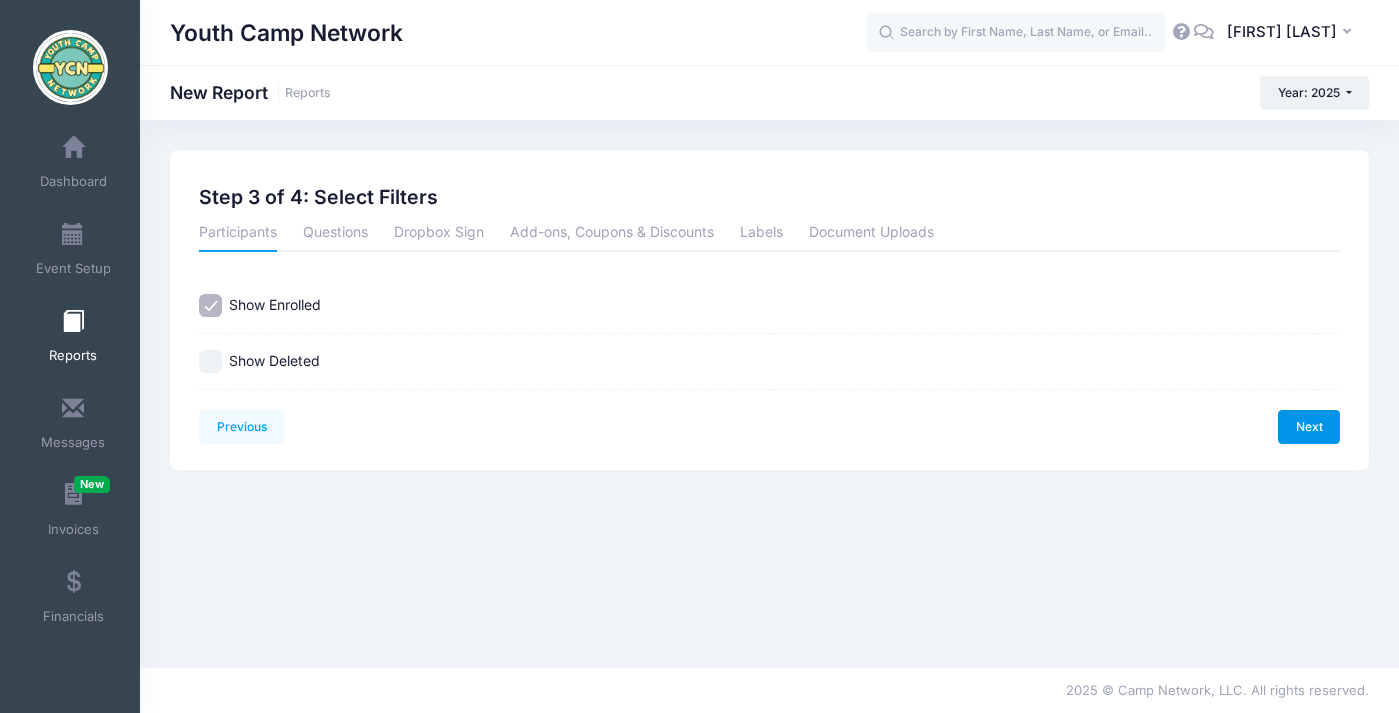 click on "Next" at bounding box center [1309, 427] 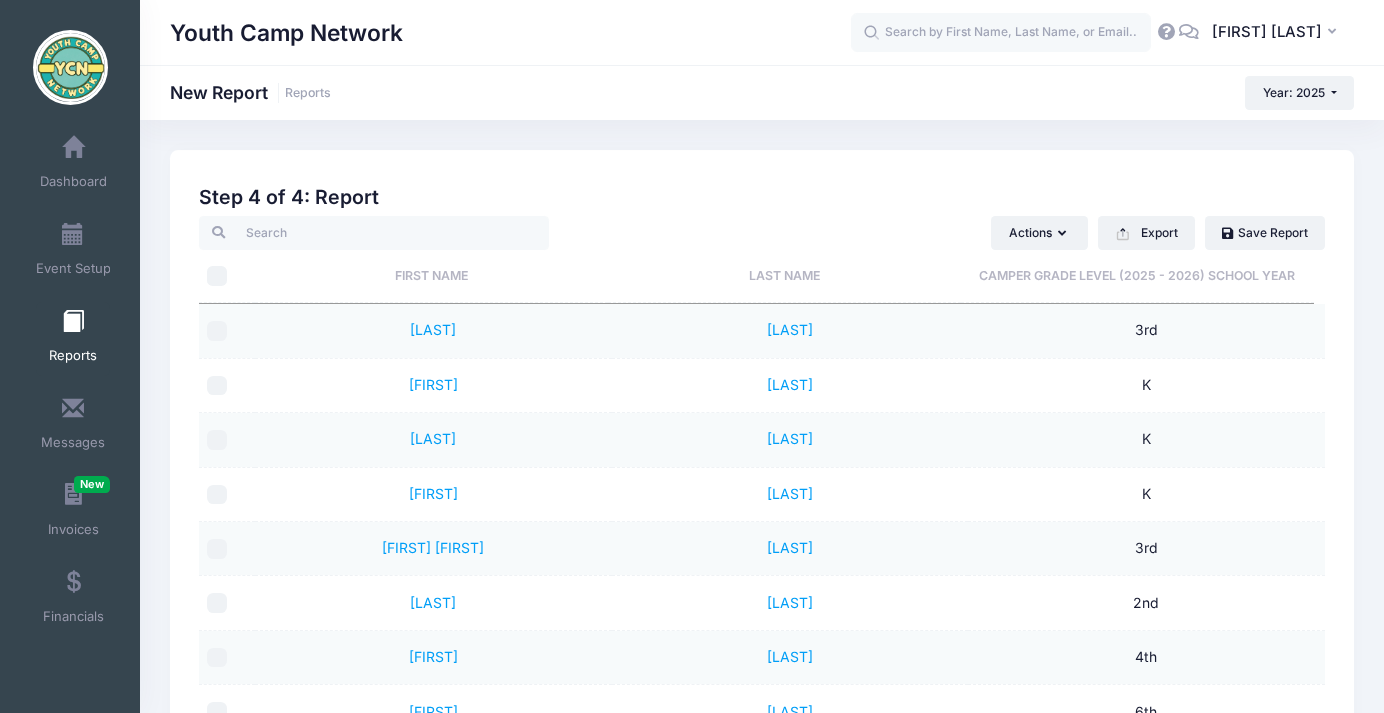 click on "Camper Grade Level (2025 - 2026) School Year" at bounding box center (1137, 276) 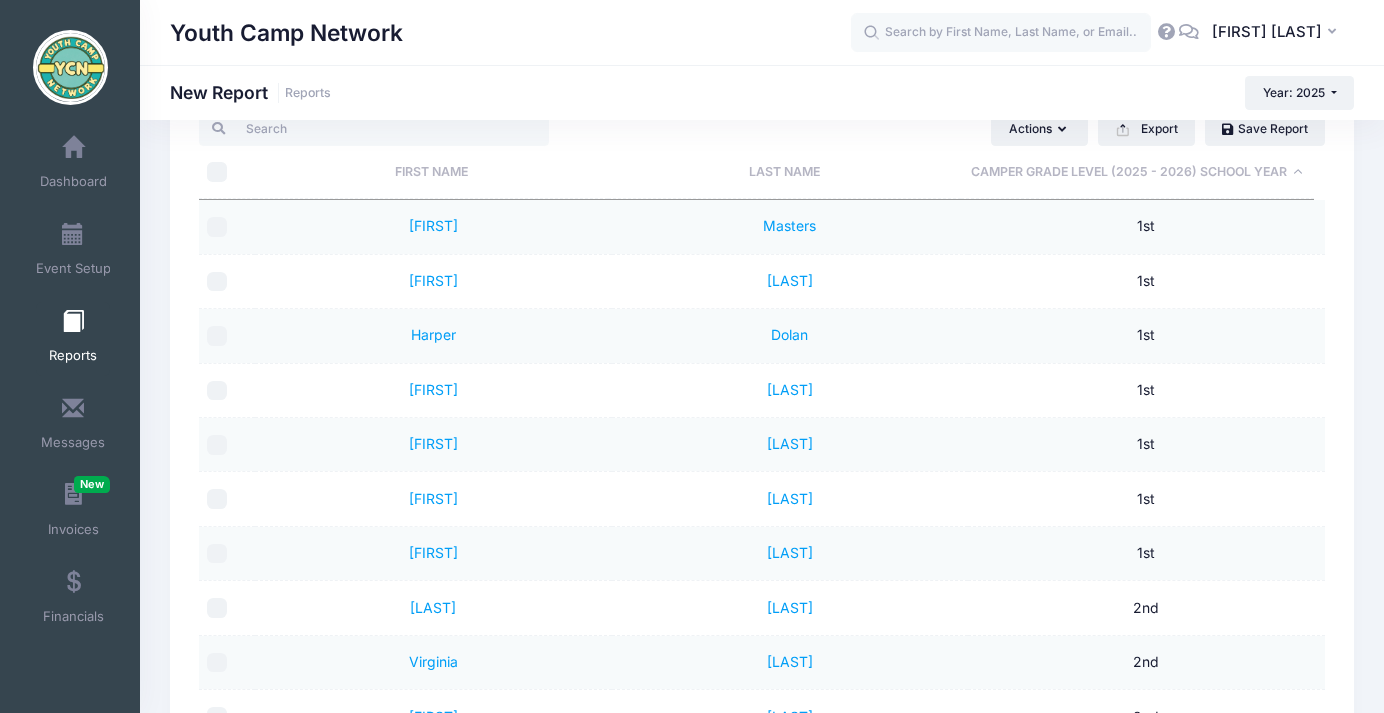 scroll, scrollTop: 102, scrollLeft: 0, axis: vertical 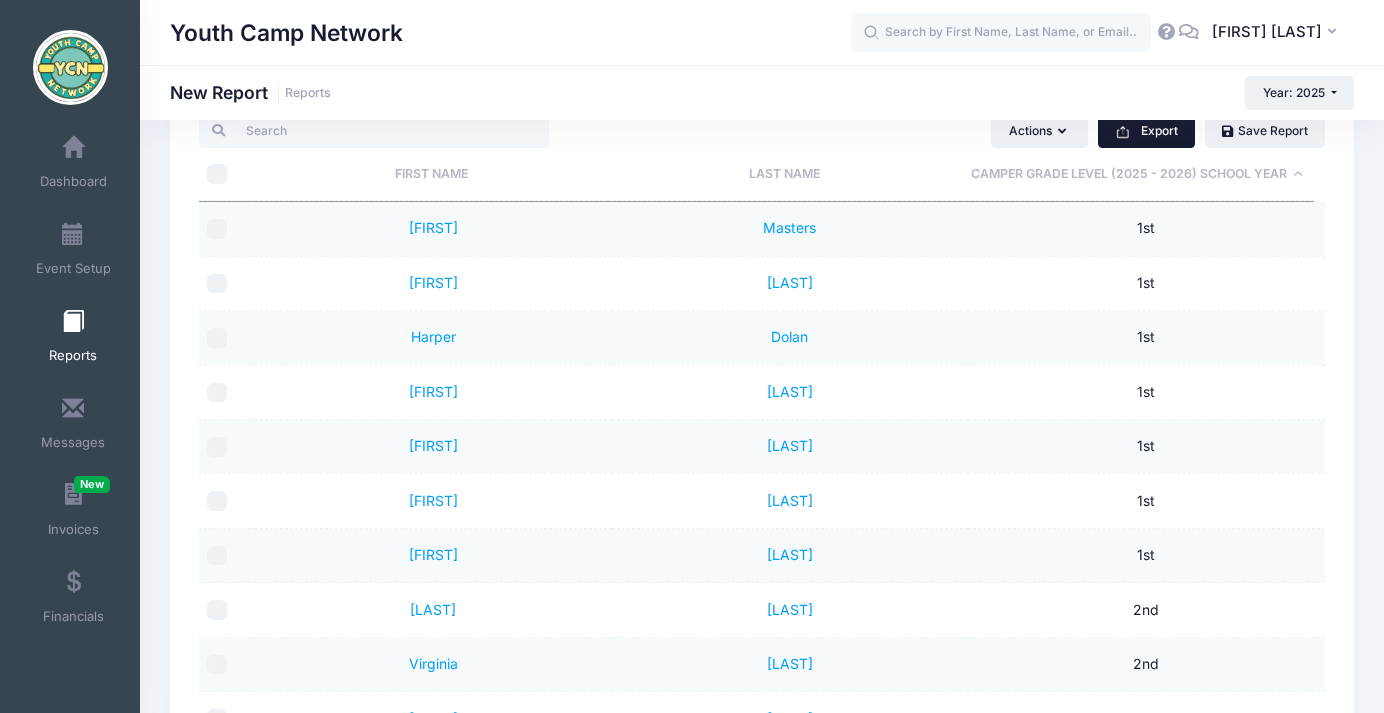 click on "Export" at bounding box center [1146, 131] 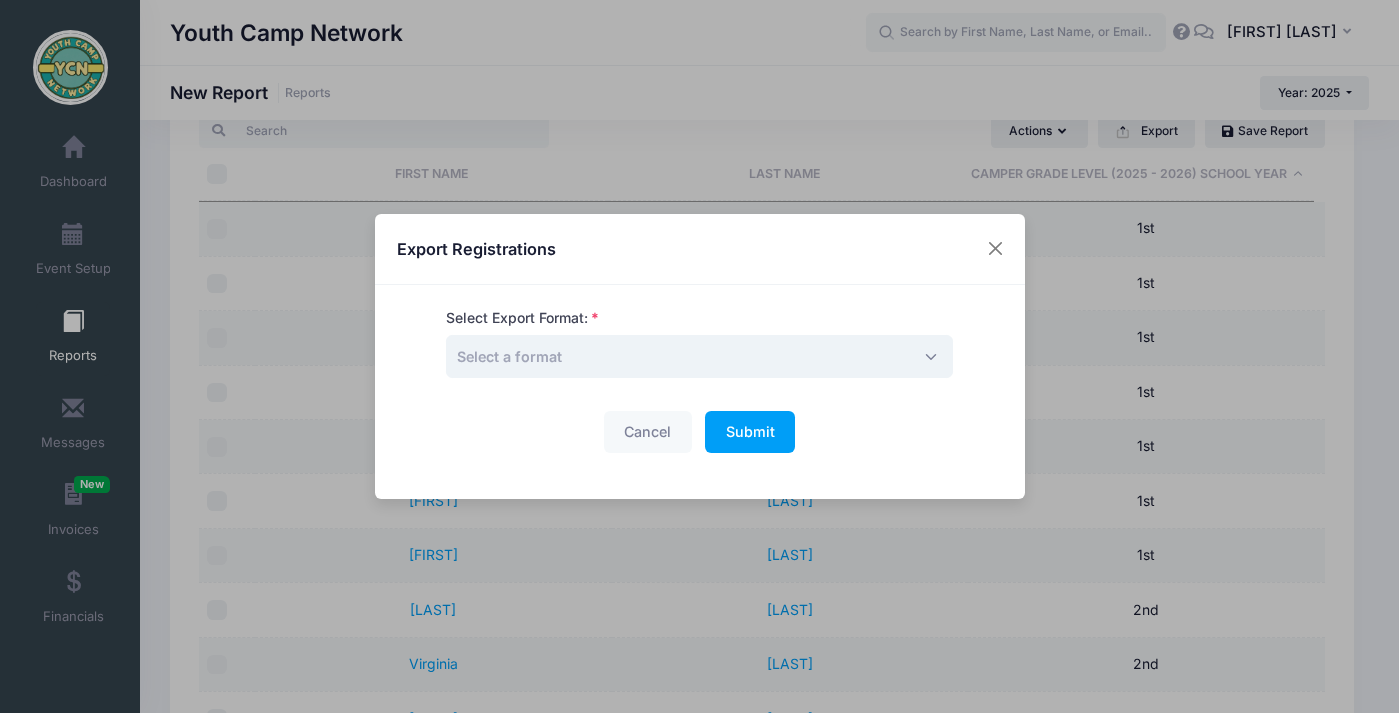 click on "Select a format" at bounding box center (699, 356) 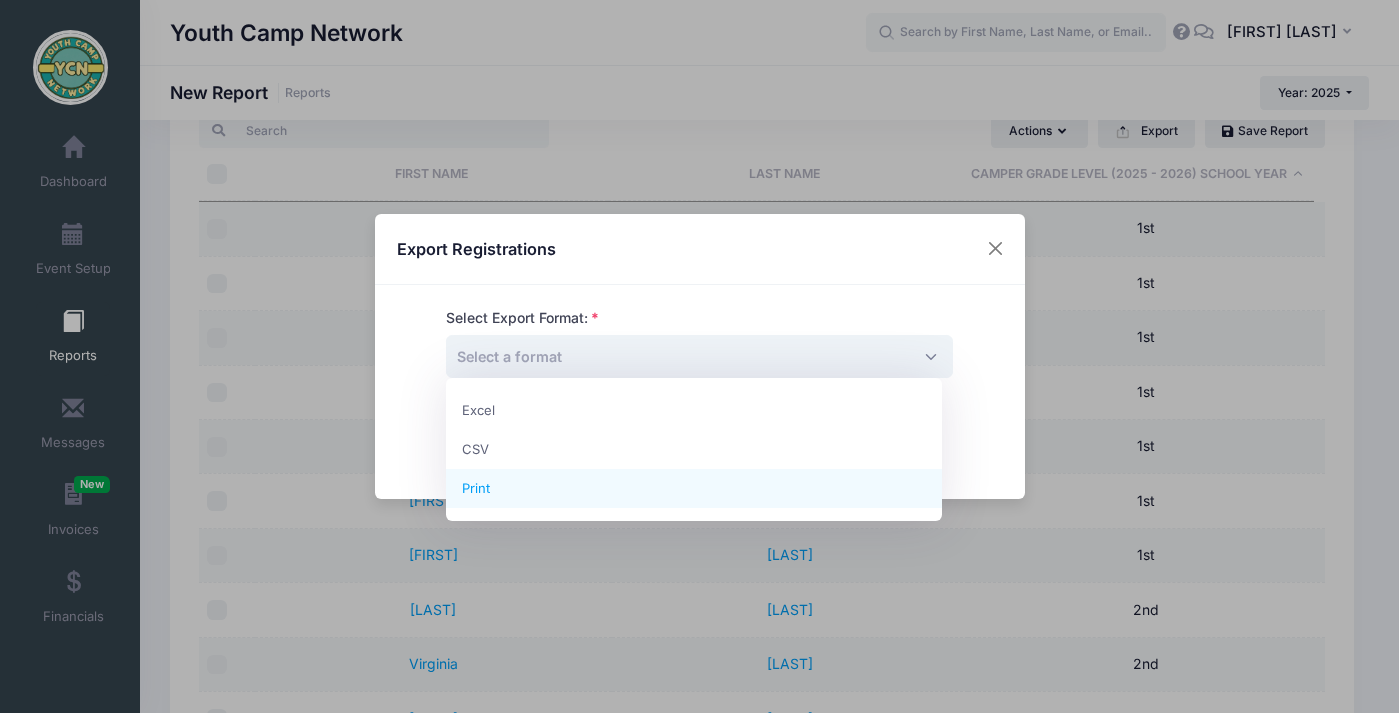 select on "print" 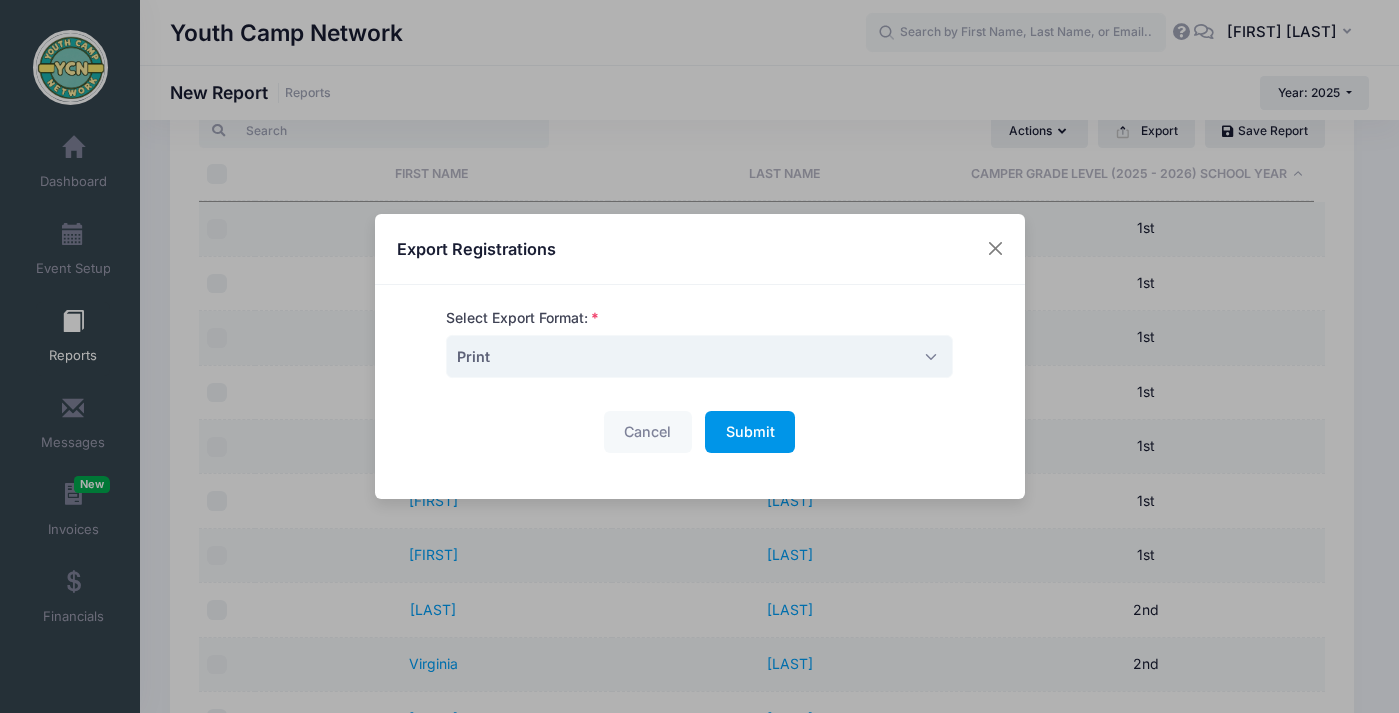 click on "Submit" at bounding box center [750, 431] 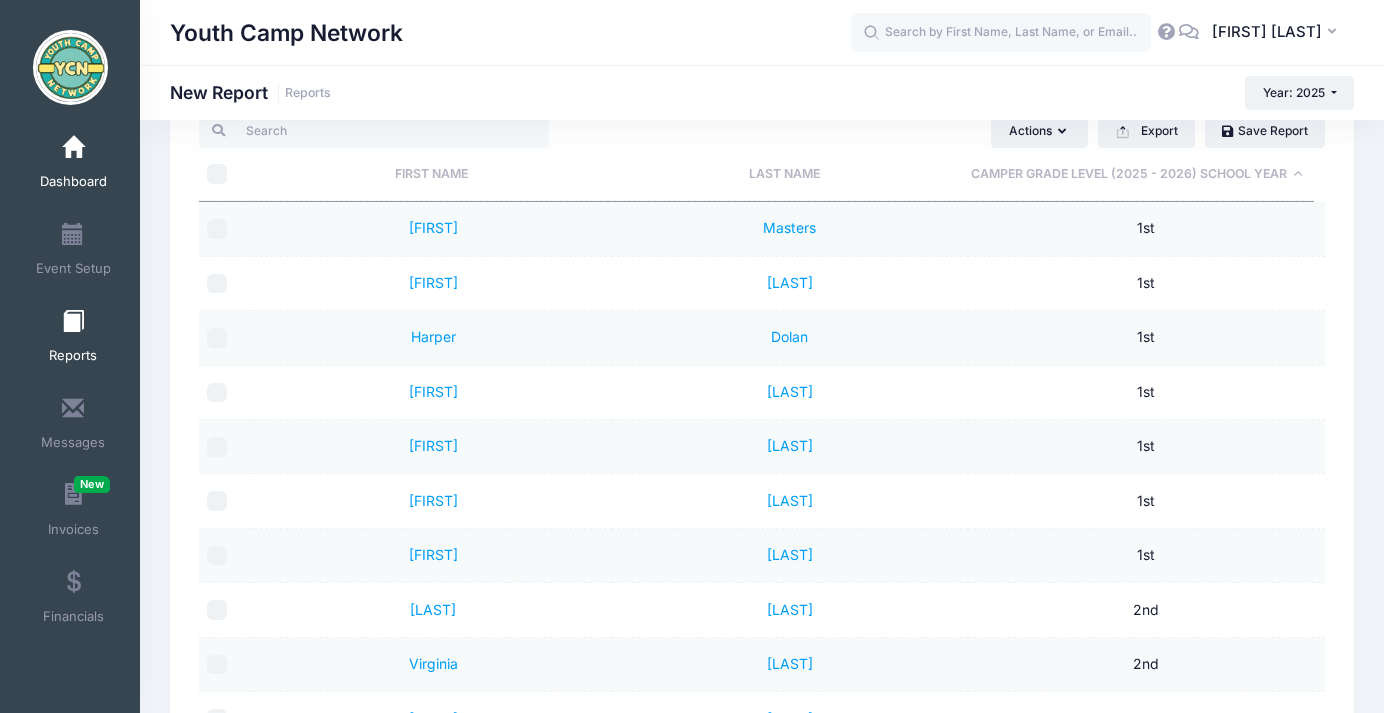 click at bounding box center [73, 148] 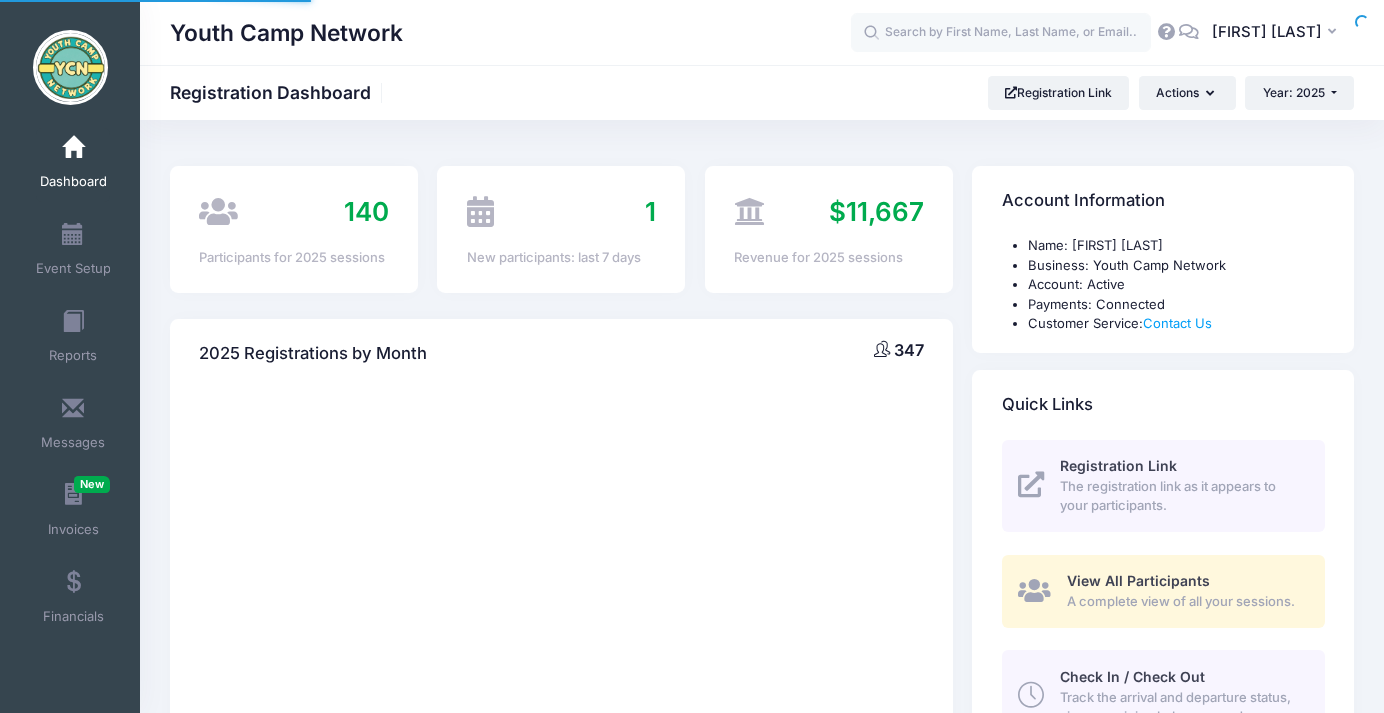 scroll, scrollTop: 0, scrollLeft: 0, axis: both 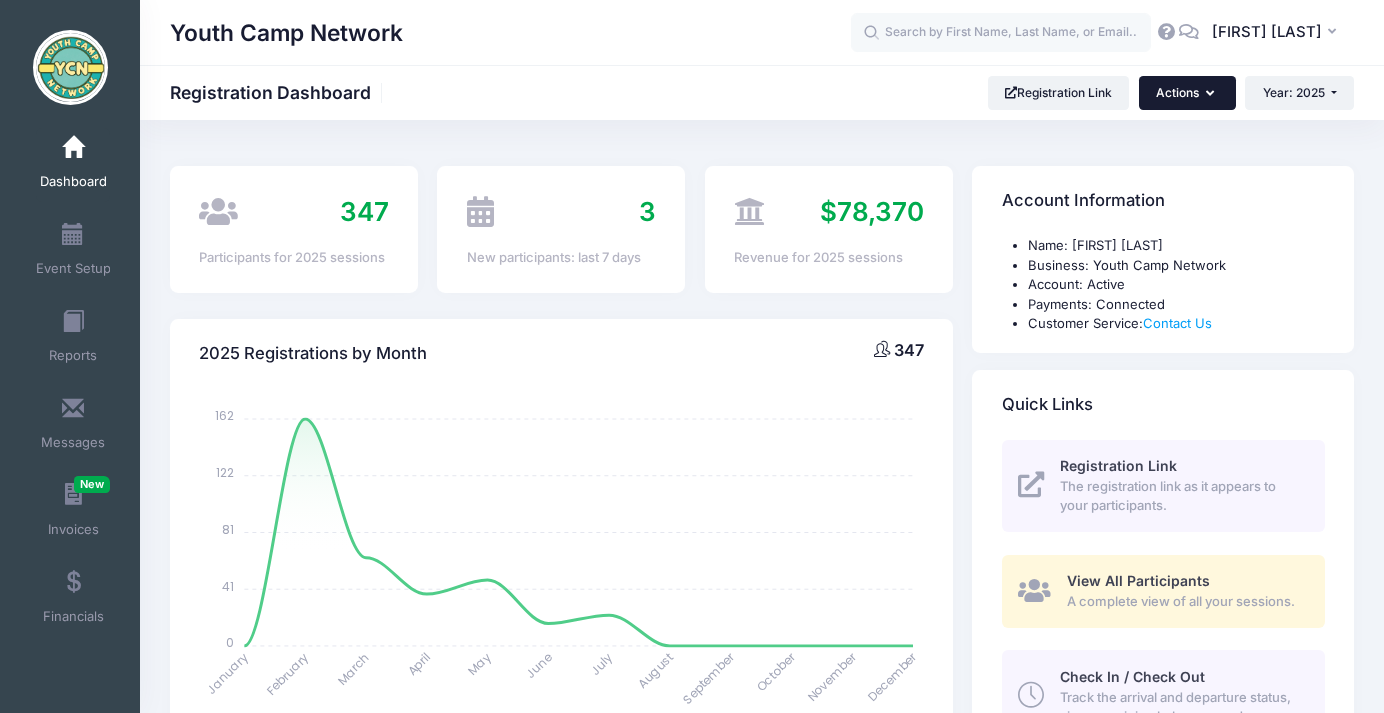 click on "Actions" at bounding box center (1187, 93) 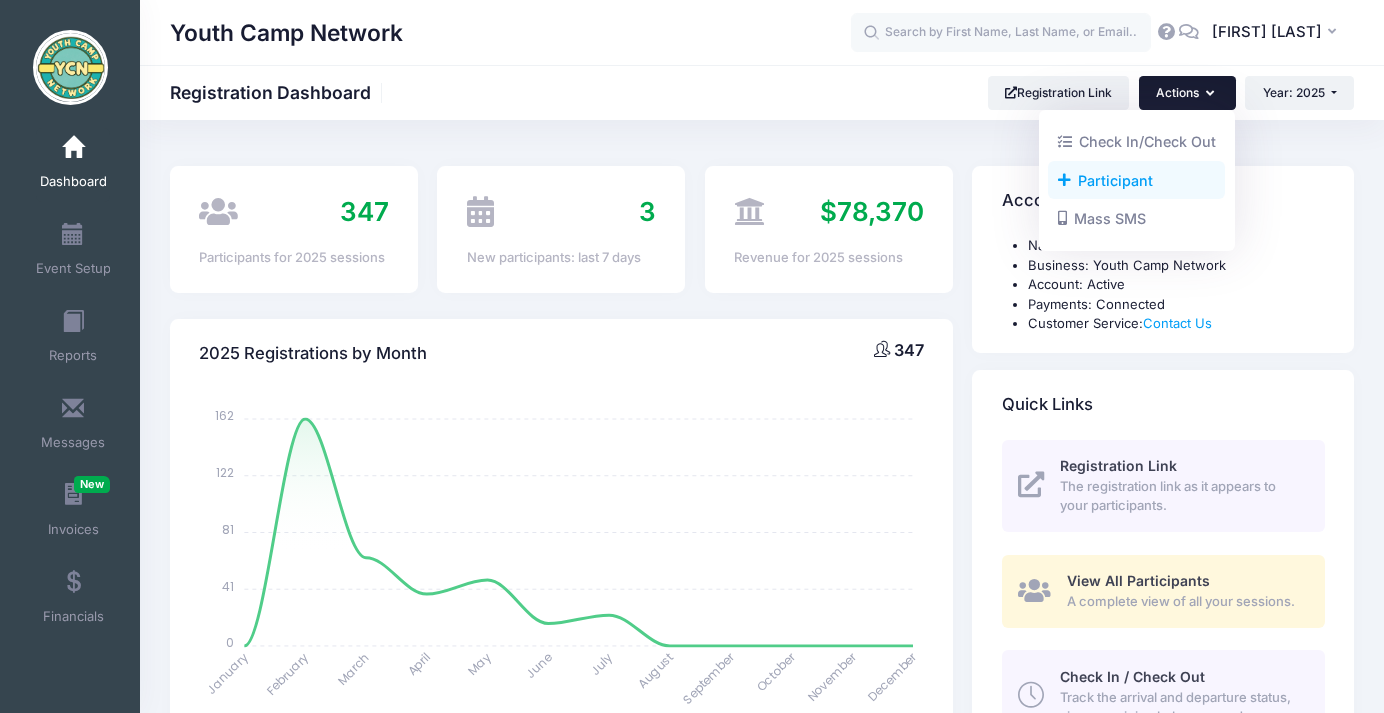 click on "Participant" at bounding box center [1136, 180] 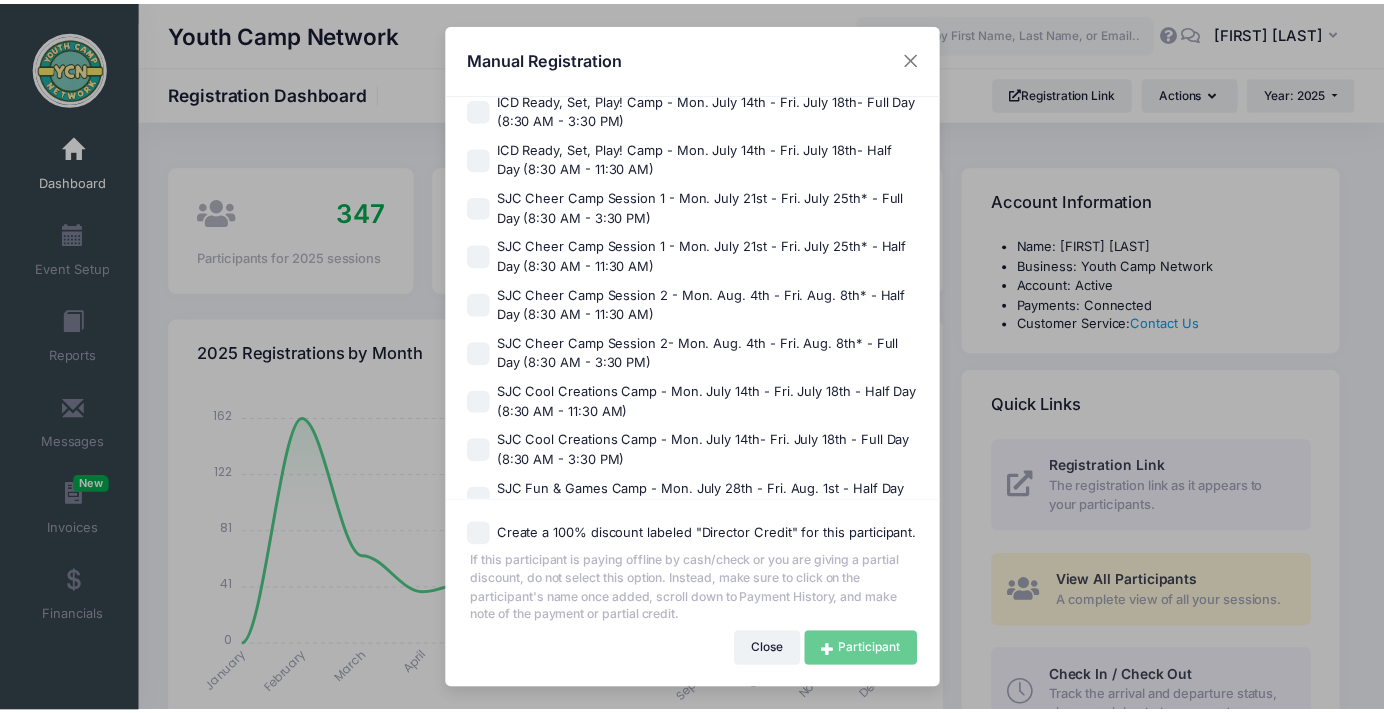 scroll, scrollTop: 371, scrollLeft: 0, axis: vertical 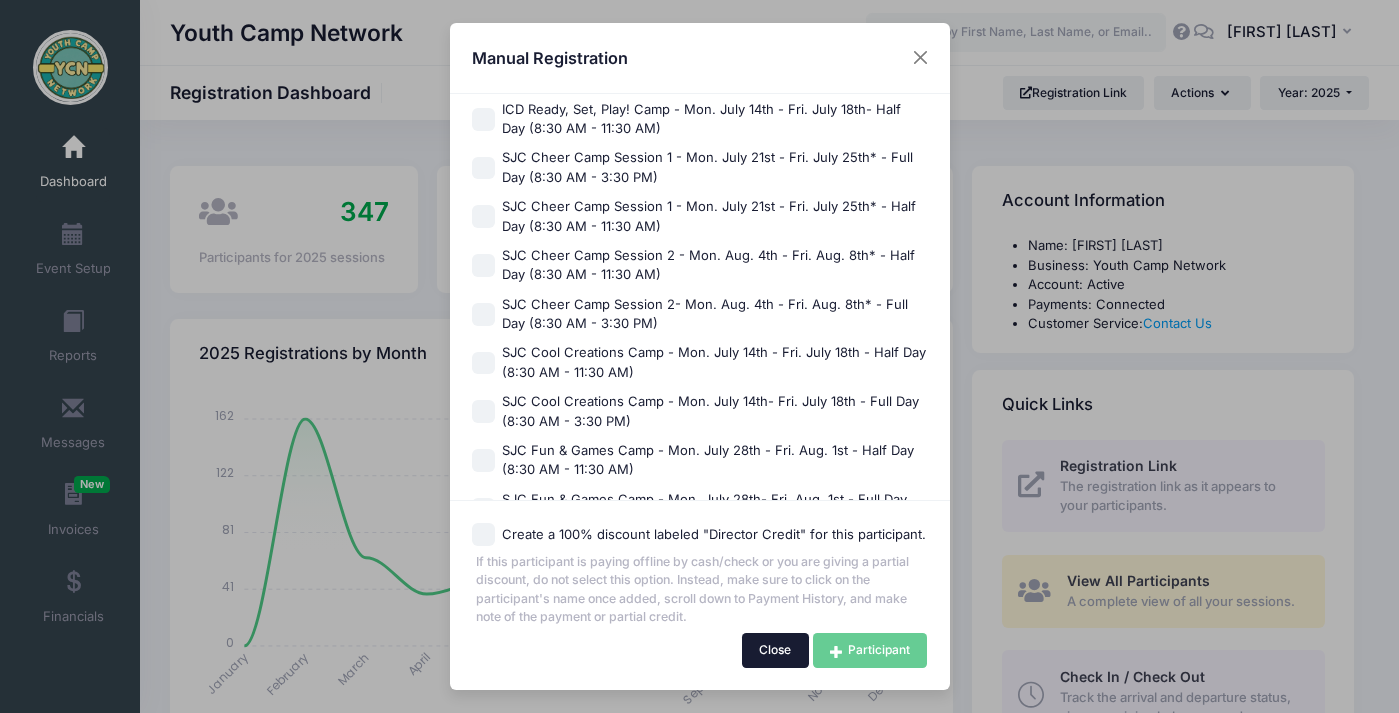 click on "Close" at bounding box center (775, 650) 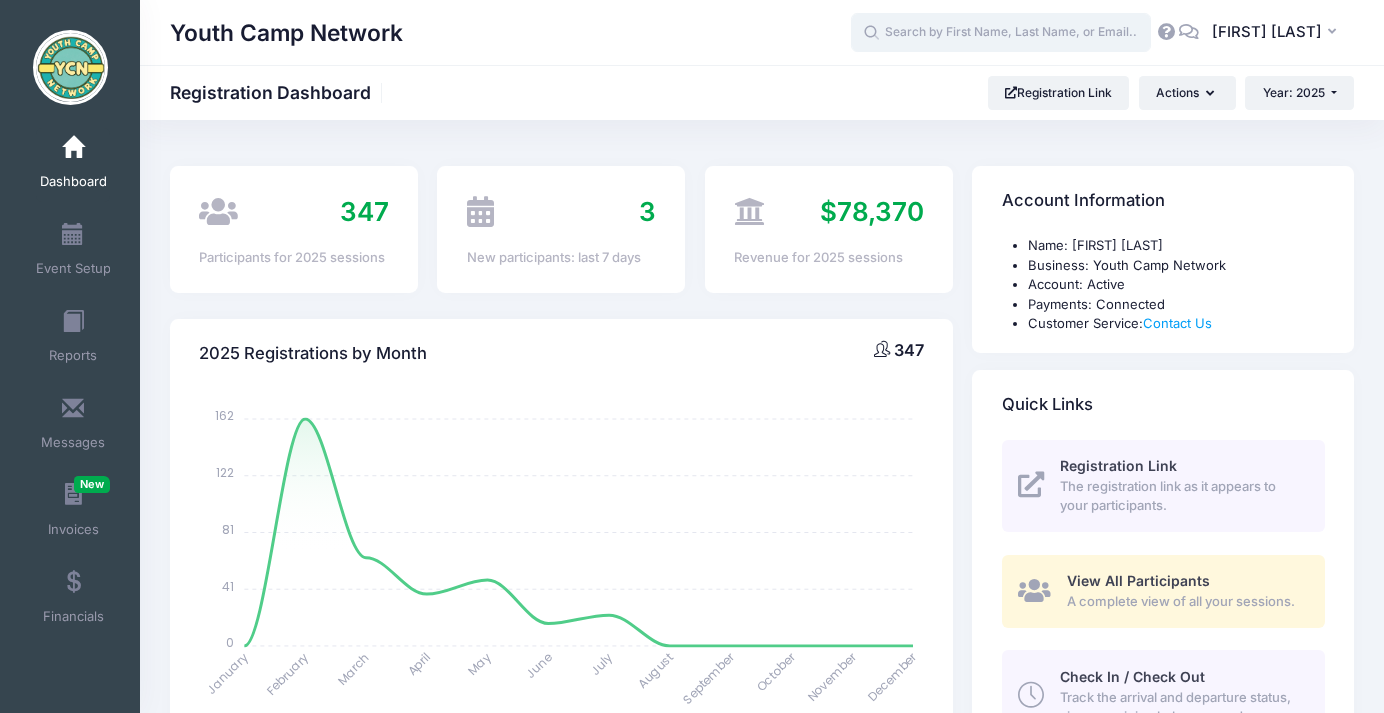 click at bounding box center [1001, 33] 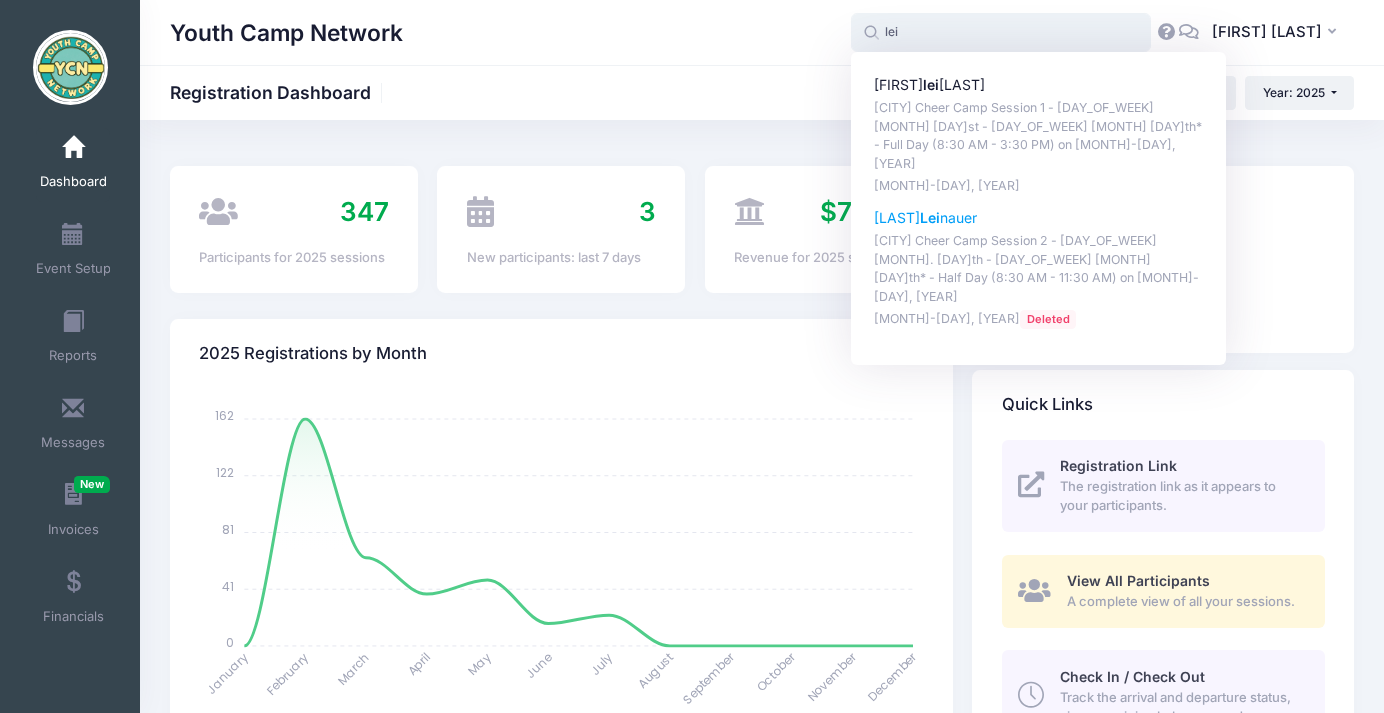 click on "Delaney  Lei nauer" at bounding box center [1039, 218] 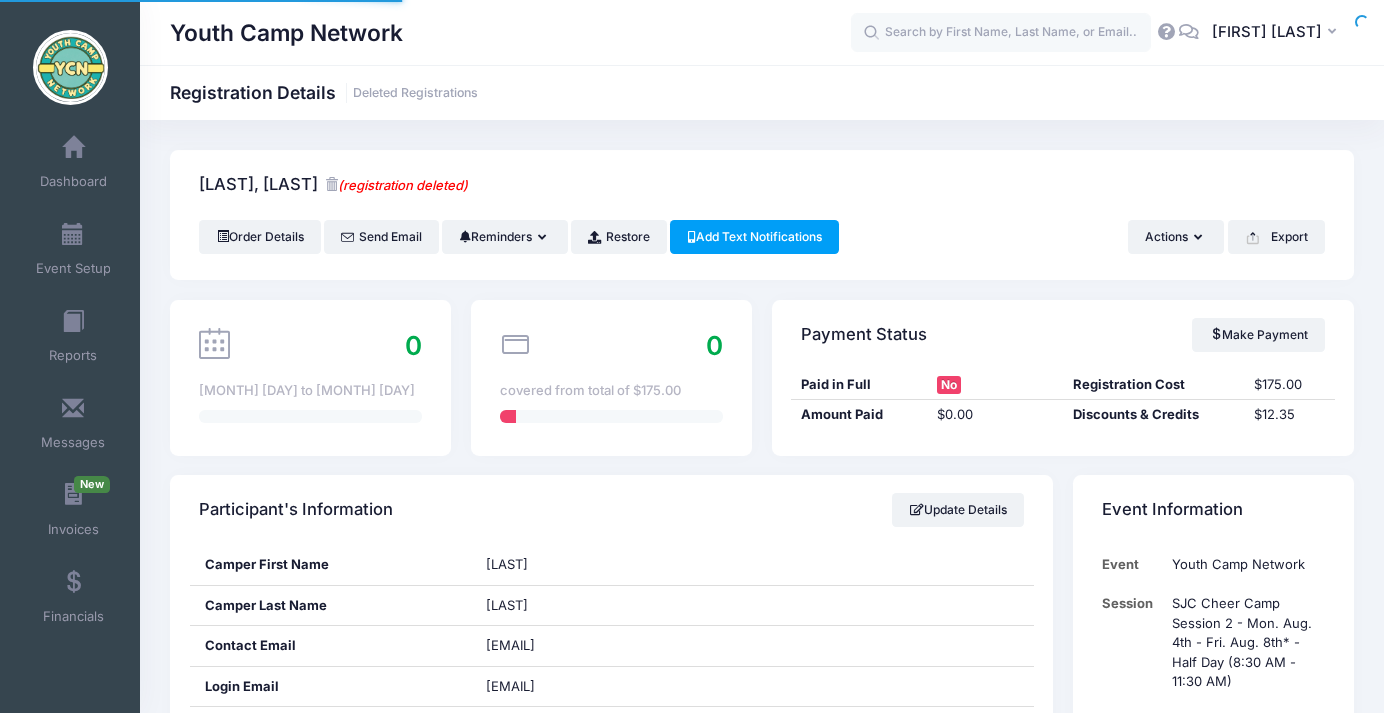 scroll, scrollTop: 0, scrollLeft: 0, axis: both 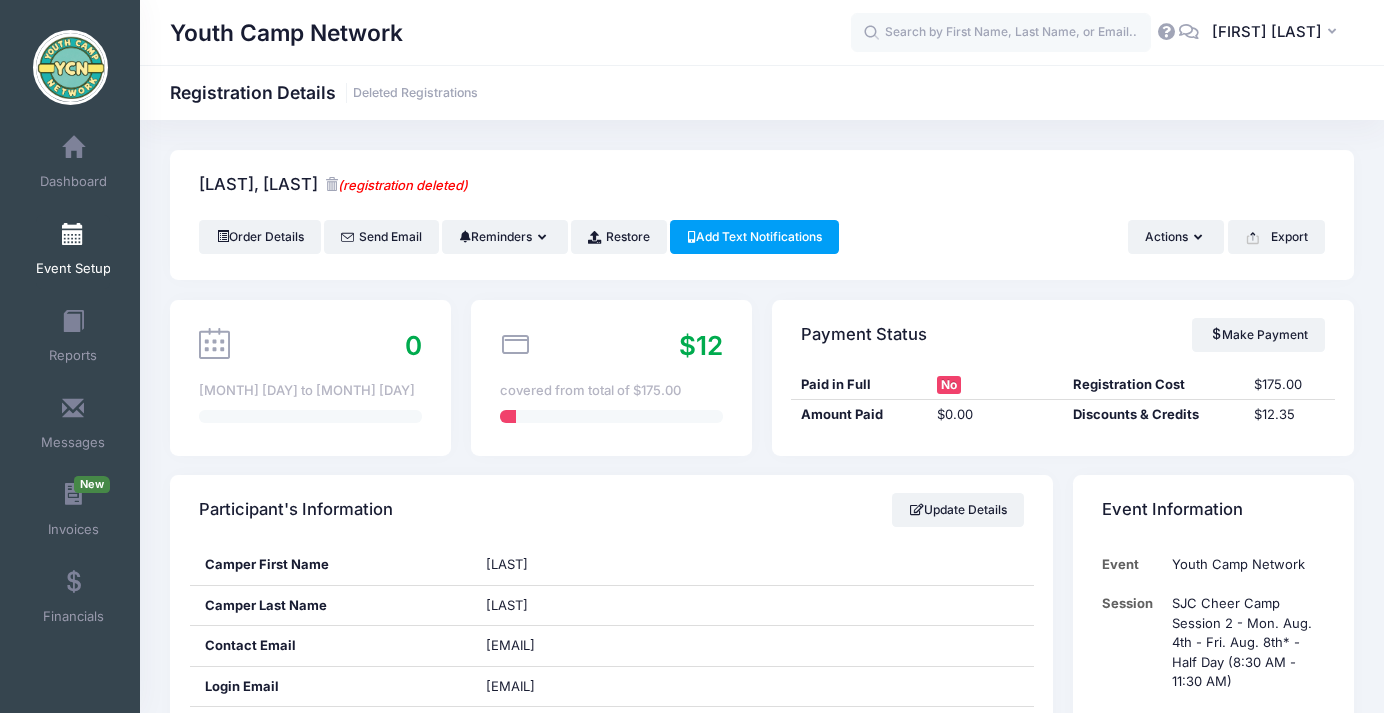 click at bounding box center [73, 235] 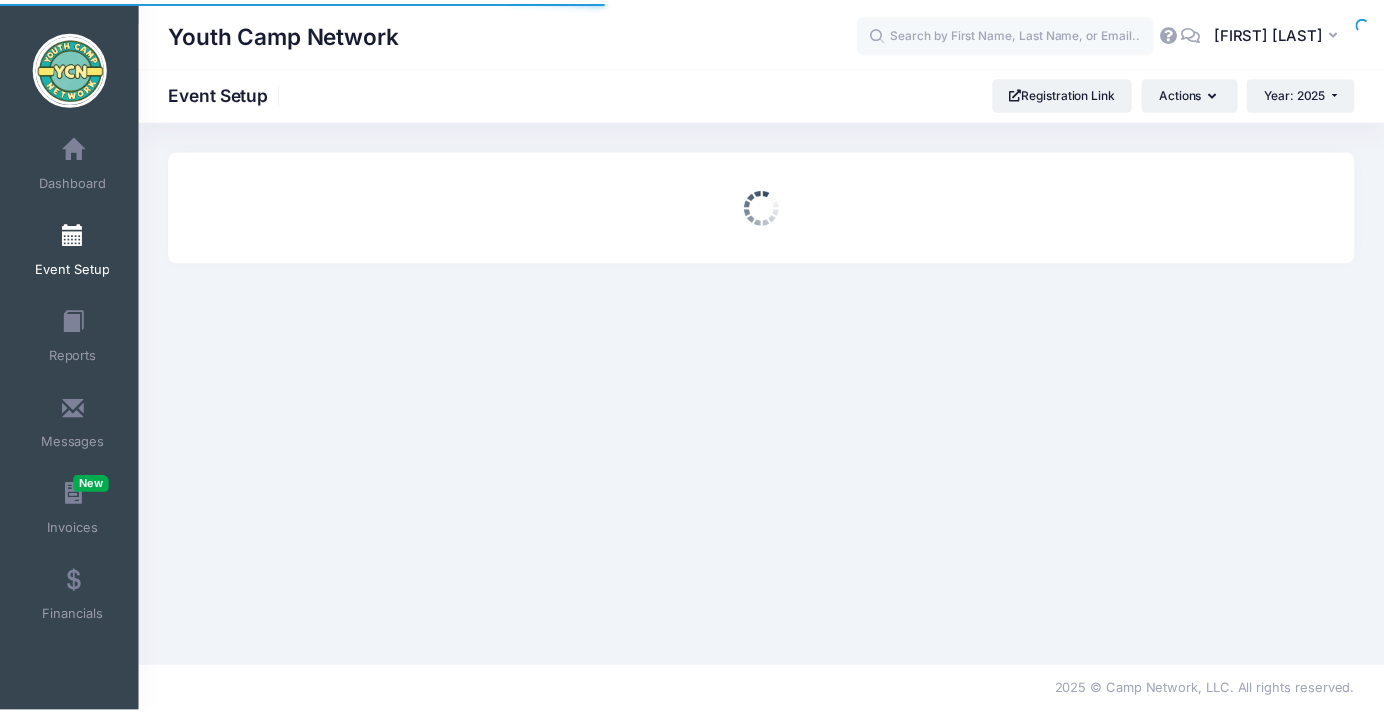 scroll, scrollTop: 0, scrollLeft: 0, axis: both 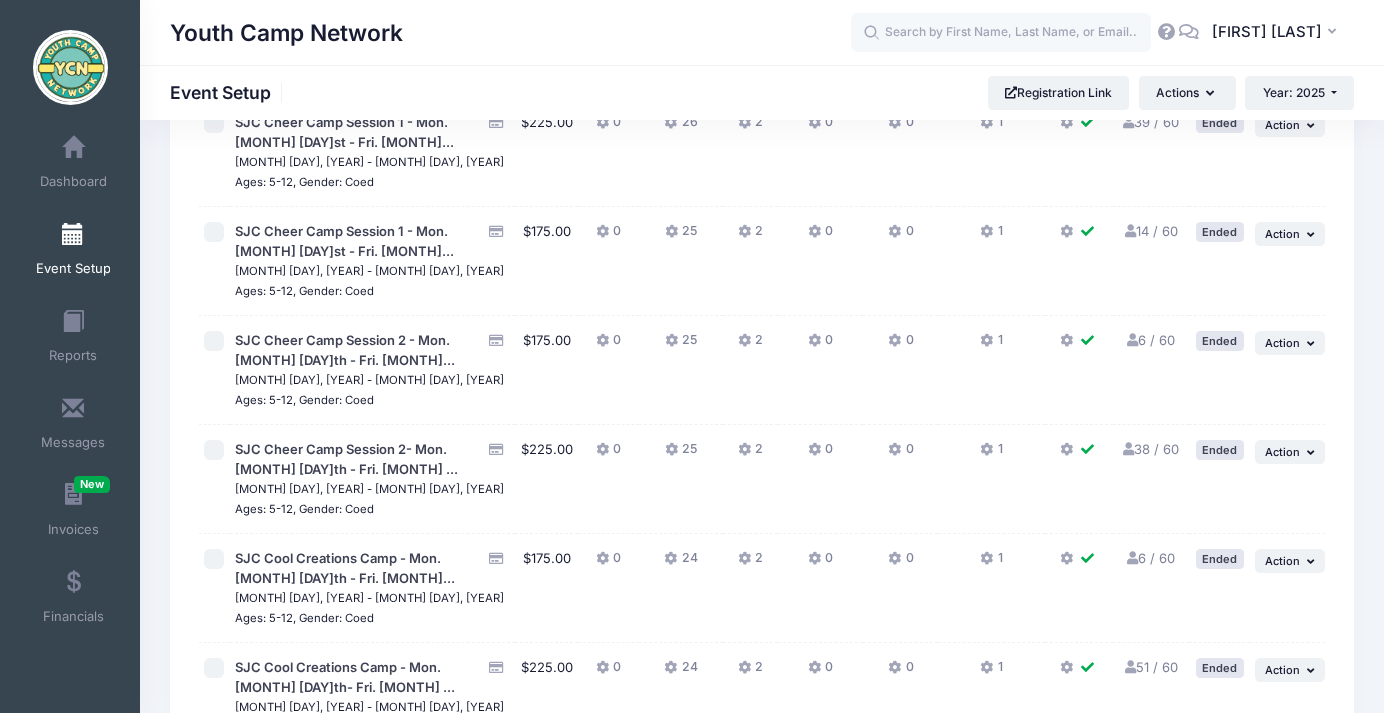 click on "38             / 60
Full" at bounding box center [1151, 449] 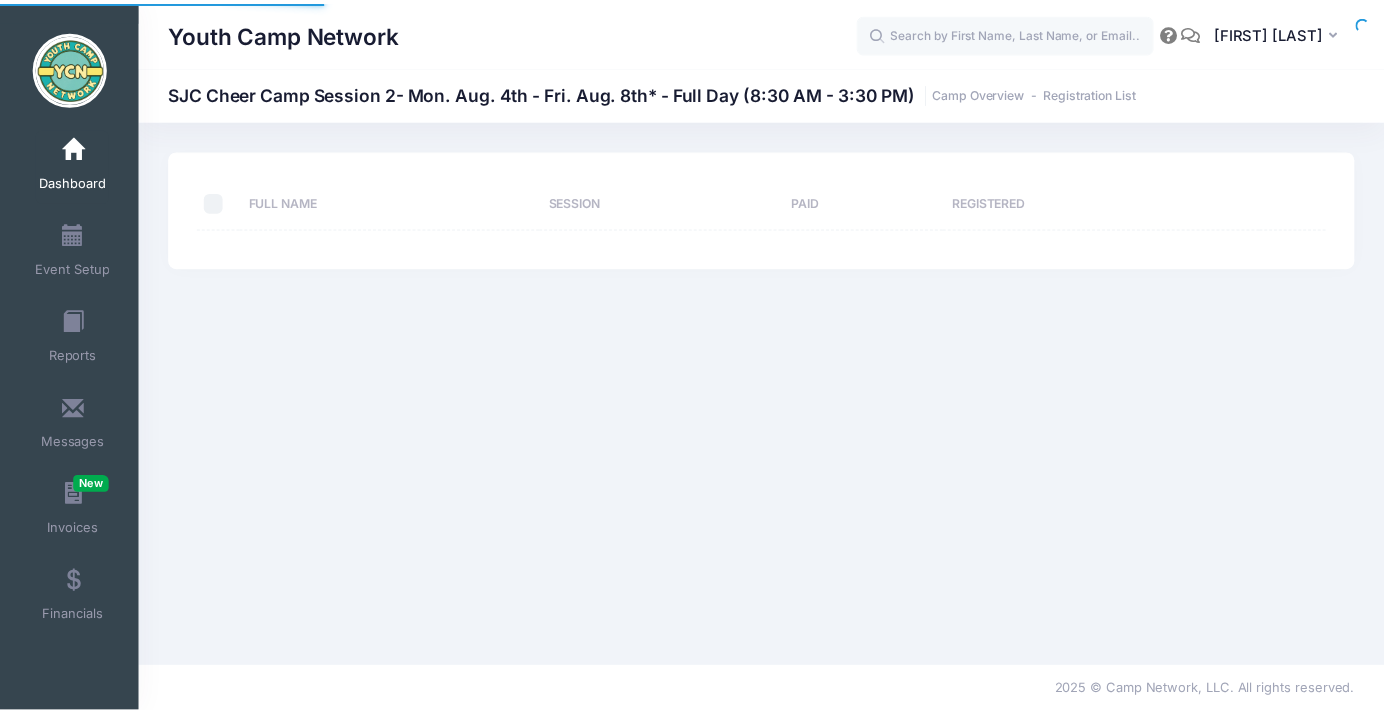 scroll, scrollTop: 0, scrollLeft: 0, axis: both 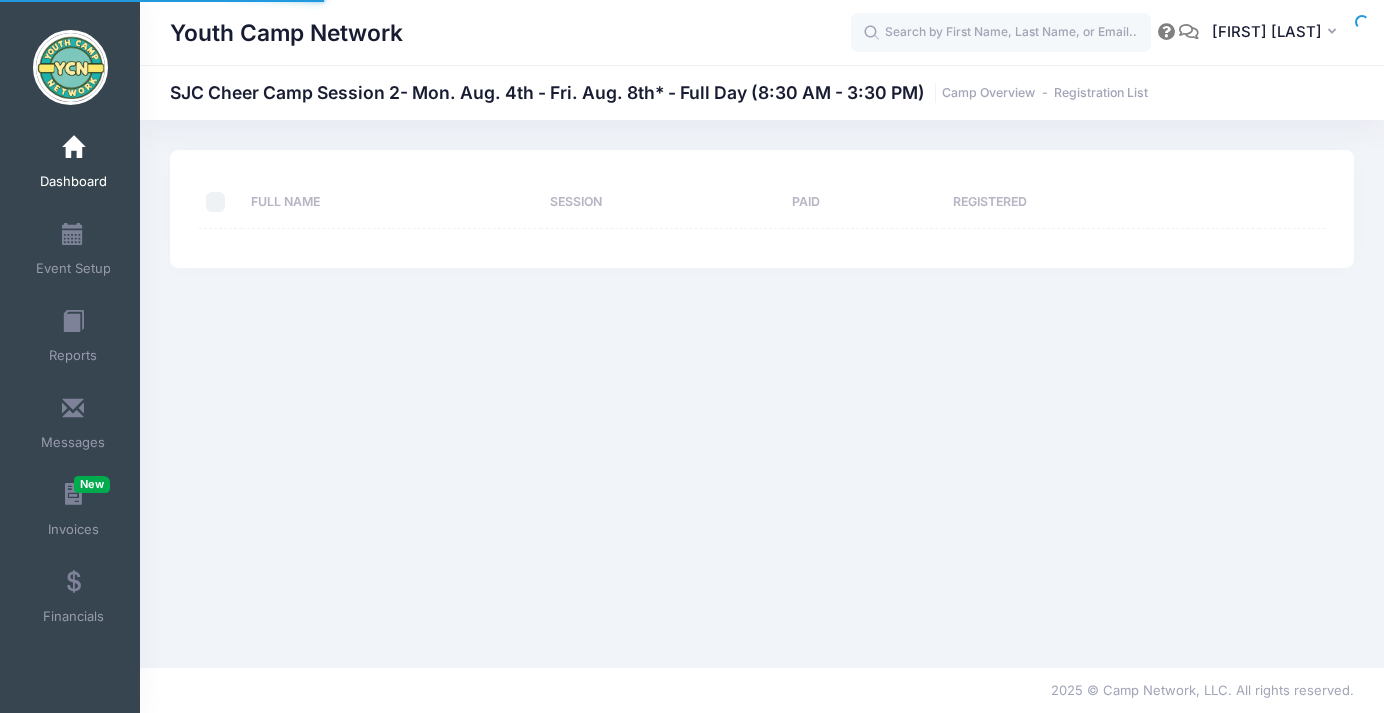 select on "10" 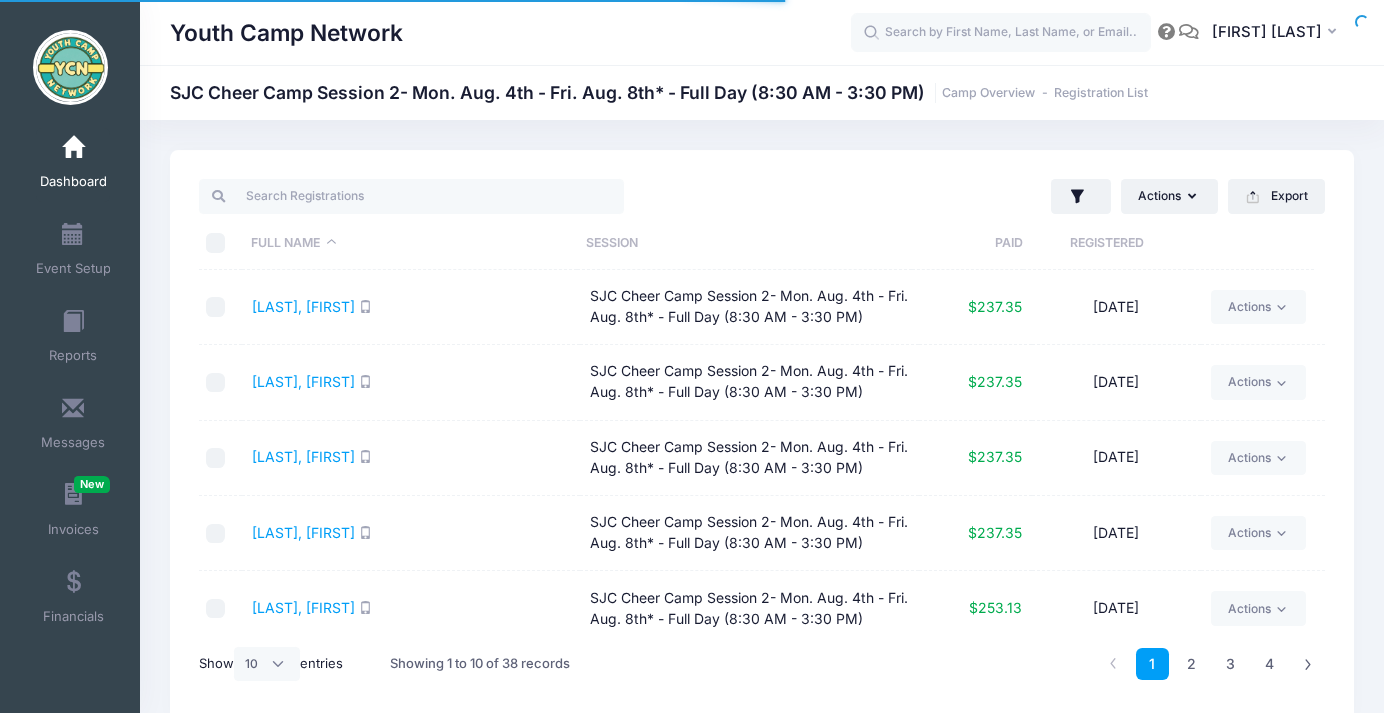 scroll, scrollTop: 0, scrollLeft: 0, axis: both 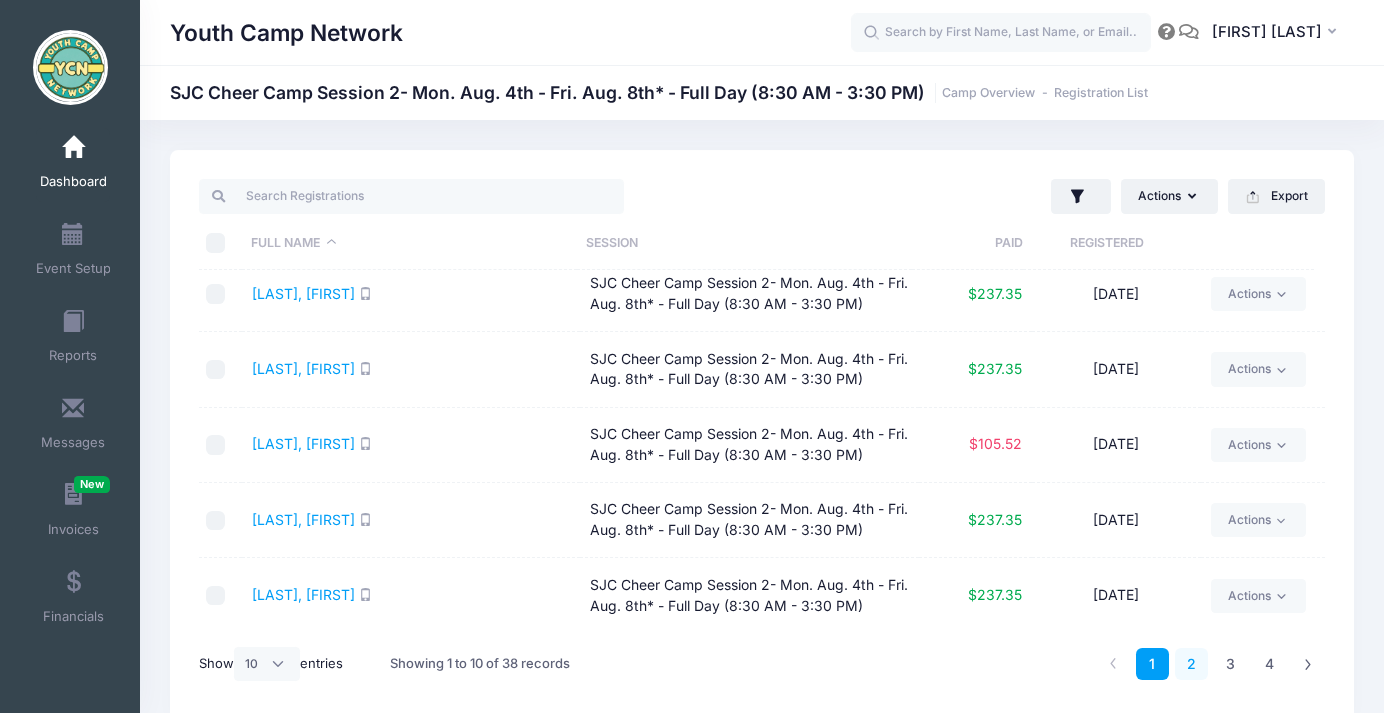 click on "2" at bounding box center (1191, 664) 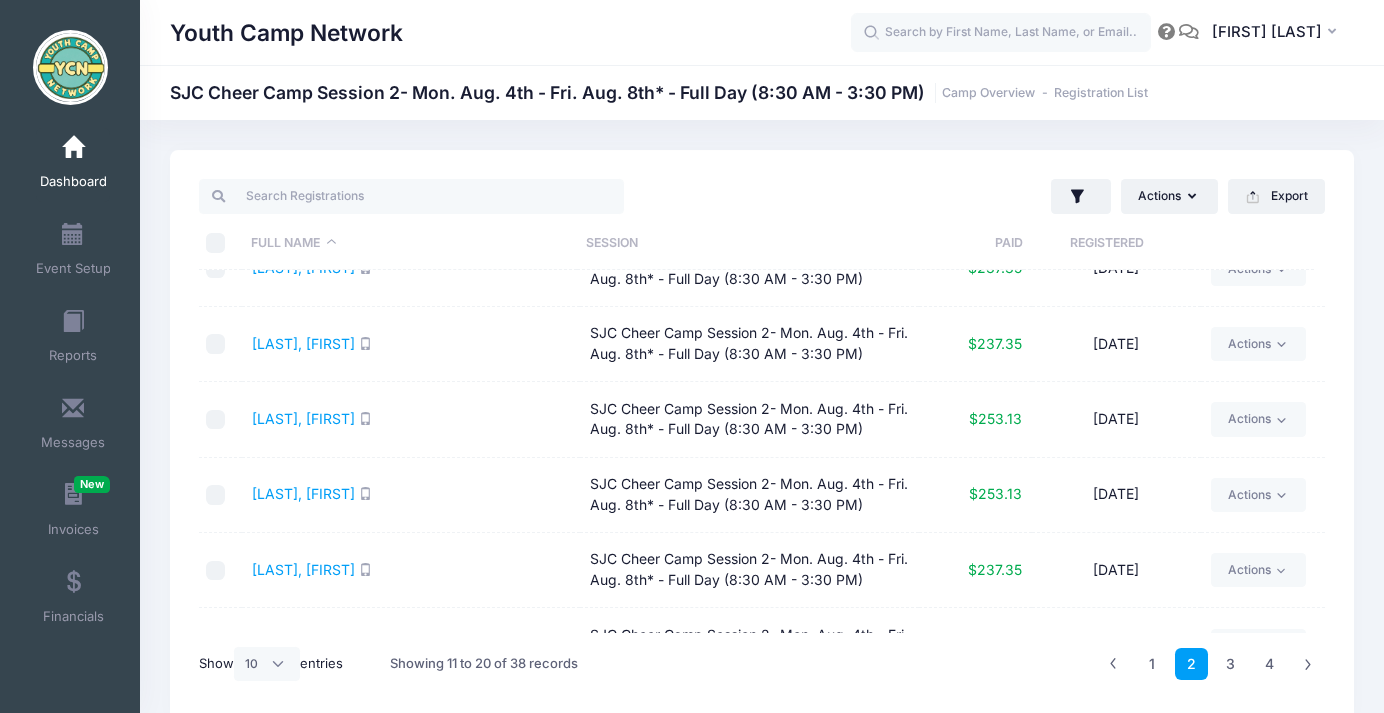 scroll, scrollTop: 390, scrollLeft: 0, axis: vertical 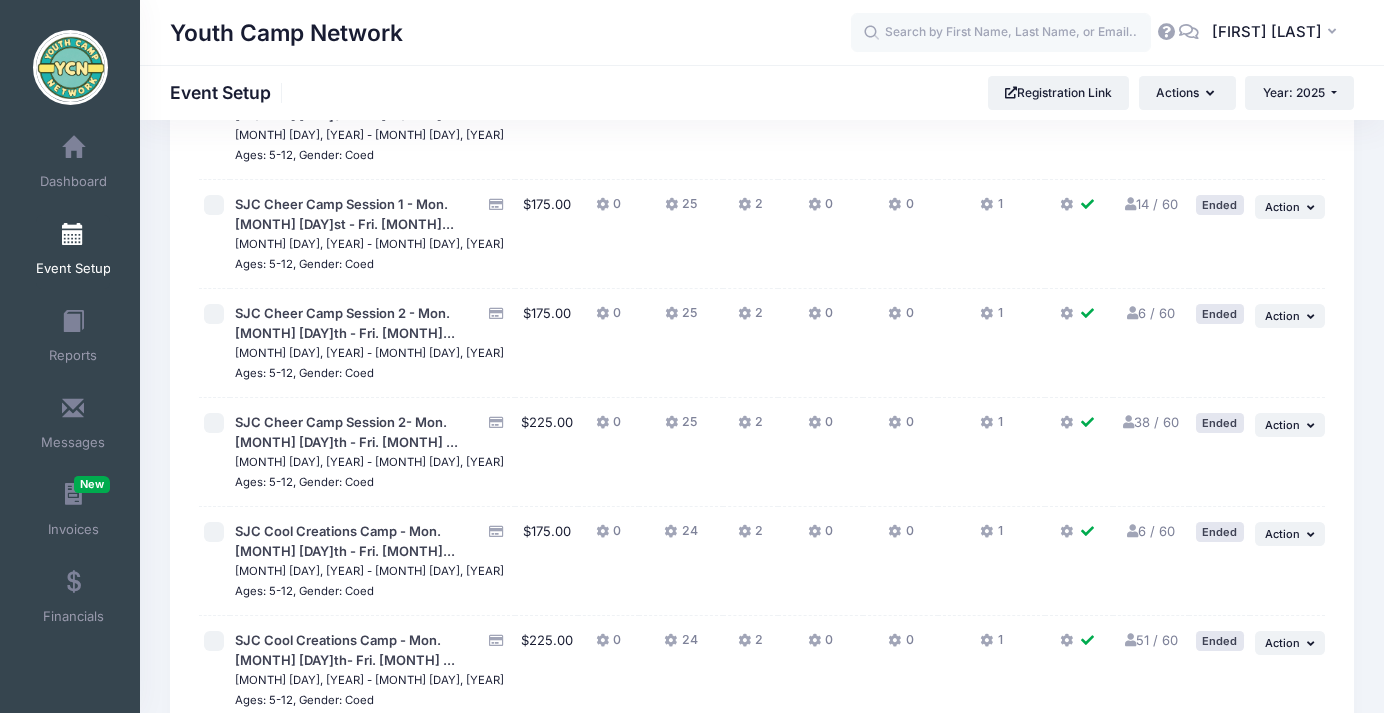 click at bounding box center [1132, 313] 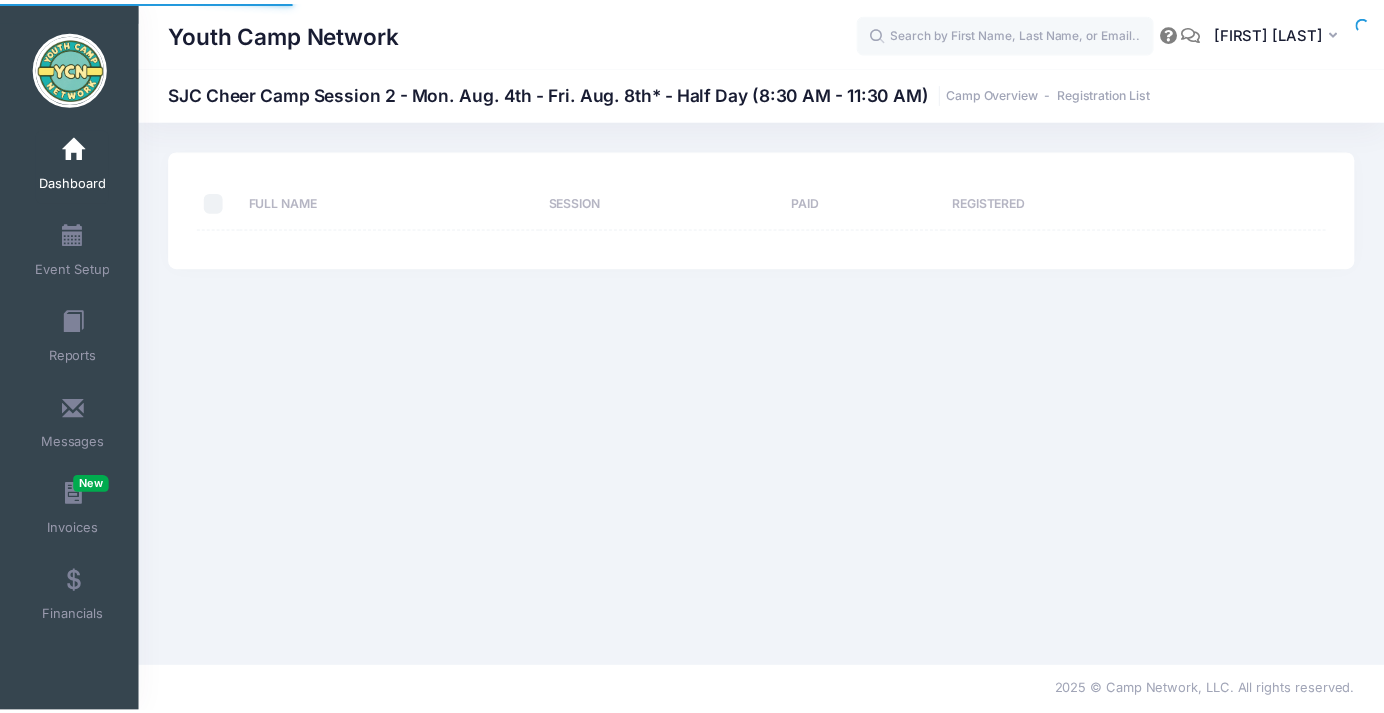 scroll, scrollTop: 0, scrollLeft: 0, axis: both 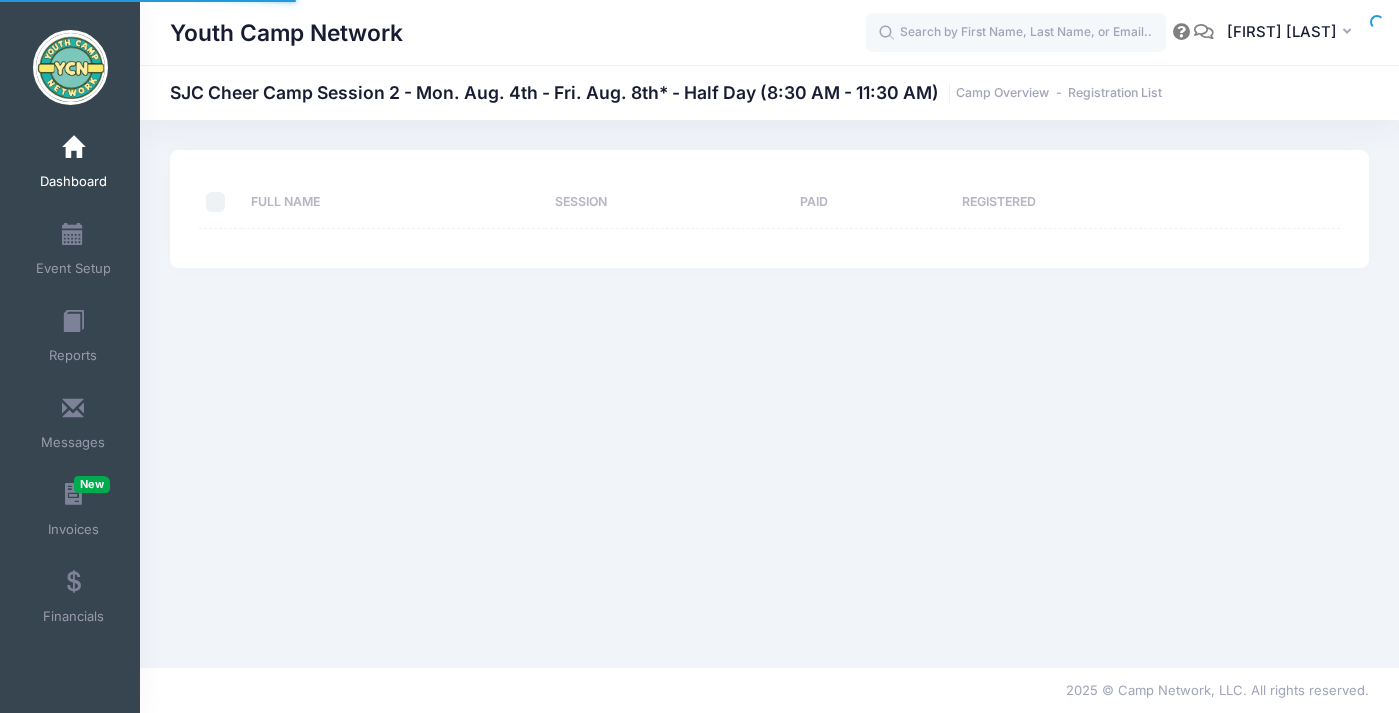 select on "10" 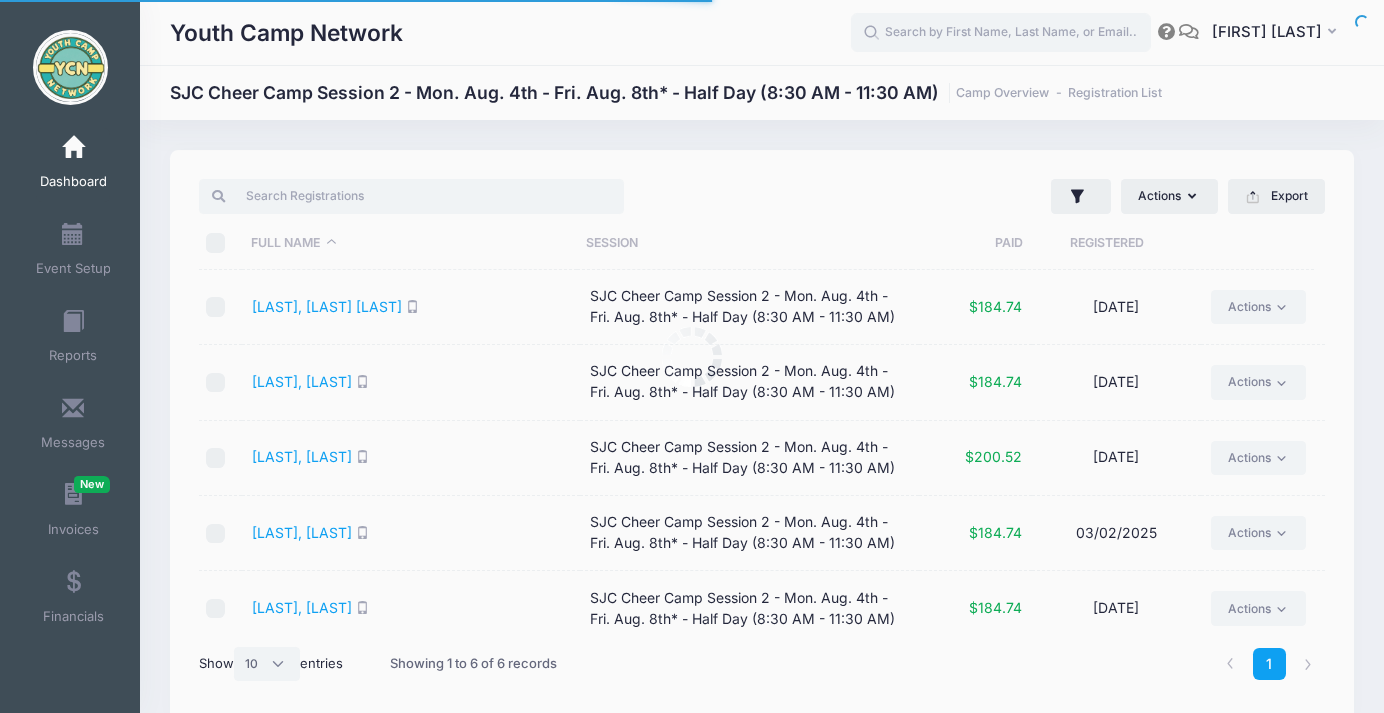 scroll, scrollTop: 0, scrollLeft: 0, axis: both 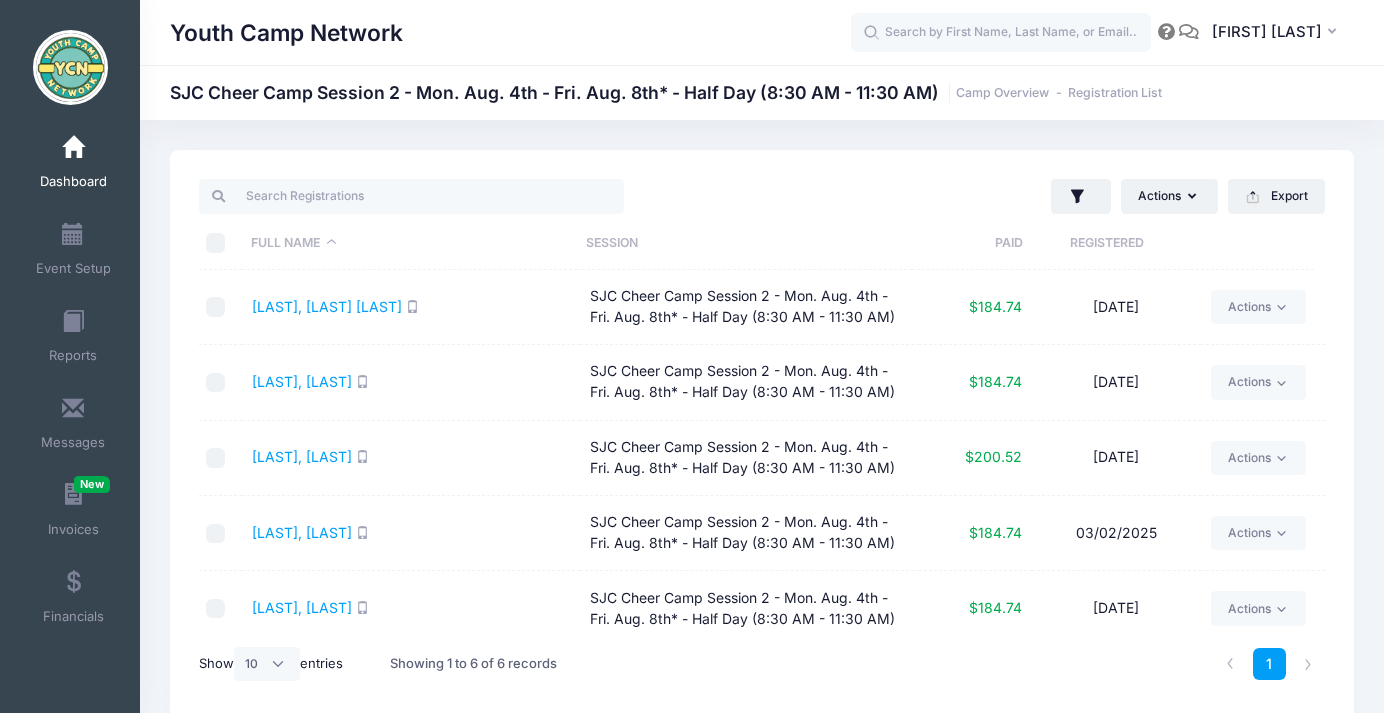 click at bounding box center [73, 148] 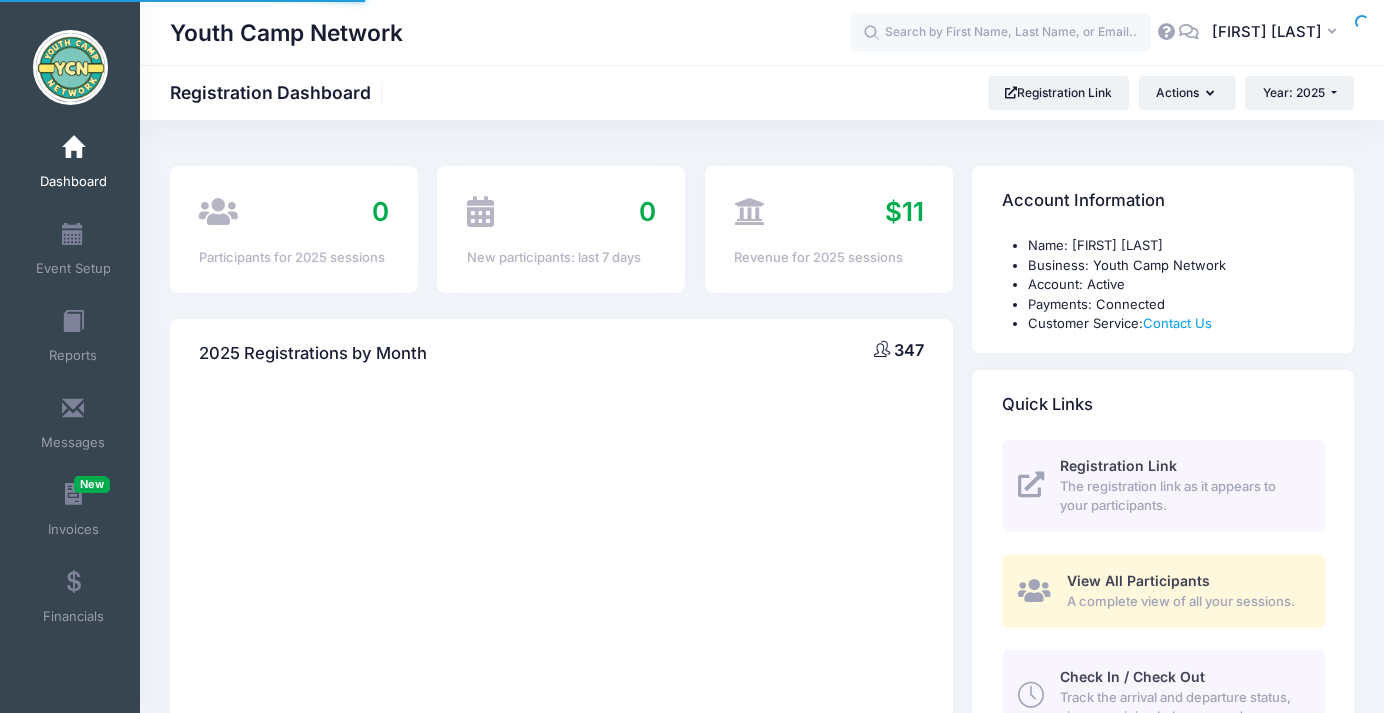 scroll, scrollTop: 0, scrollLeft: 0, axis: both 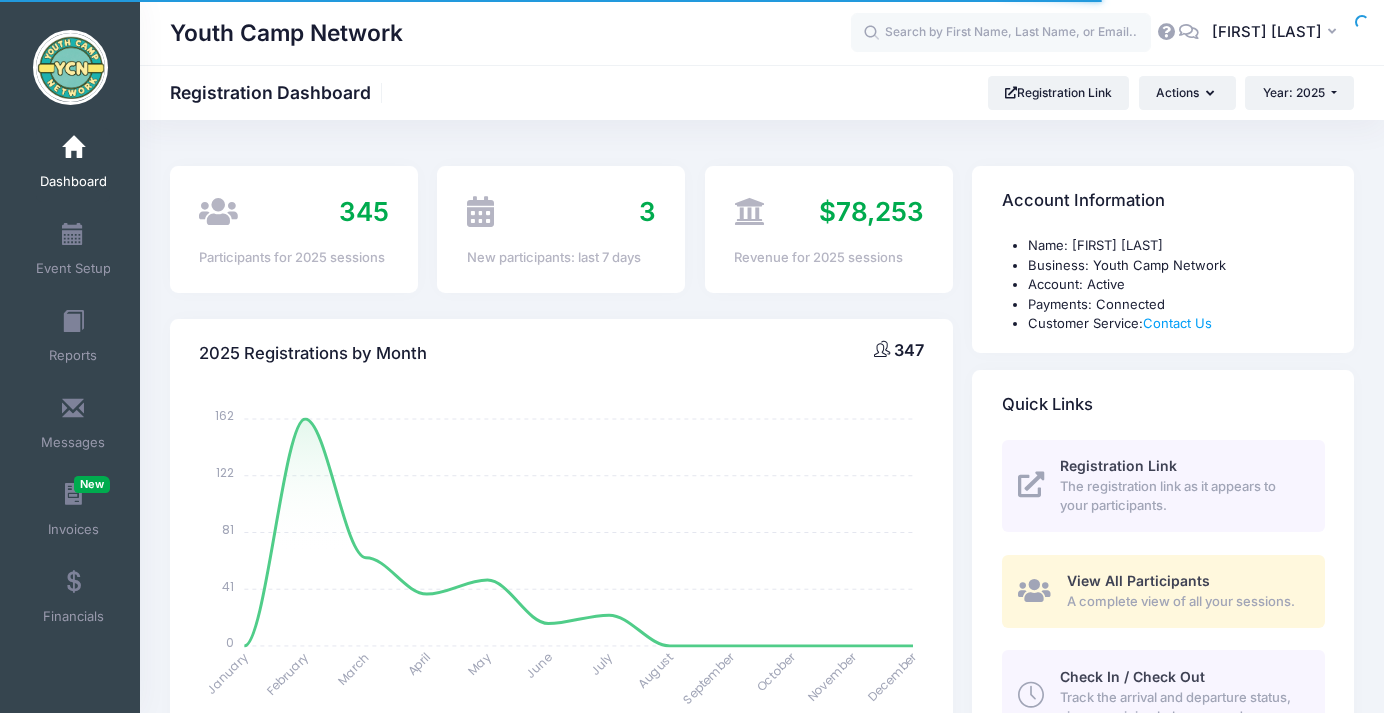 click at bounding box center [73, 235] 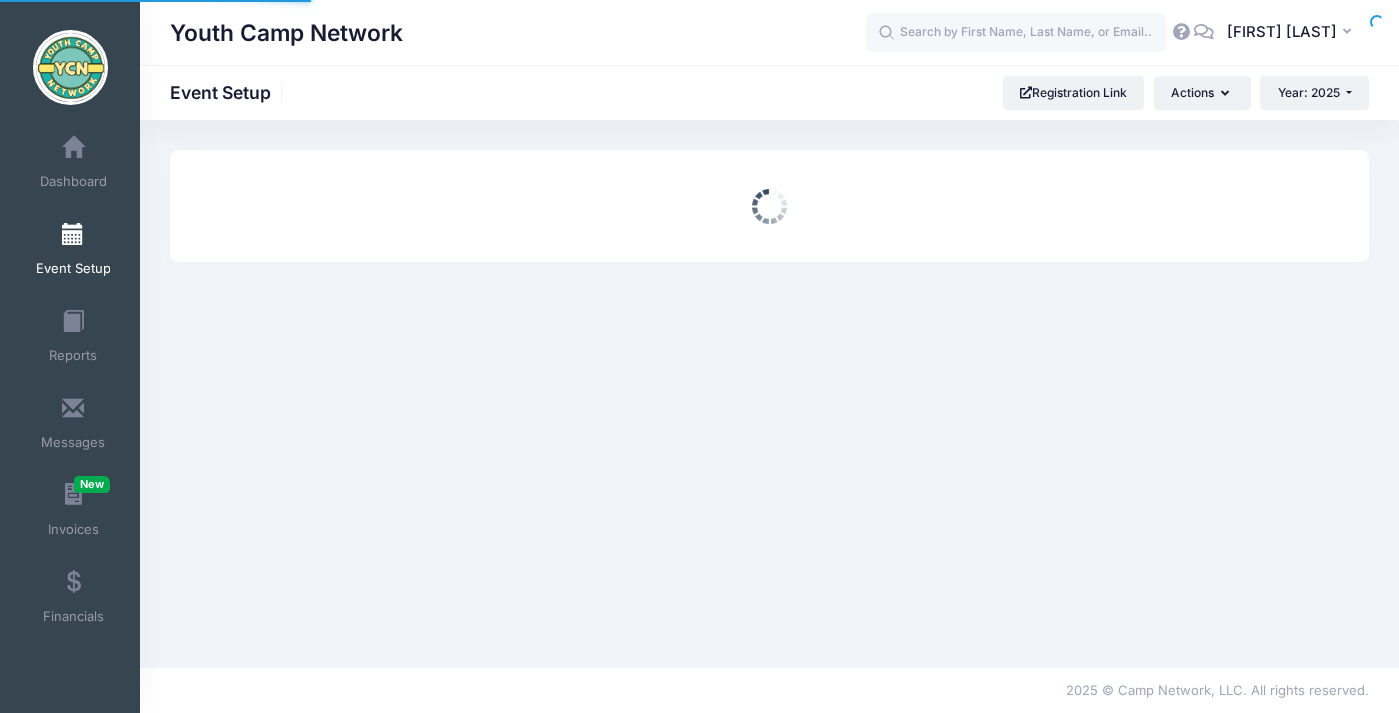 scroll, scrollTop: 0, scrollLeft: 0, axis: both 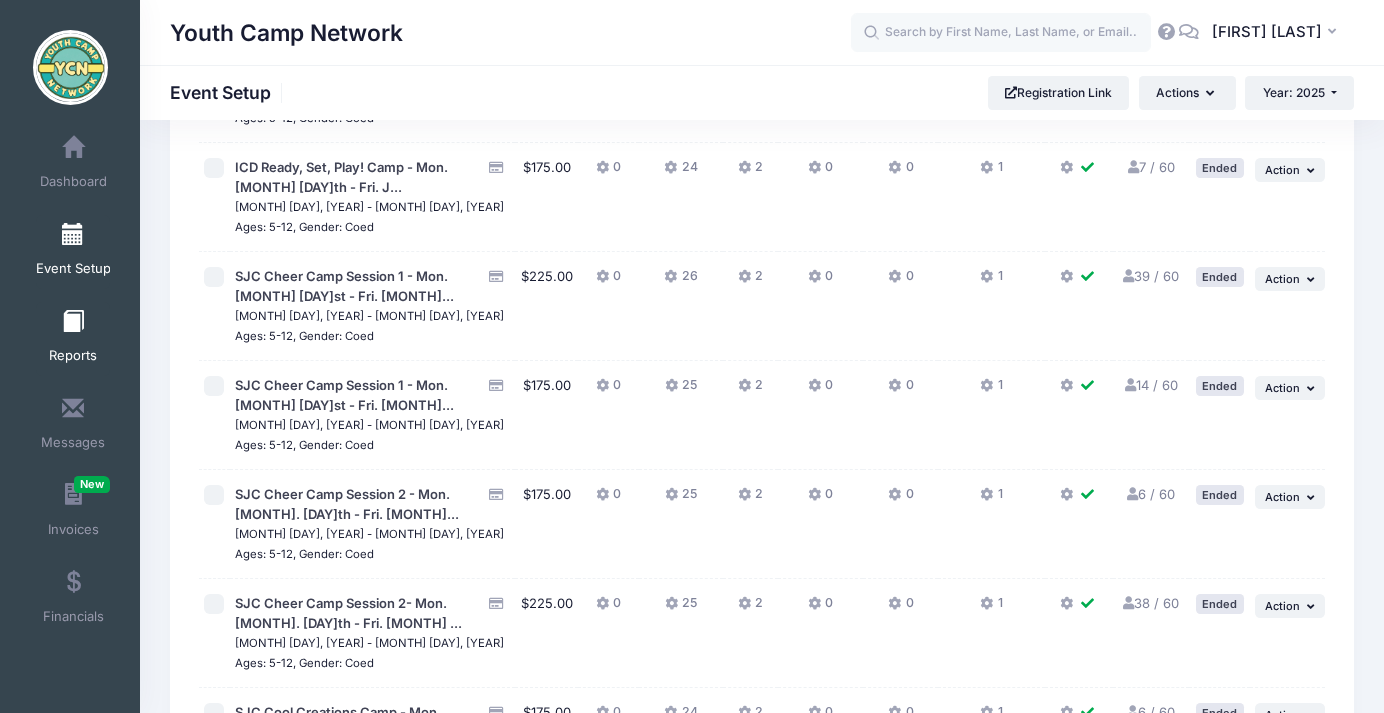 click at bounding box center (73, 322) 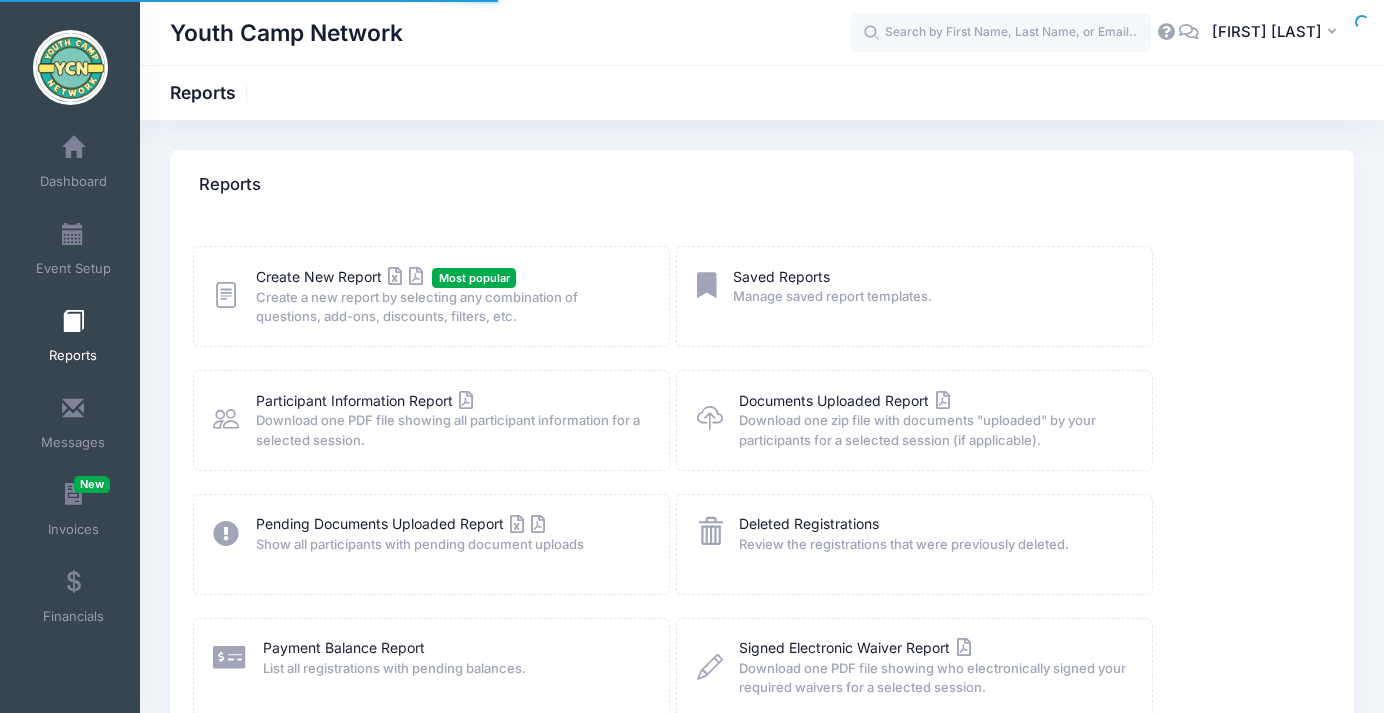 scroll, scrollTop: 0, scrollLeft: 0, axis: both 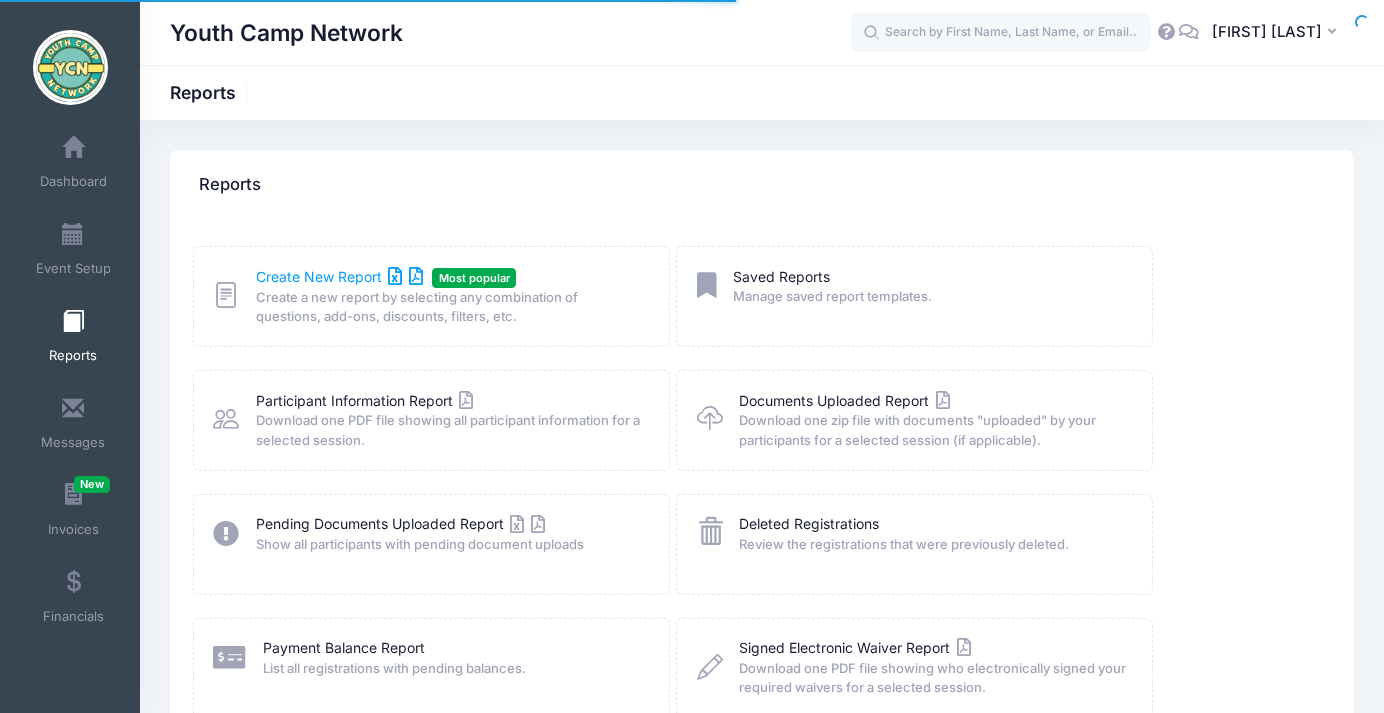 click on "Create New Report" at bounding box center (339, 276) 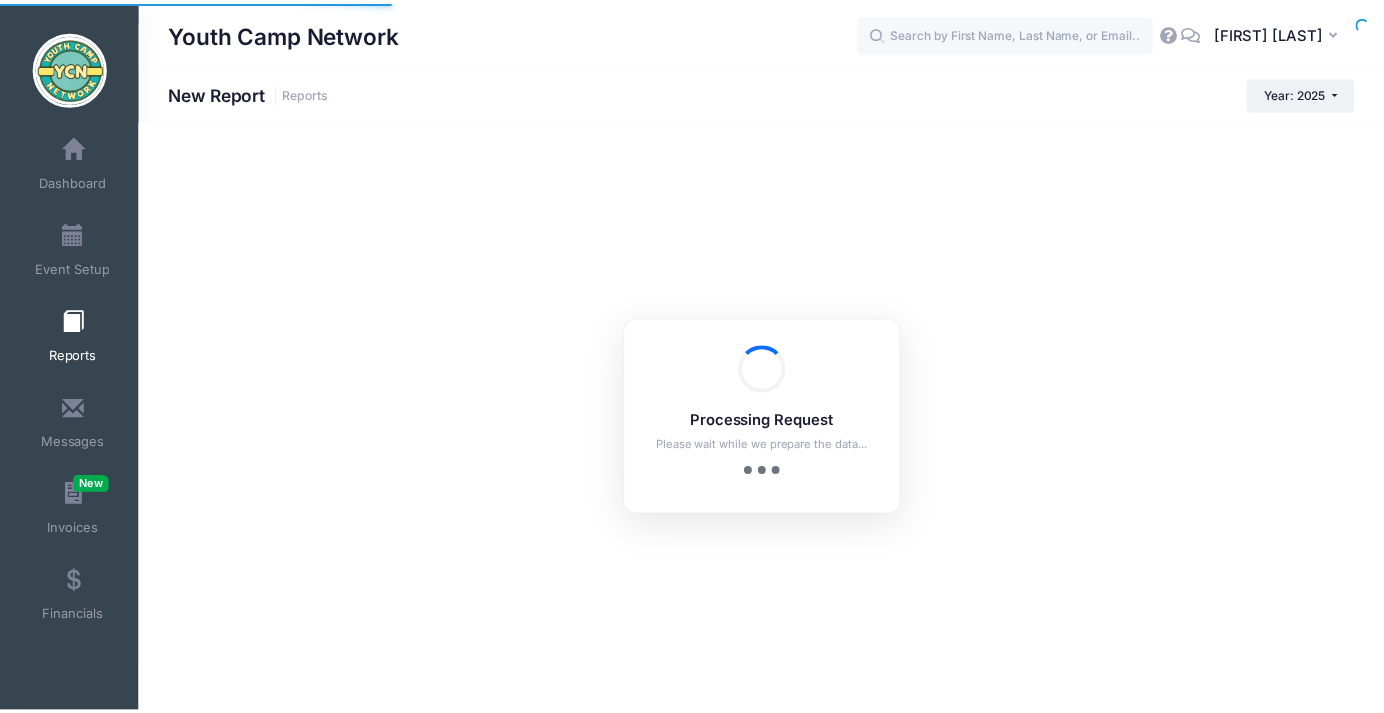 scroll, scrollTop: 0, scrollLeft: 0, axis: both 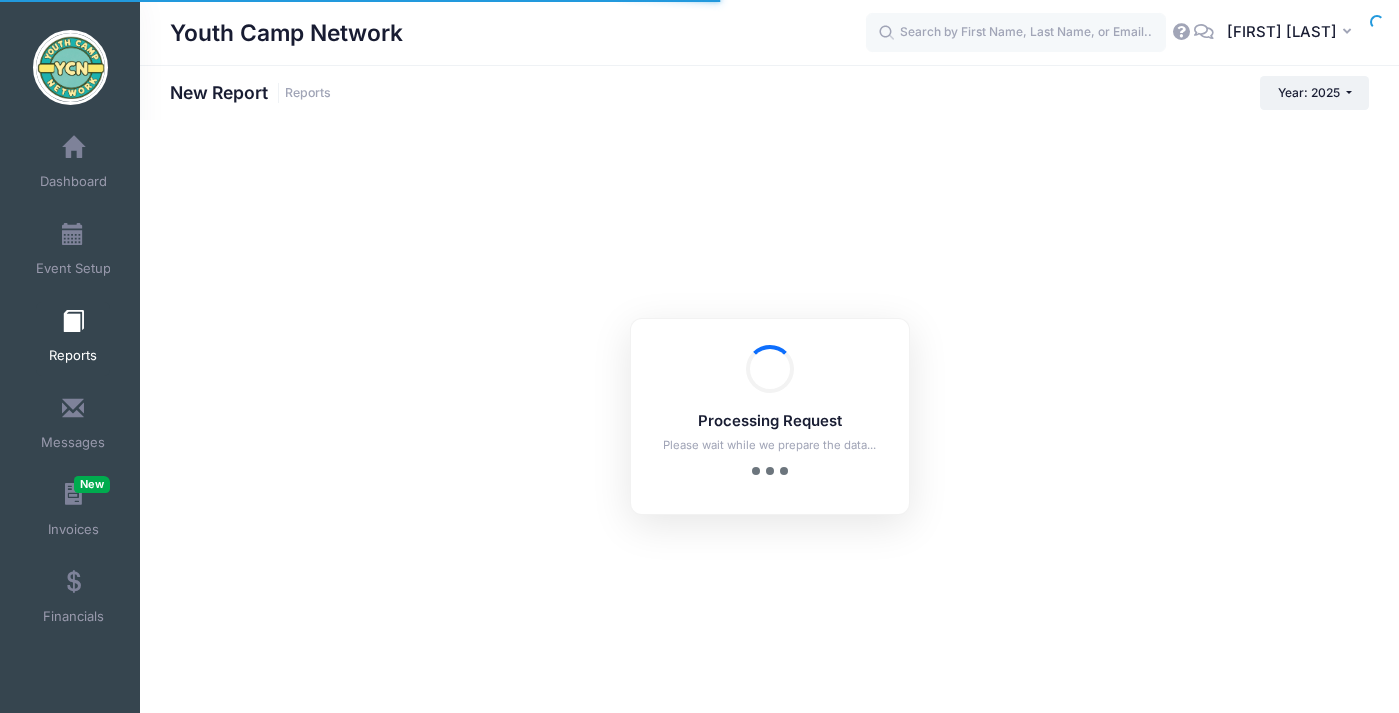 checkbox on "true" 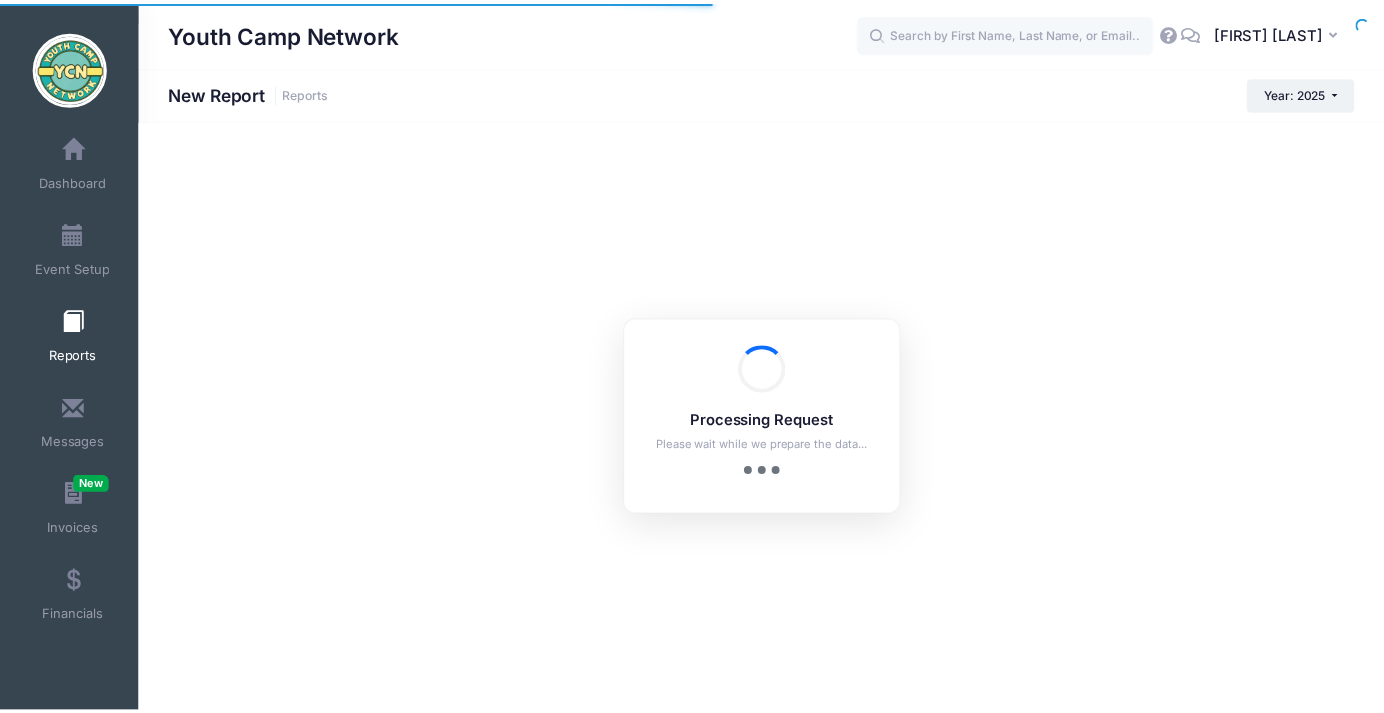 scroll, scrollTop: 0, scrollLeft: 0, axis: both 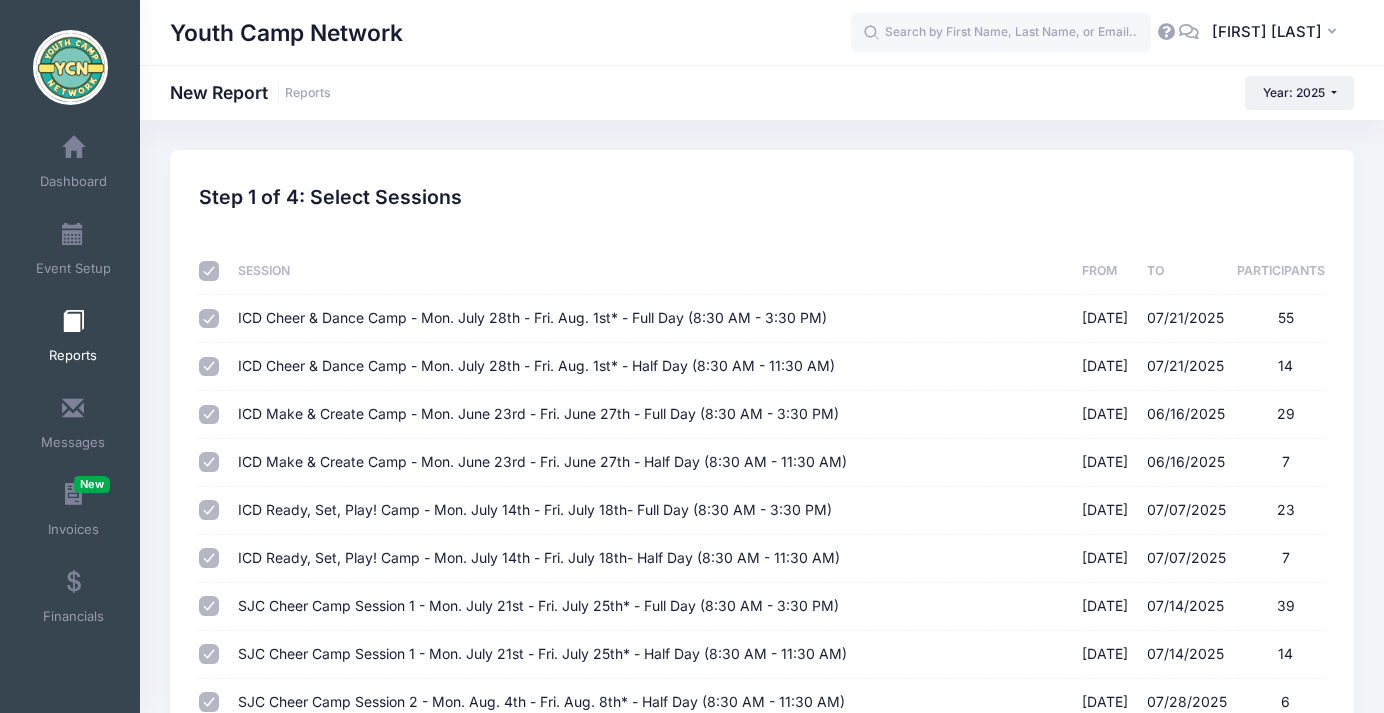 click at bounding box center (209, 271) 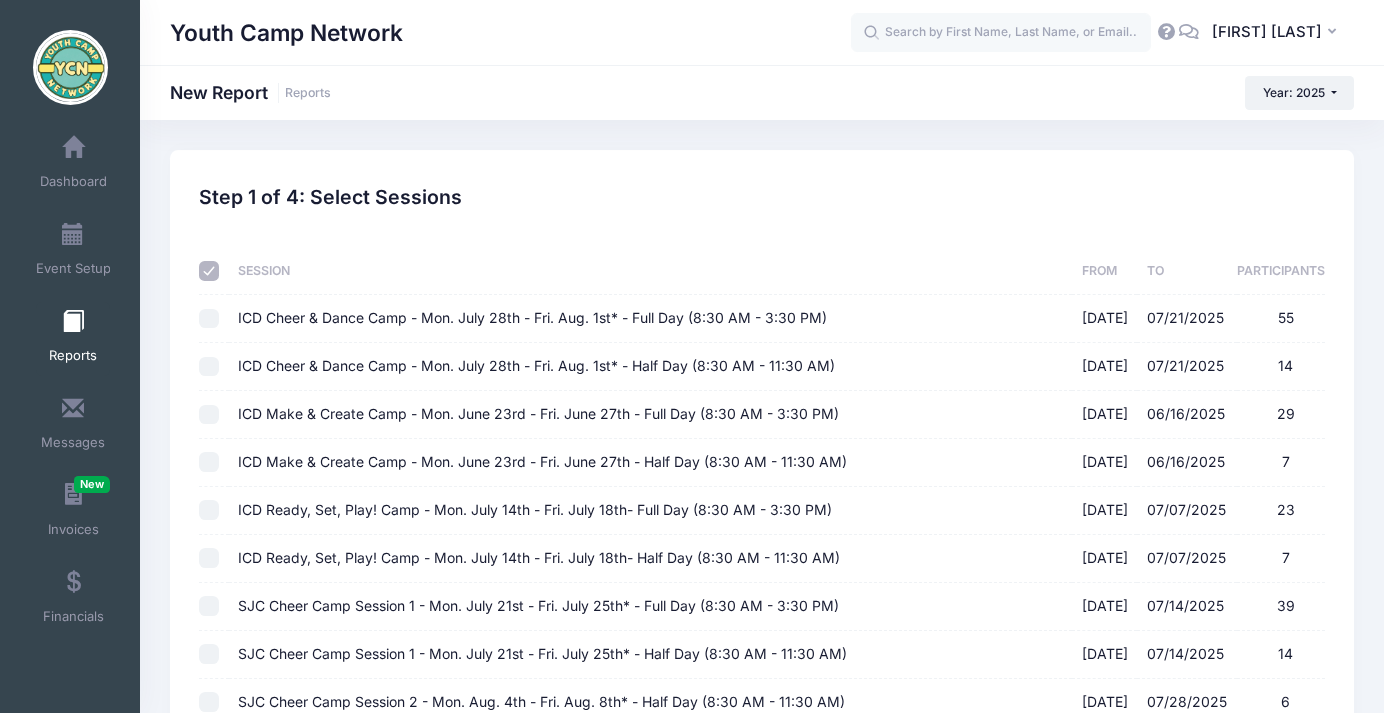 checkbox on "false" 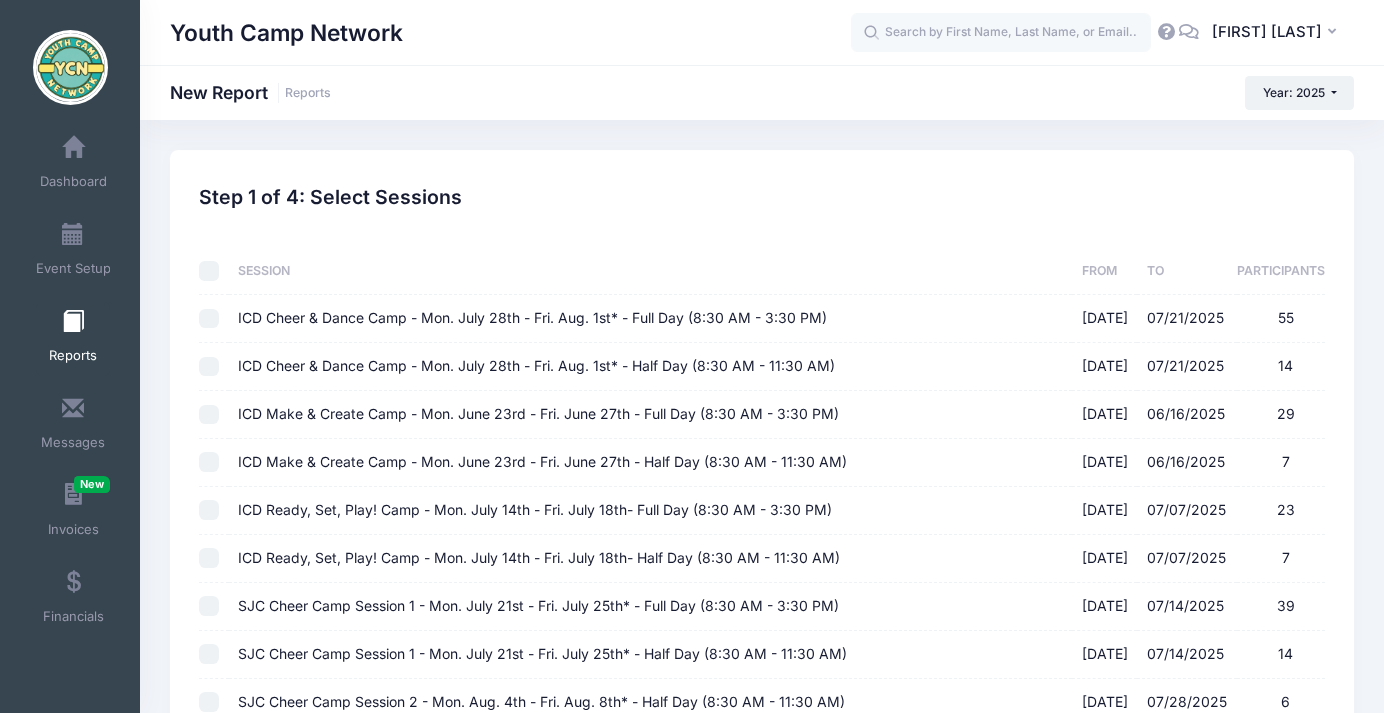 checkbox on "false" 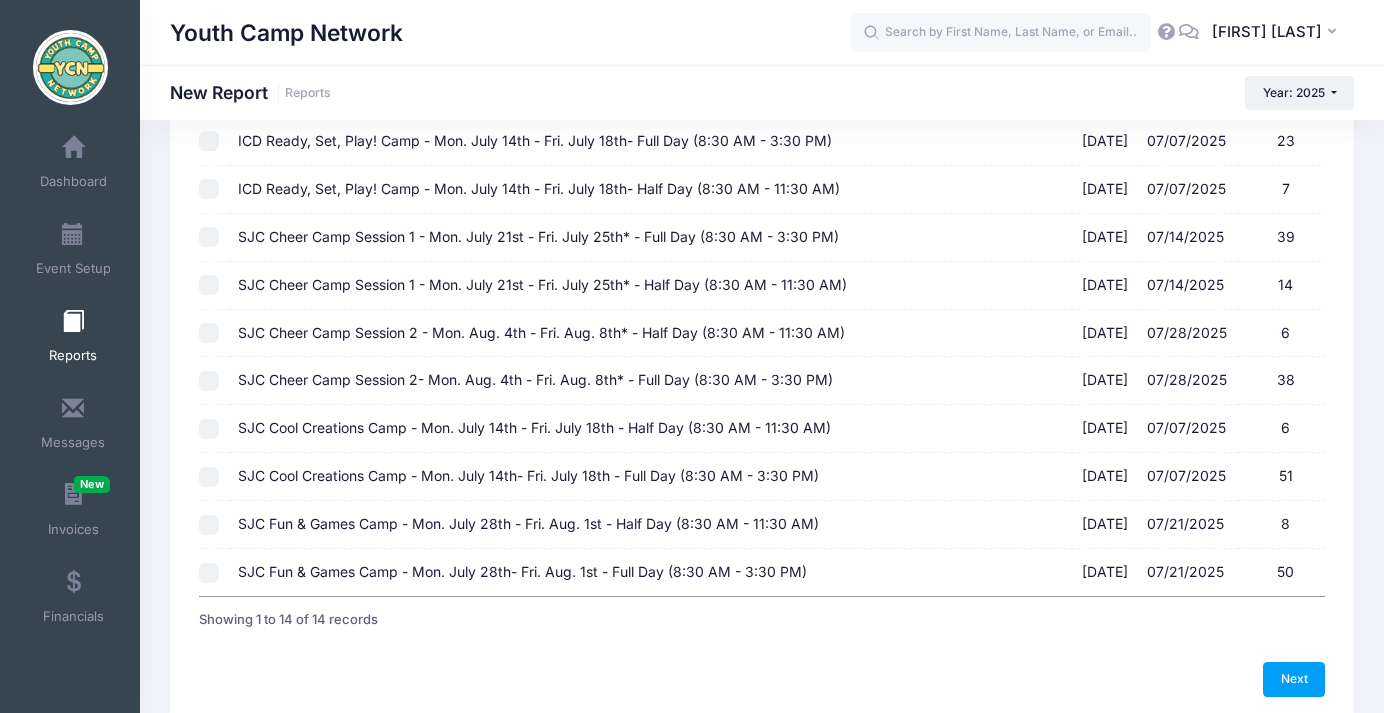 scroll, scrollTop: 454, scrollLeft: 0, axis: vertical 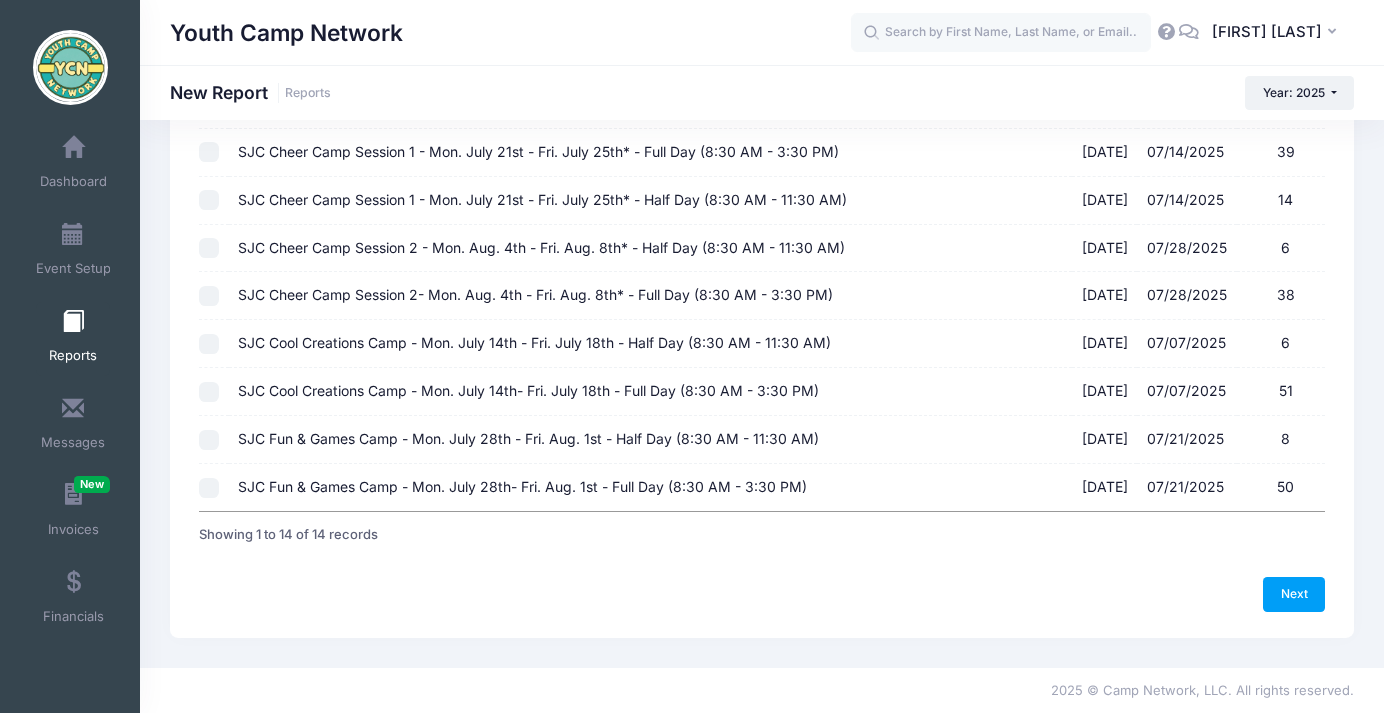 click on "SJC Cheer Camp Session 2 - Mon. Aug. 4th - Fri. Aug. 8th* - Half Day (8:30 AM - 11:30 AM) 01/31/2025 - 07/28/2025  6" at bounding box center (209, 248) 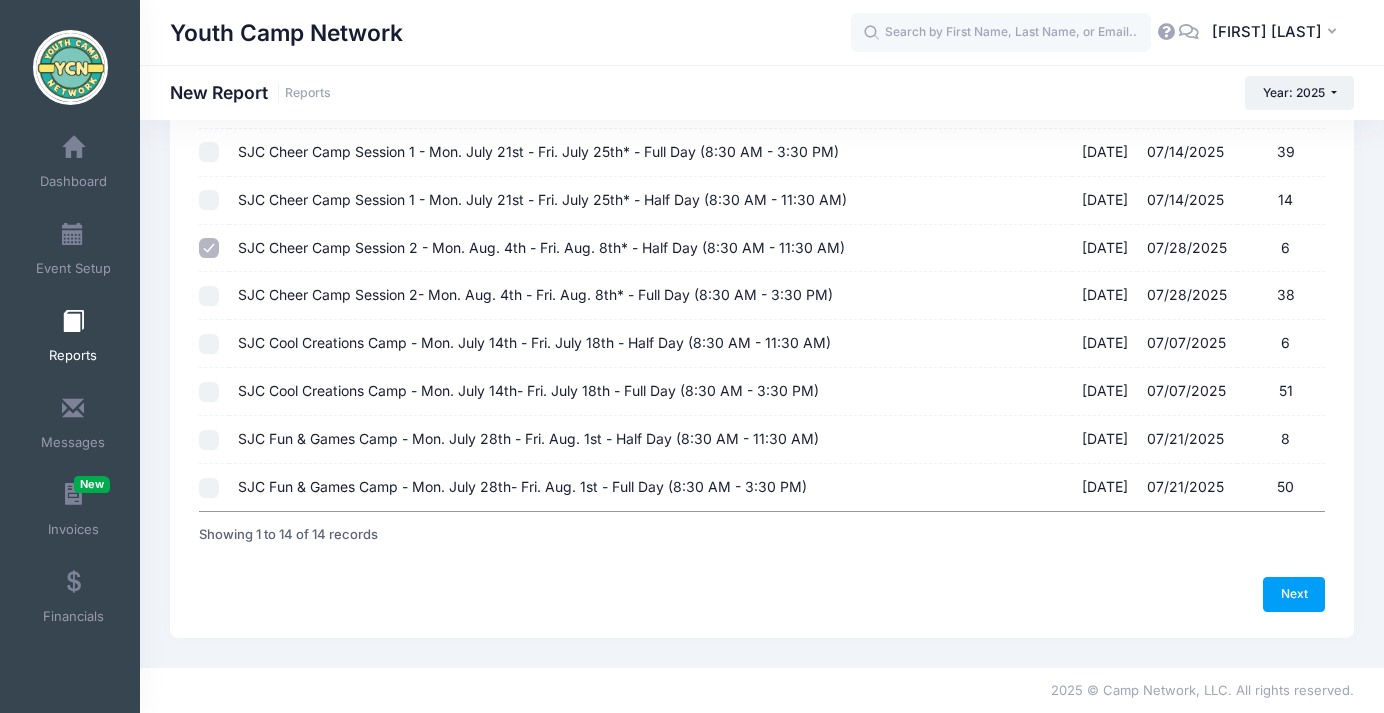 click on "SJC Cheer Camp Session 2- Mon. Aug. 4th - Fri. Aug. 8th* - Full Day (8:30 AM - 3:30 PM) 01/31/2025 - 07/28/2025  38" at bounding box center (209, 296) 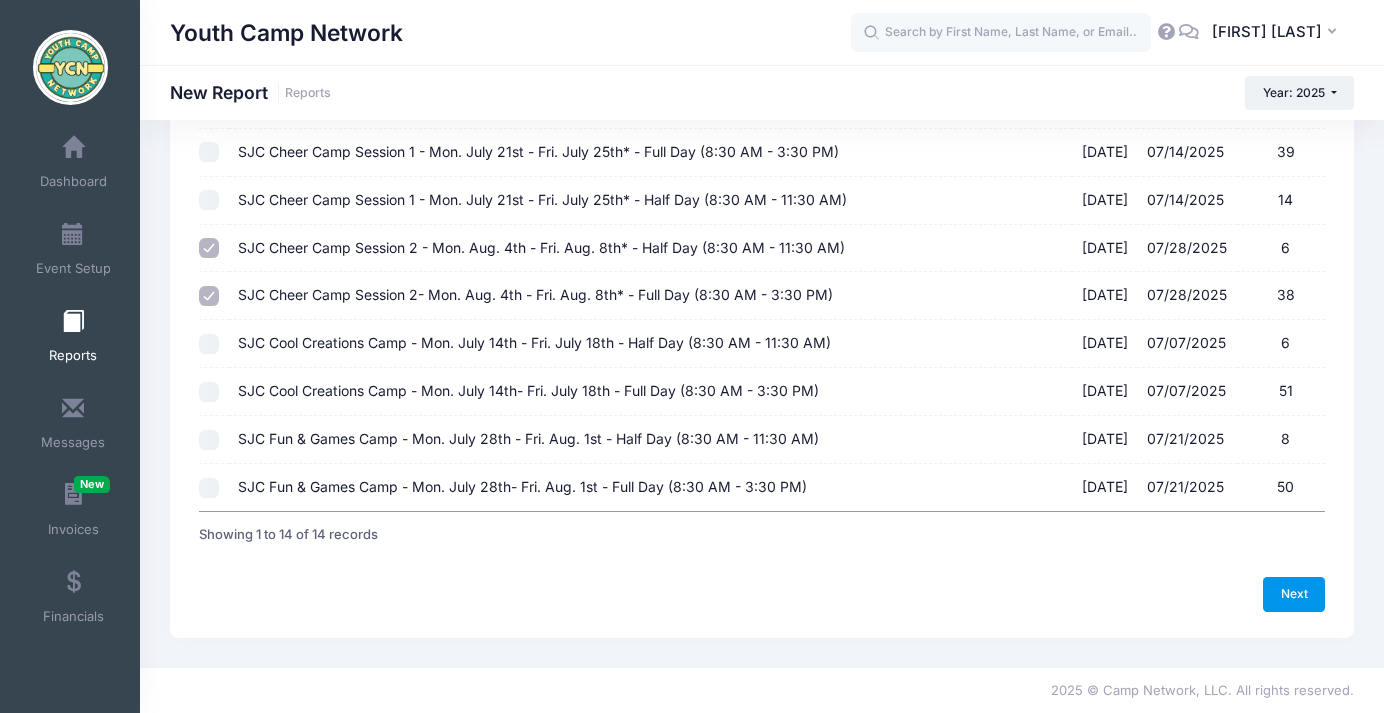click on "Next" at bounding box center [1294, 594] 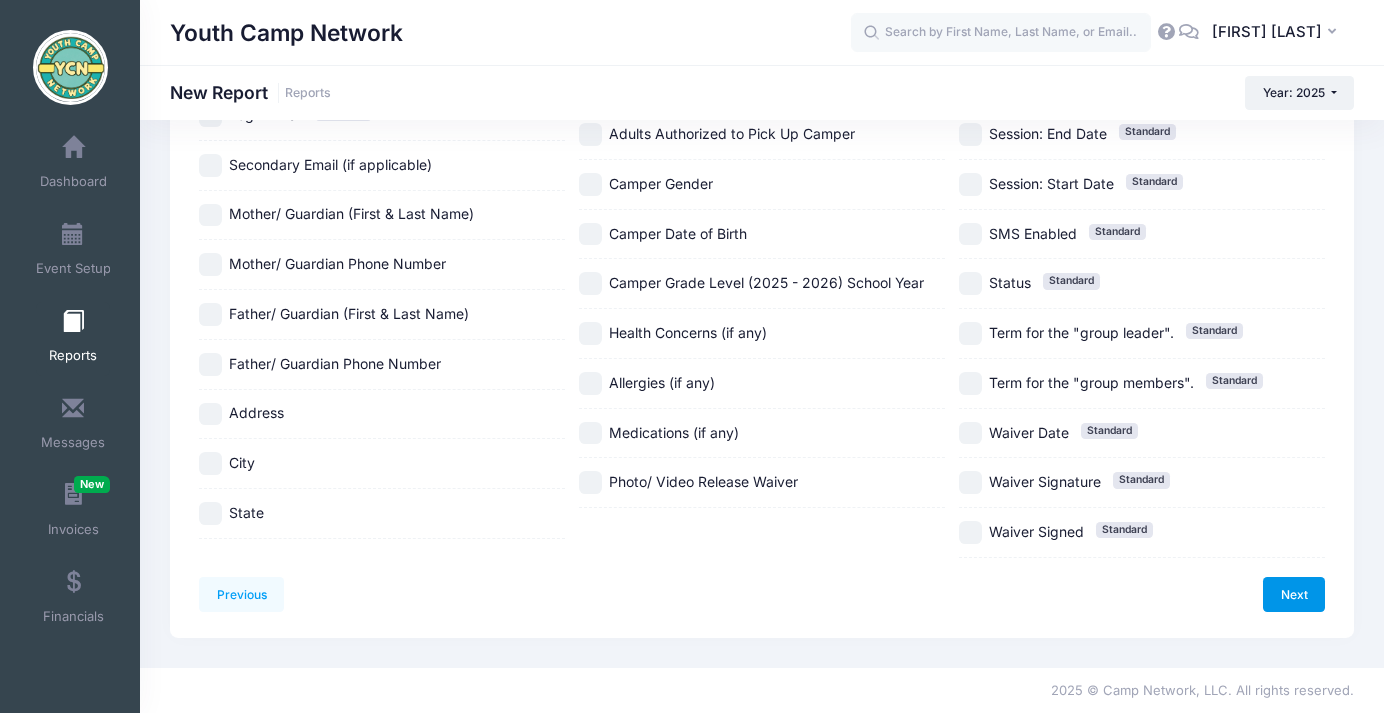 scroll, scrollTop: 0, scrollLeft: 0, axis: both 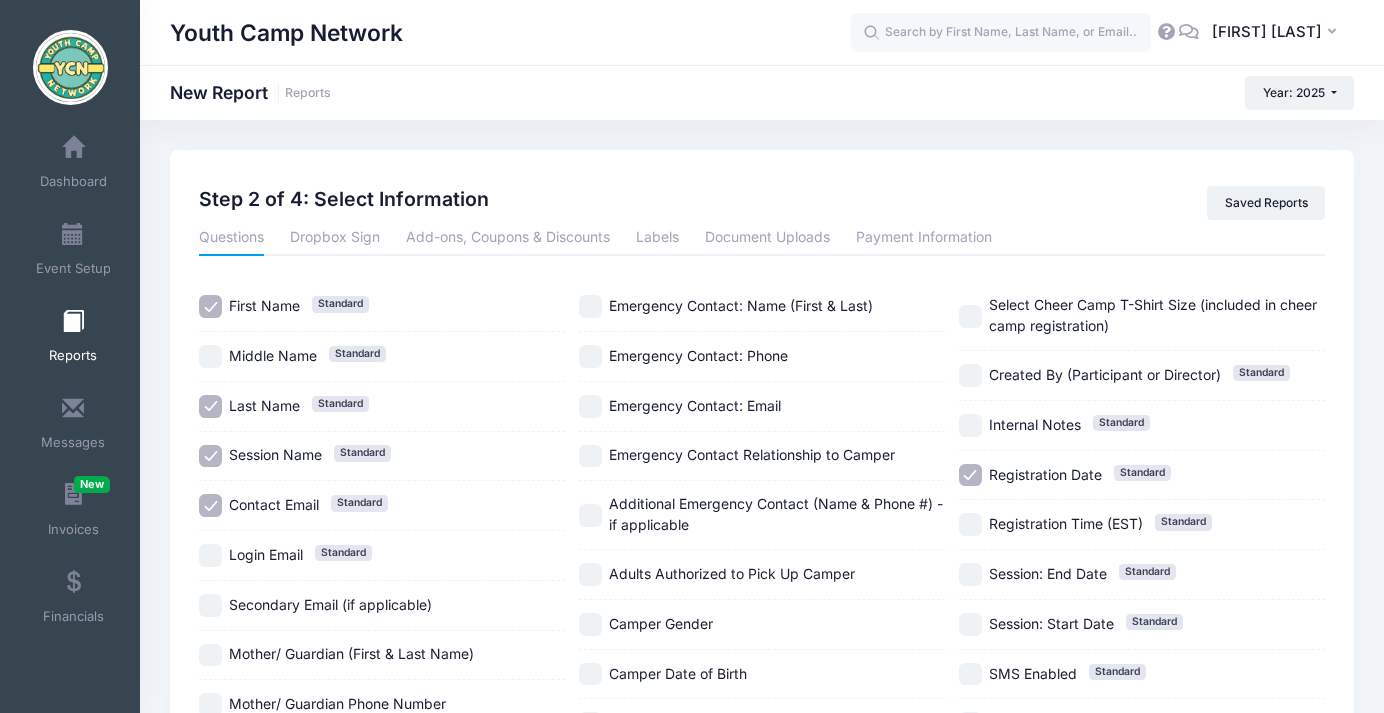click on "Session Name Standard" at bounding box center (210, 456) 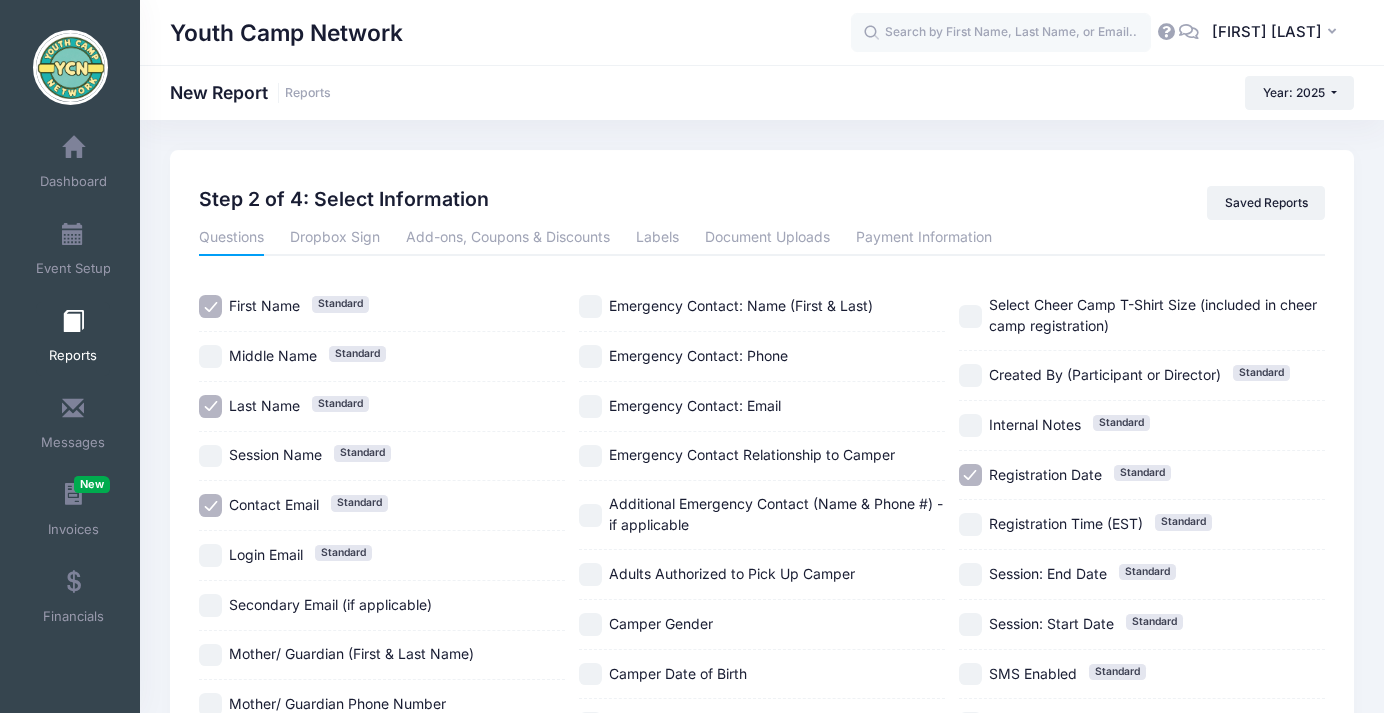 click on "Contact Email Standard" at bounding box center (210, 505) 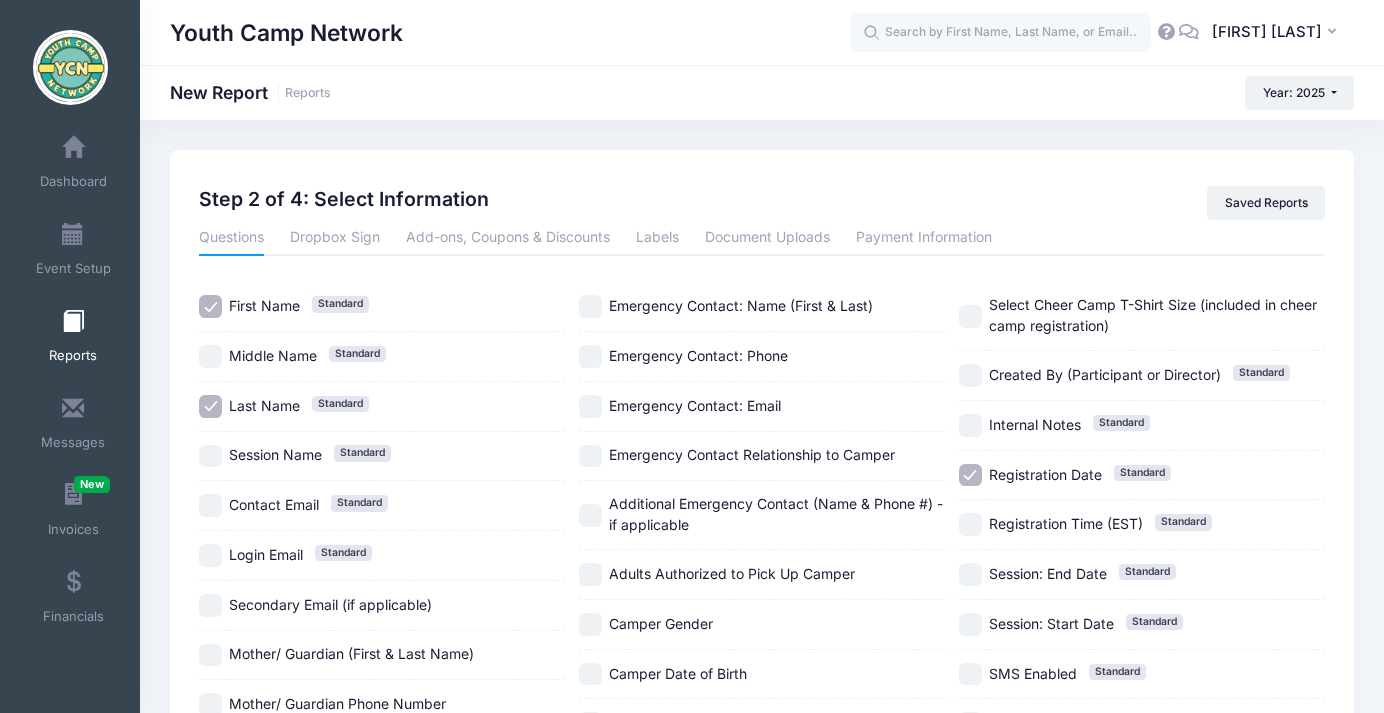 click on "Registration Date Standard" at bounding box center (970, 475) 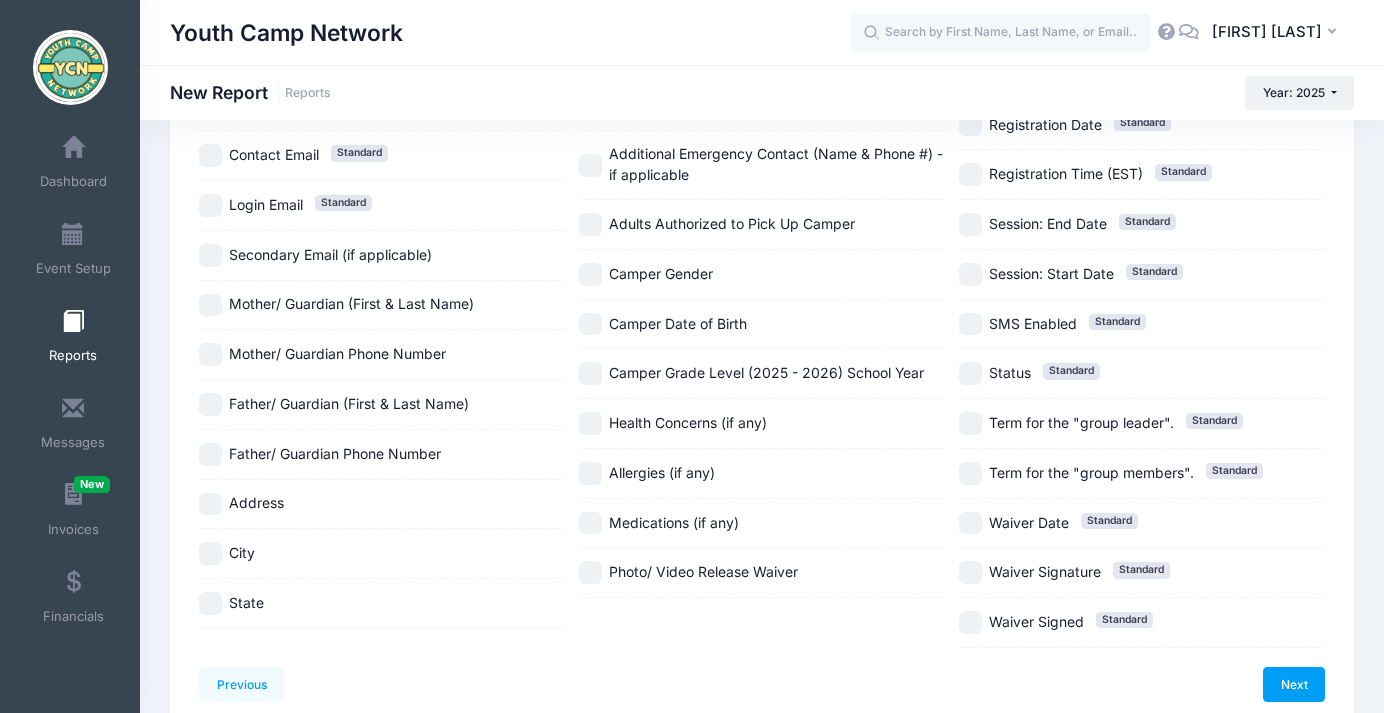 scroll, scrollTop: 440, scrollLeft: 0, axis: vertical 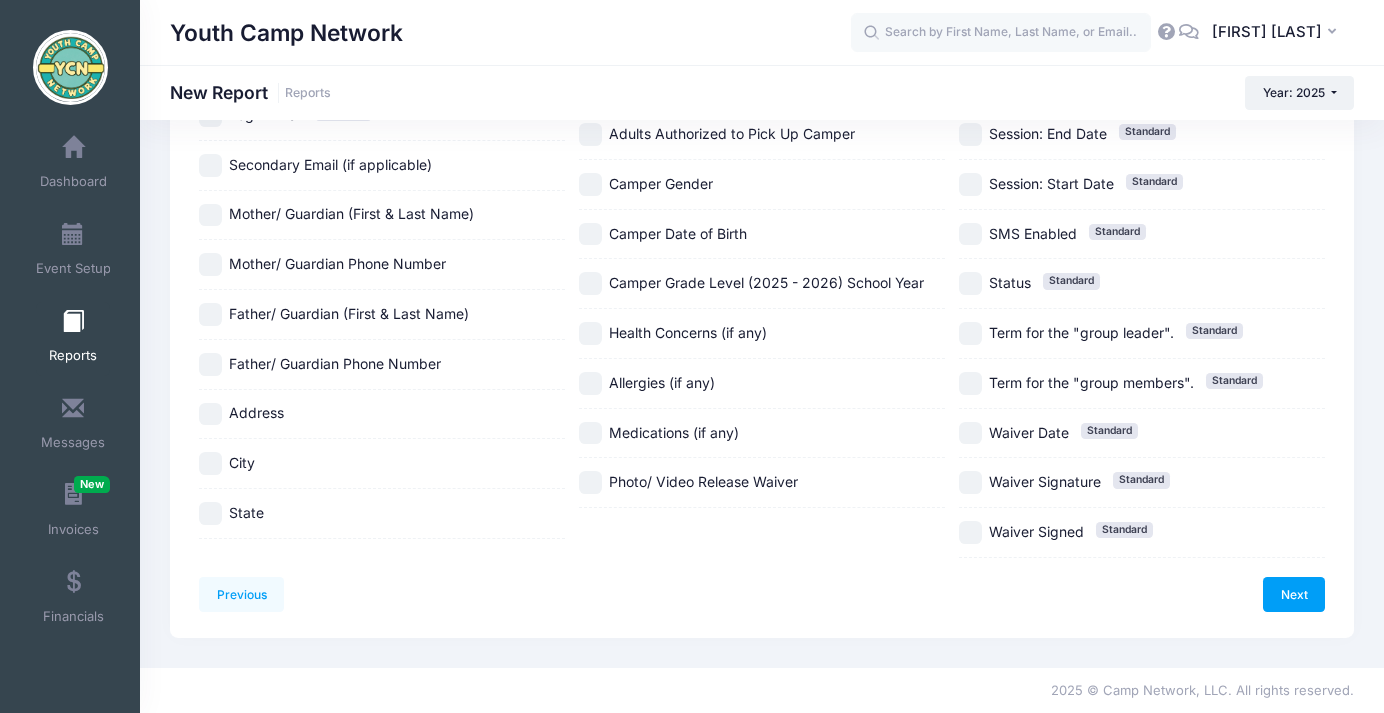 click on "Camper Grade Level (2025 - 2026) School Year" at bounding box center (590, 283) 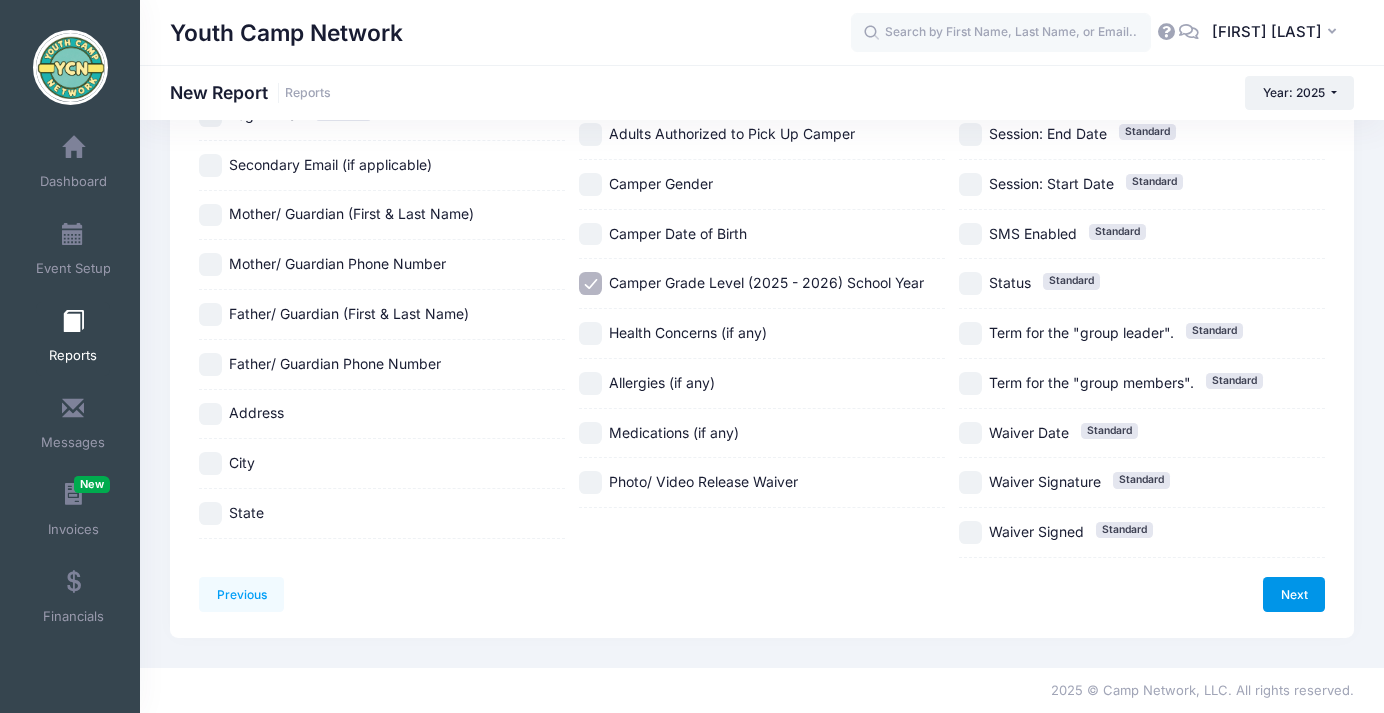 click on "Next" at bounding box center (1294, 594) 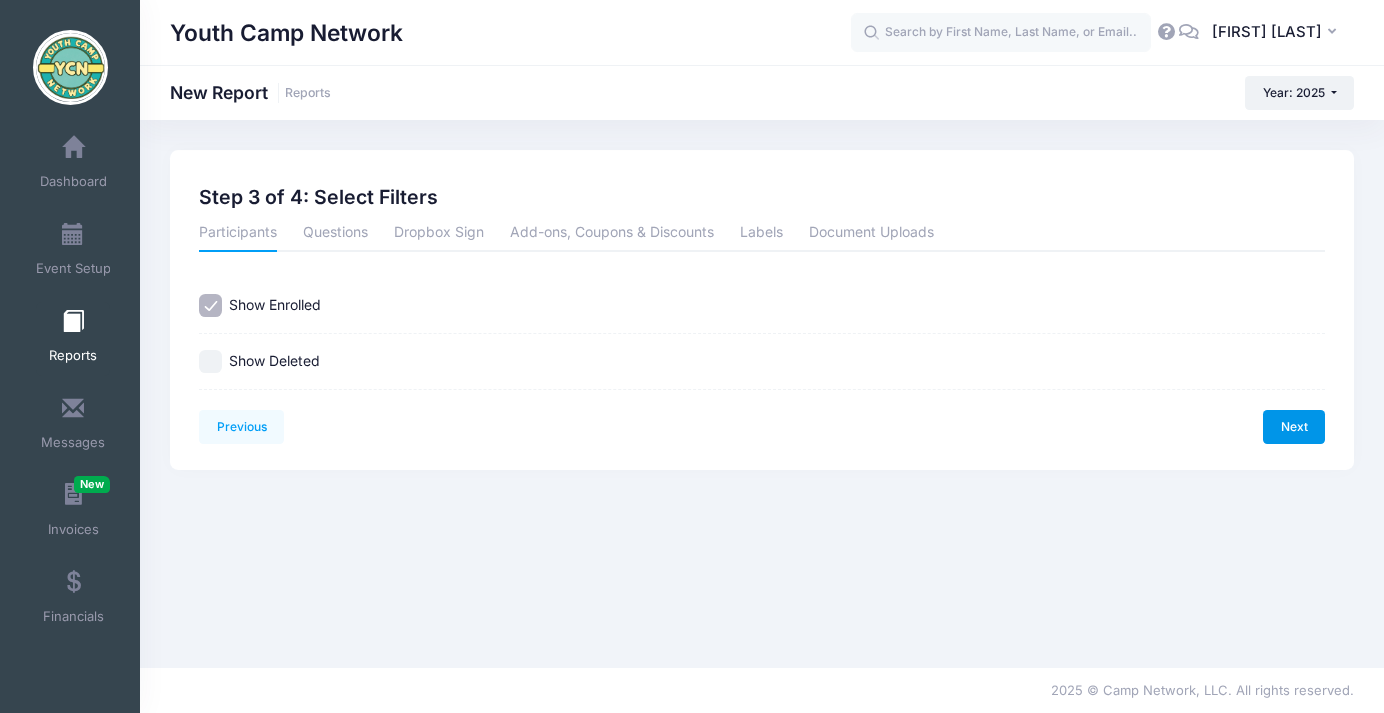 scroll, scrollTop: 0, scrollLeft: 0, axis: both 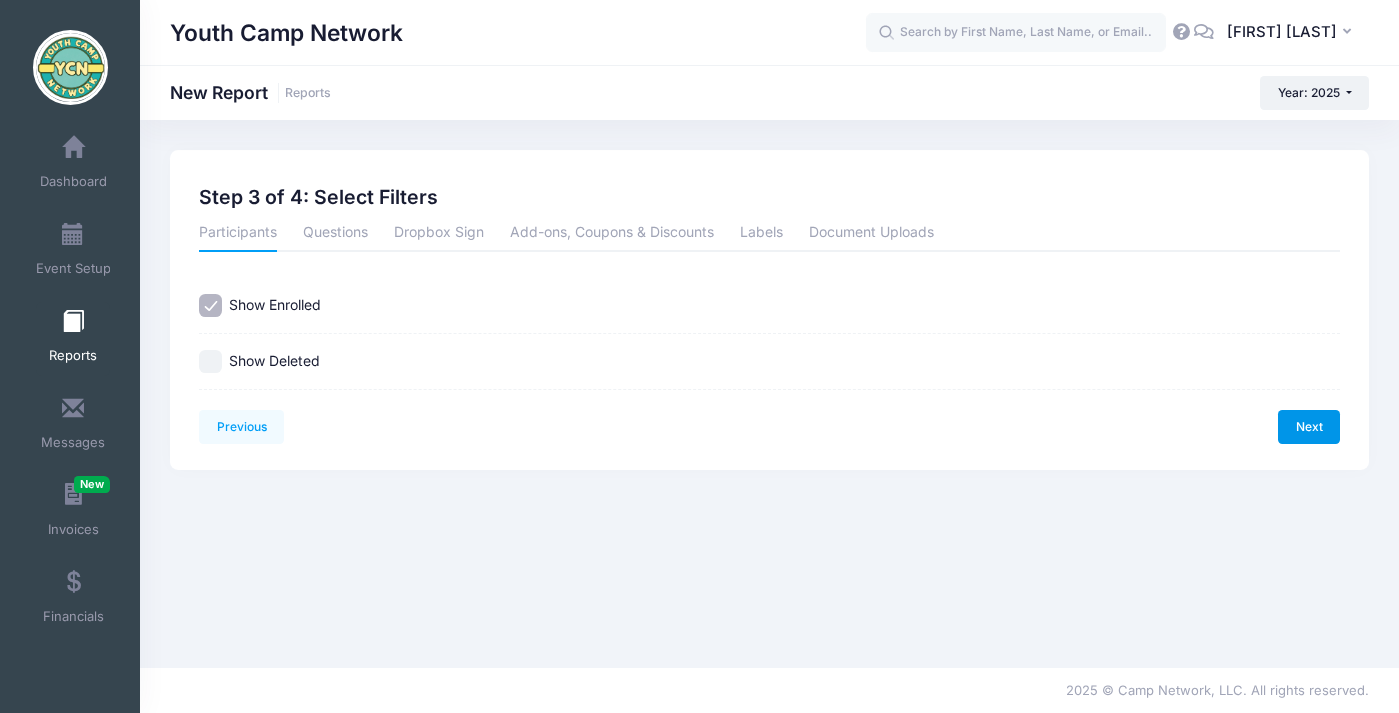 click on "Next" at bounding box center (1309, 427) 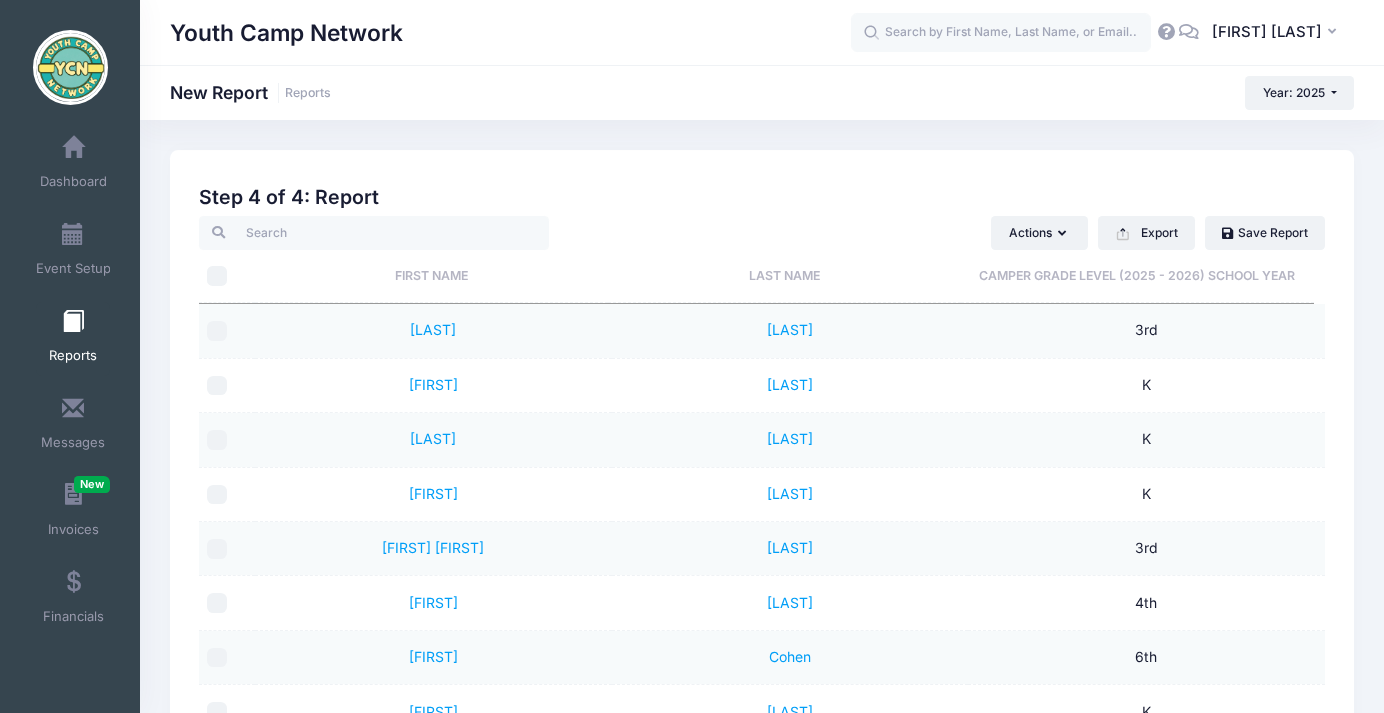 click on "Last Name" at bounding box center [784, 276] 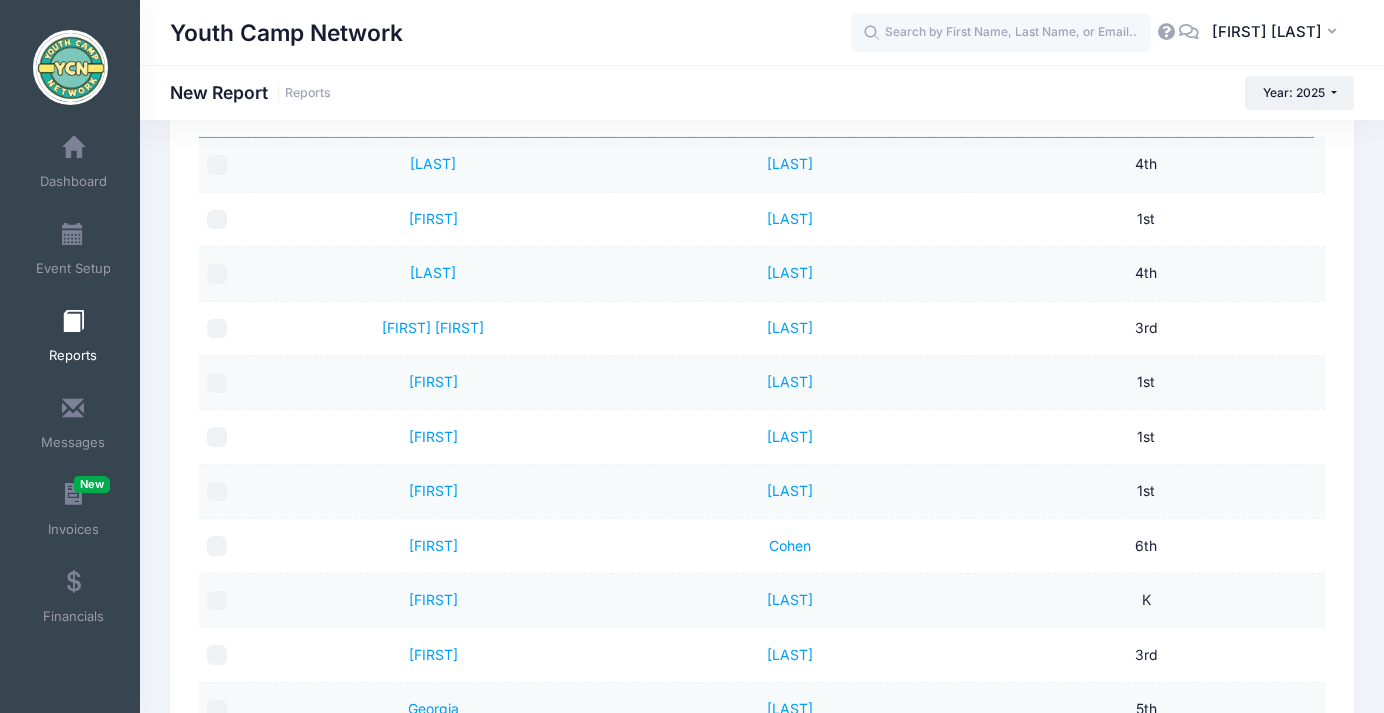 scroll, scrollTop: 168, scrollLeft: 0, axis: vertical 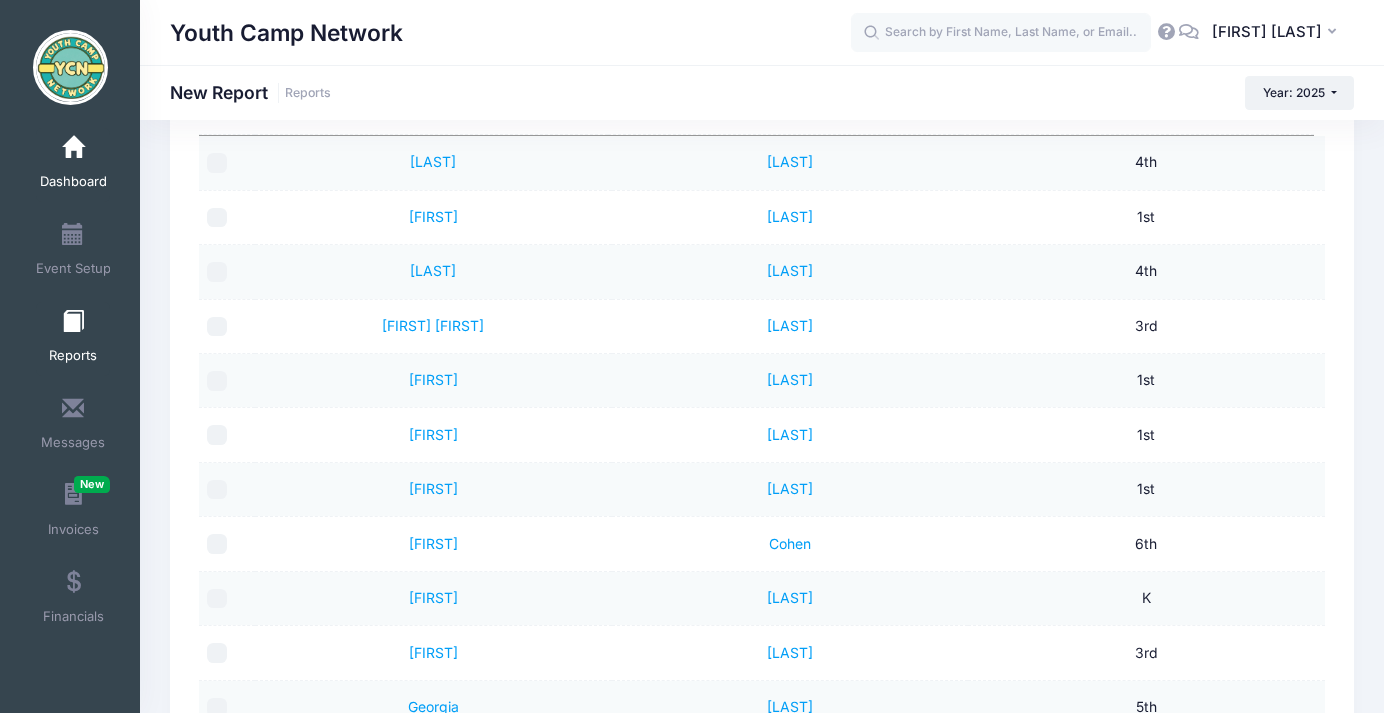 click at bounding box center (73, 148) 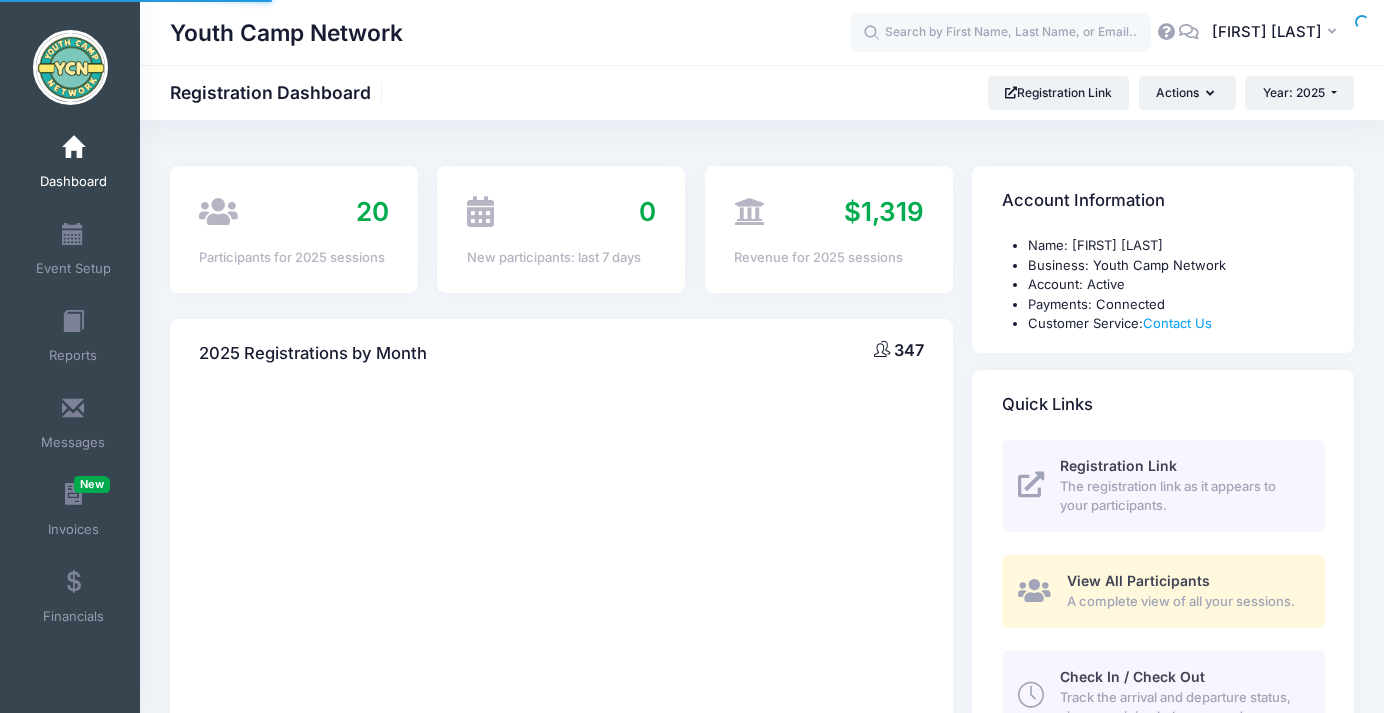 scroll, scrollTop: 0, scrollLeft: 0, axis: both 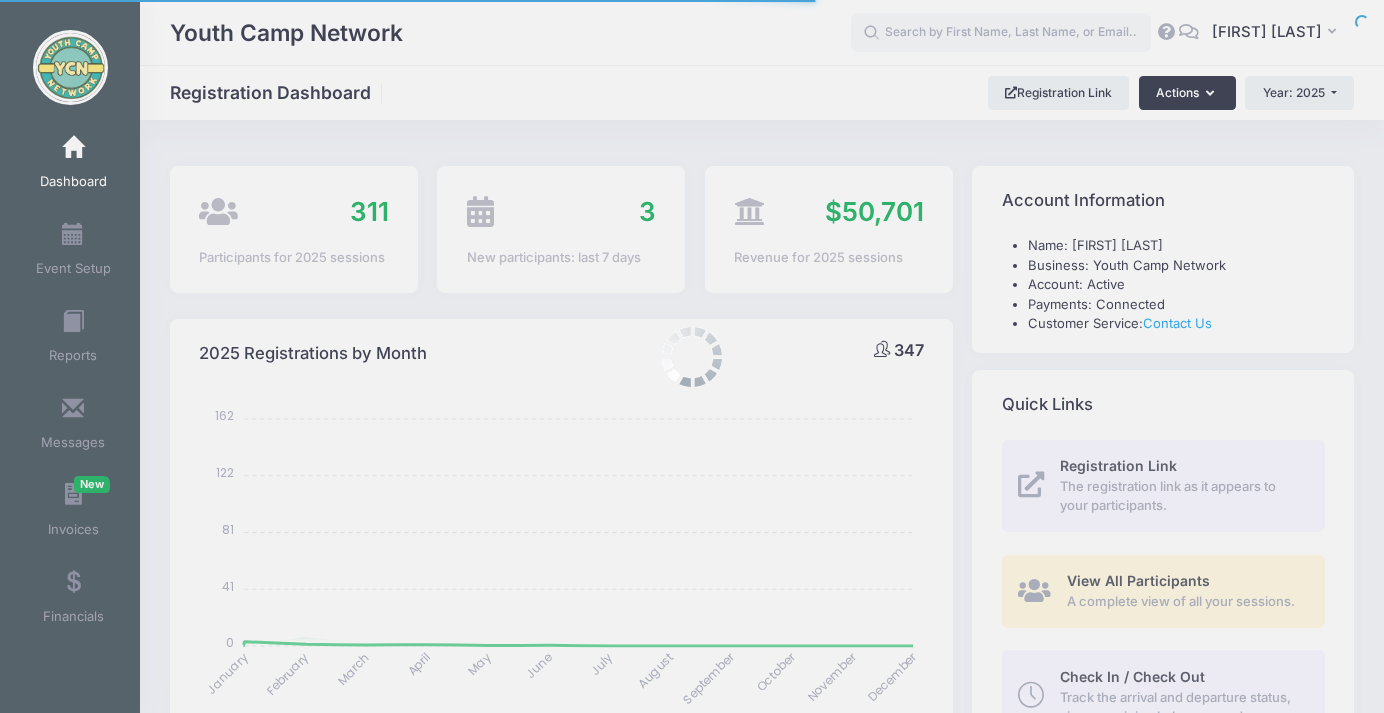 click at bounding box center (692, 356) 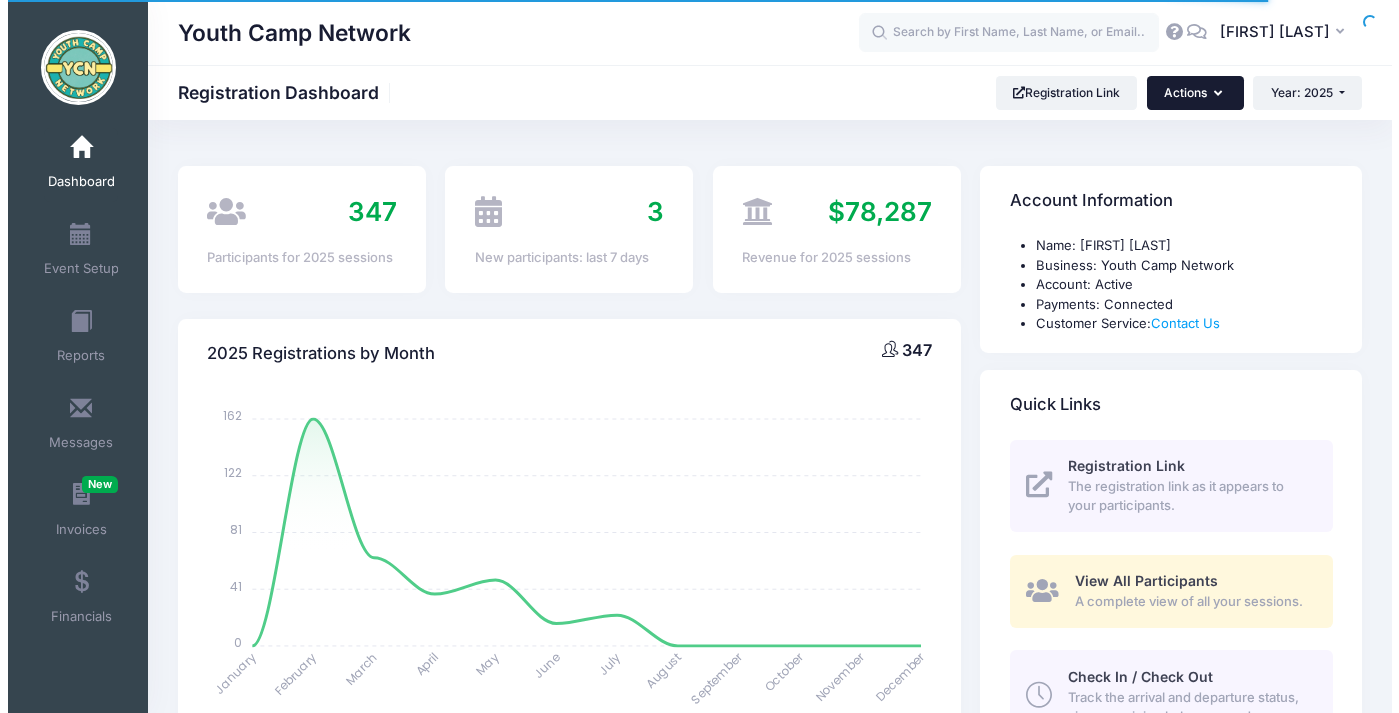 scroll, scrollTop: 0, scrollLeft: 0, axis: both 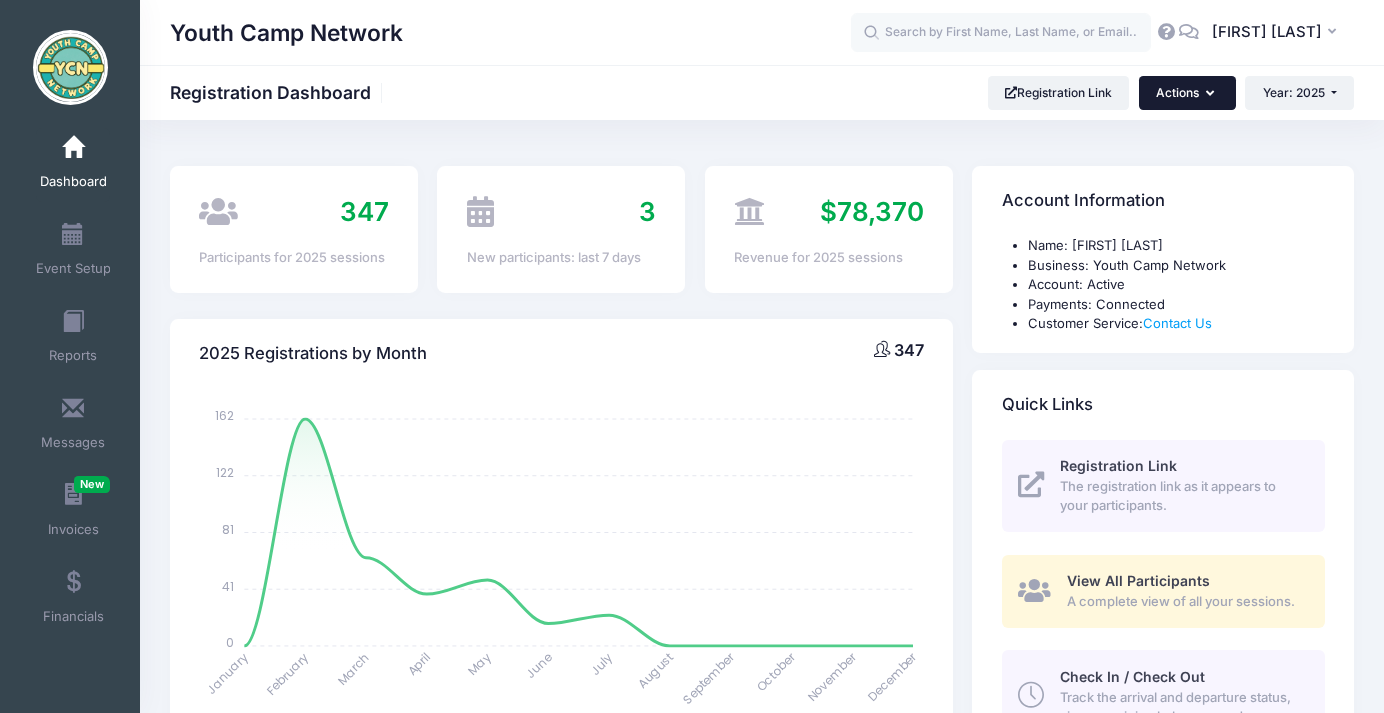 click on "Actions" at bounding box center [1187, 93] 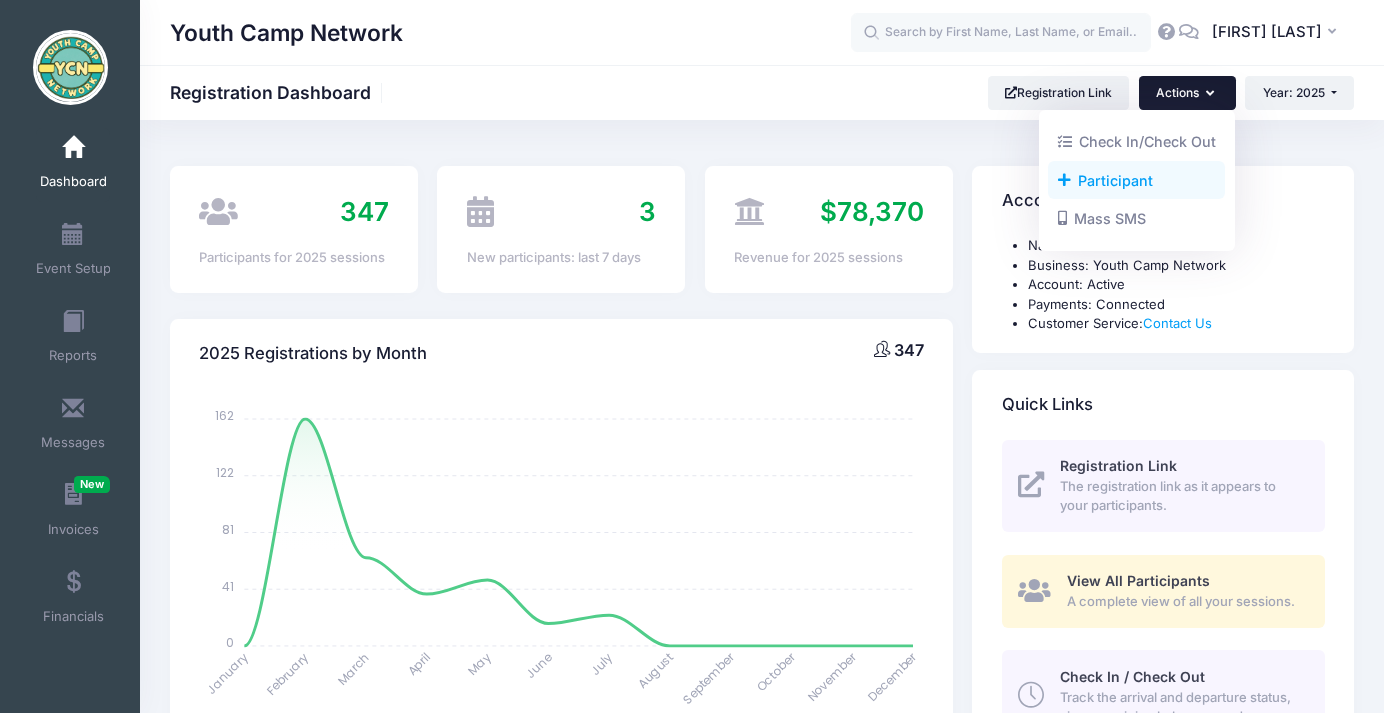 click on "Participant" at bounding box center (1136, 180) 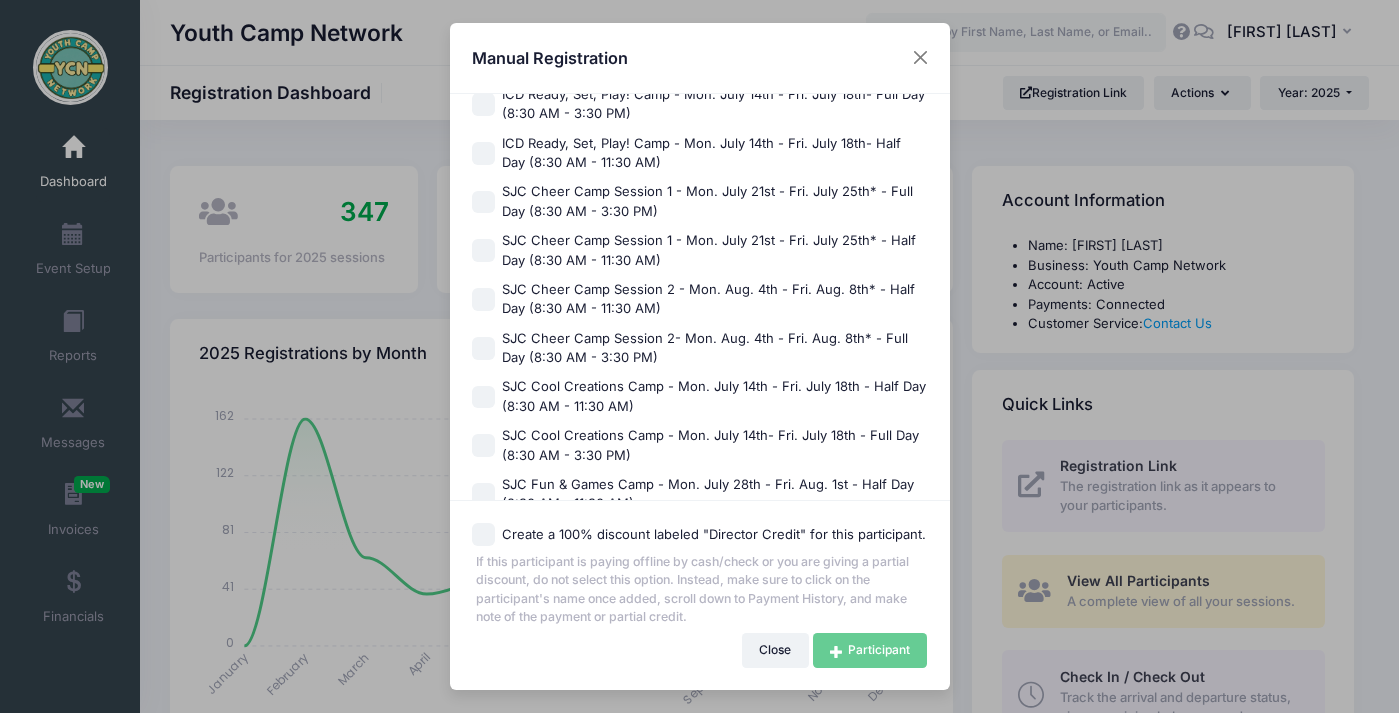 scroll, scrollTop: 389, scrollLeft: 0, axis: vertical 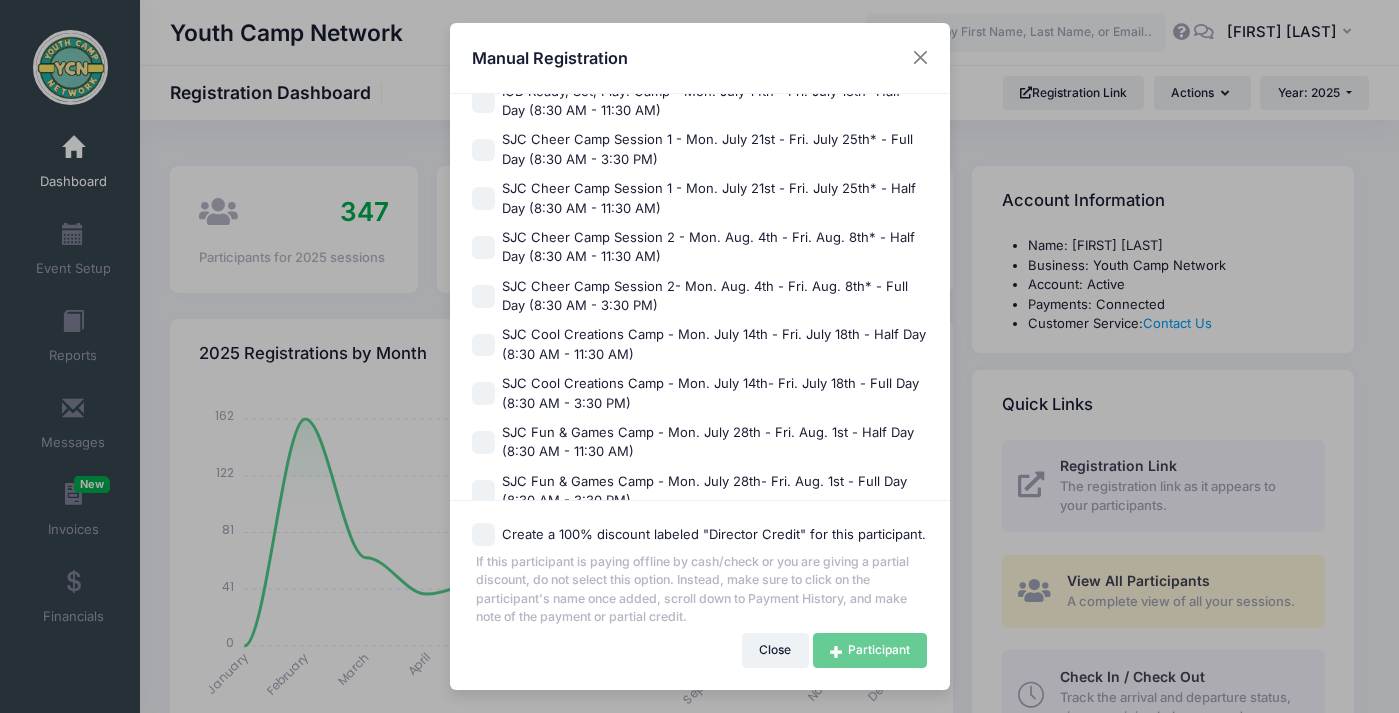 click on "SJC Cheer Camp Session 2- Mon. Aug. 4th - Fri. Aug. 8th* - Full Day (8:30 AM - 3:30 PM)" at bounding box center [483, 296] 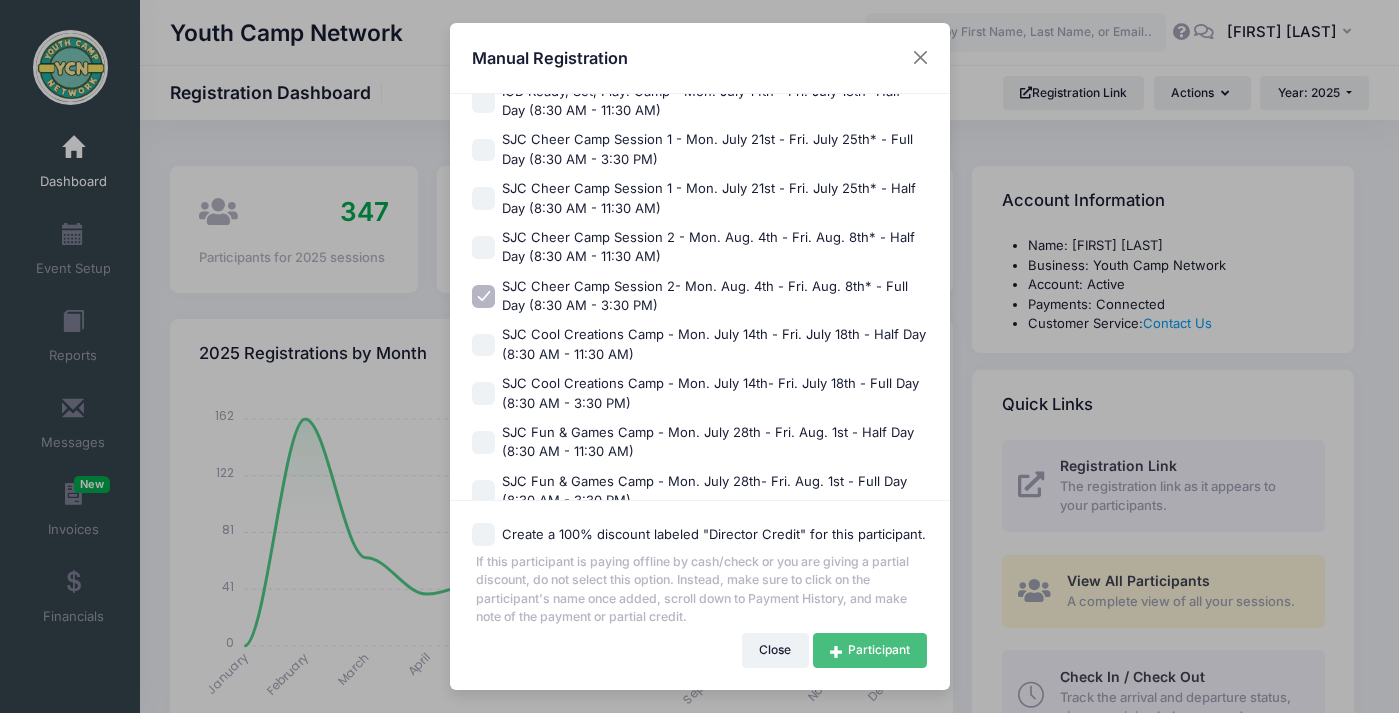 click on "Participant" at bounding box center (870, 650) 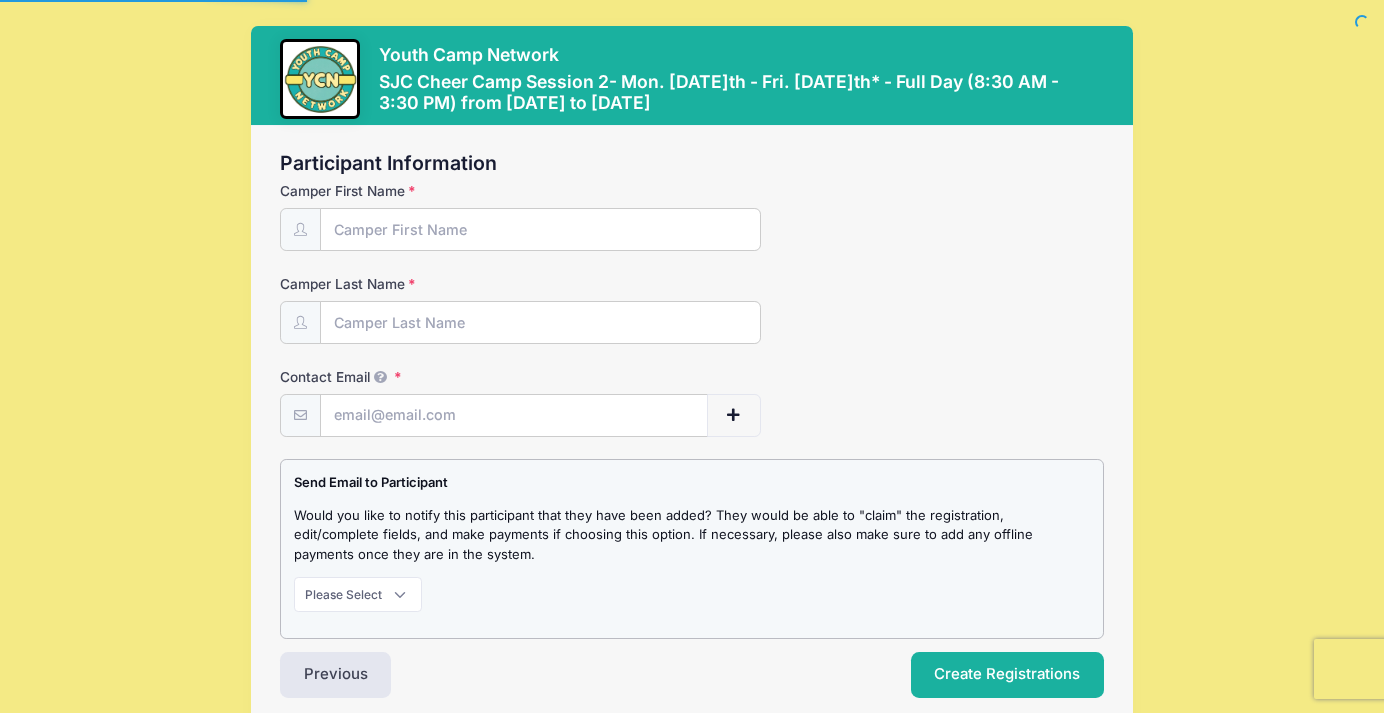 scroll, scrollTop: 0, scrollLeft: 0, axis: both 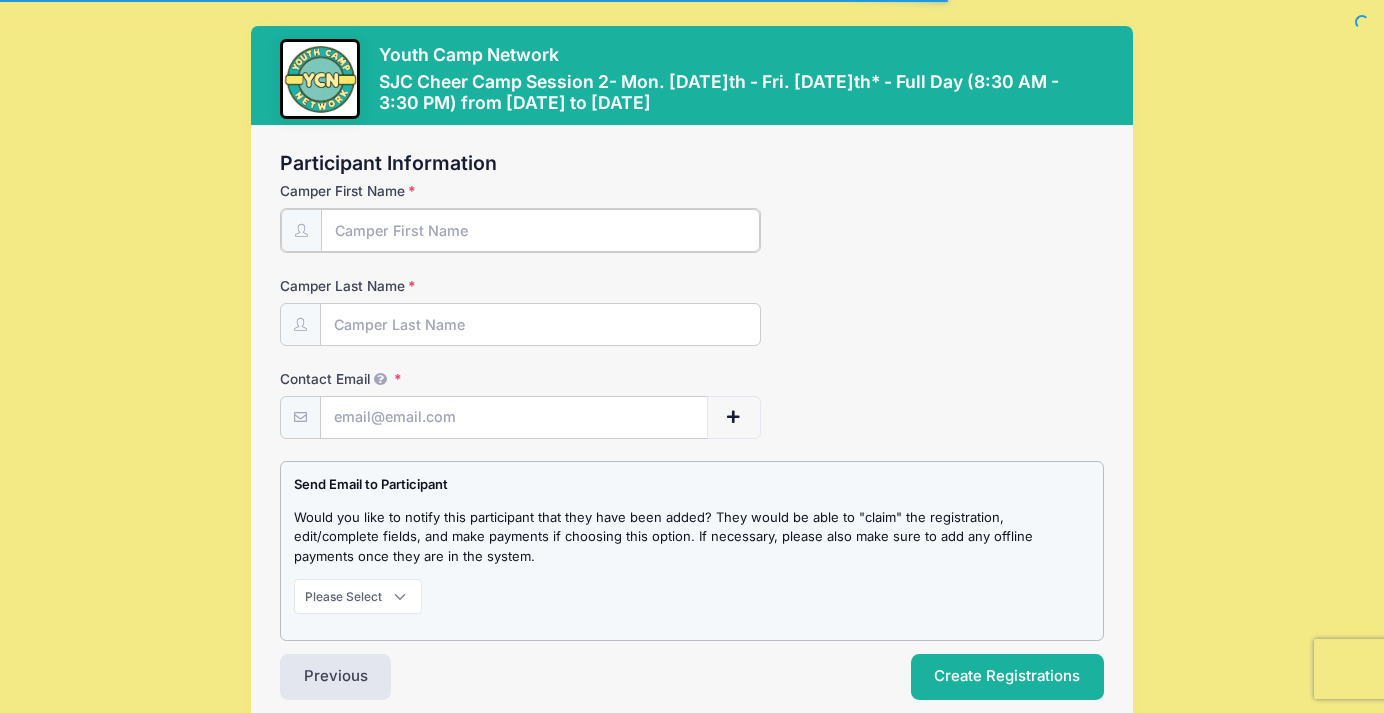 click on "Camper First Name" at bounding box center (540, 230) 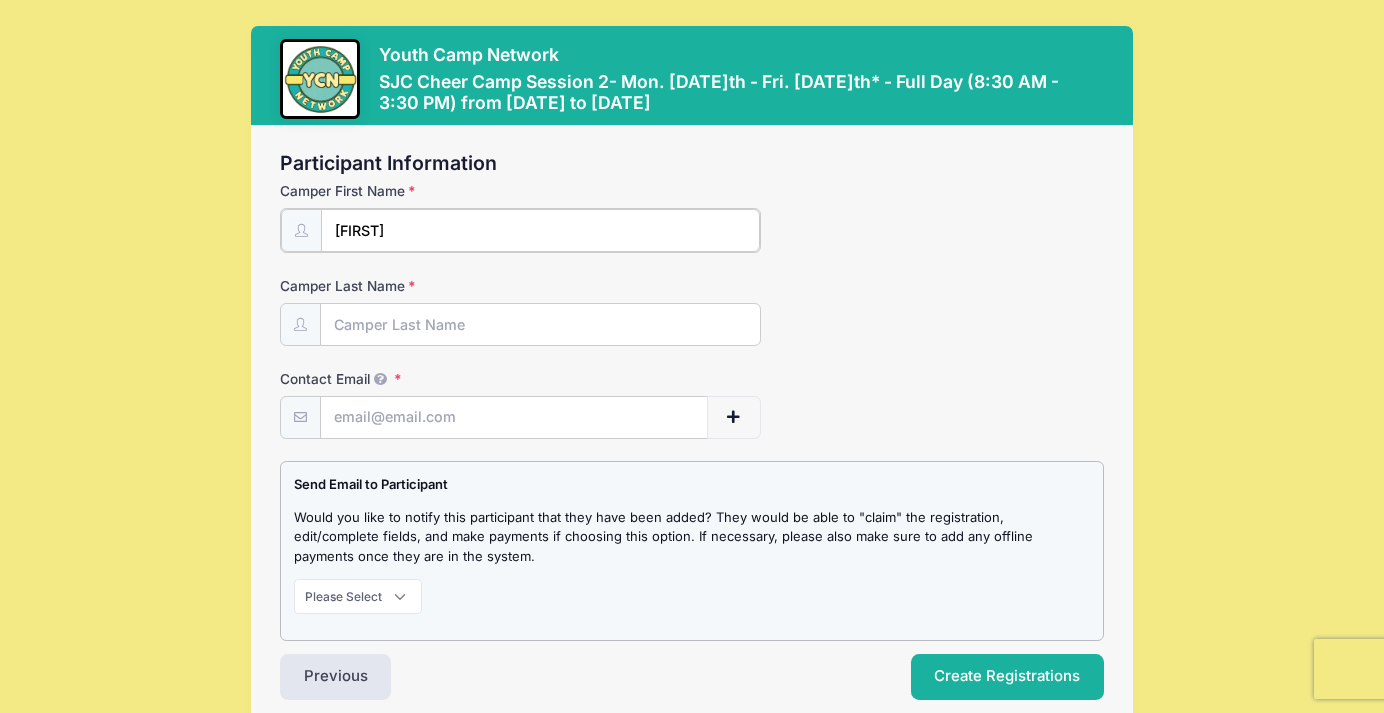 type on "[FIRST]" 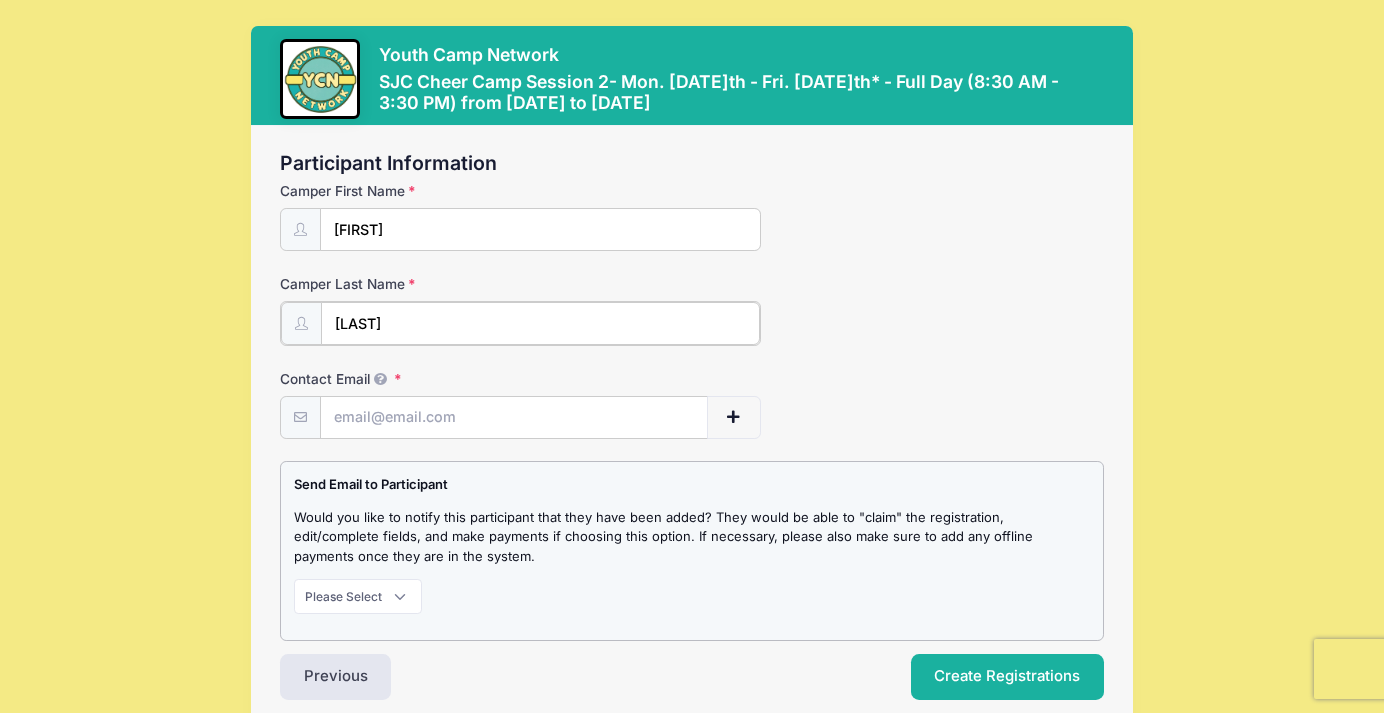 type on "[LAST]" 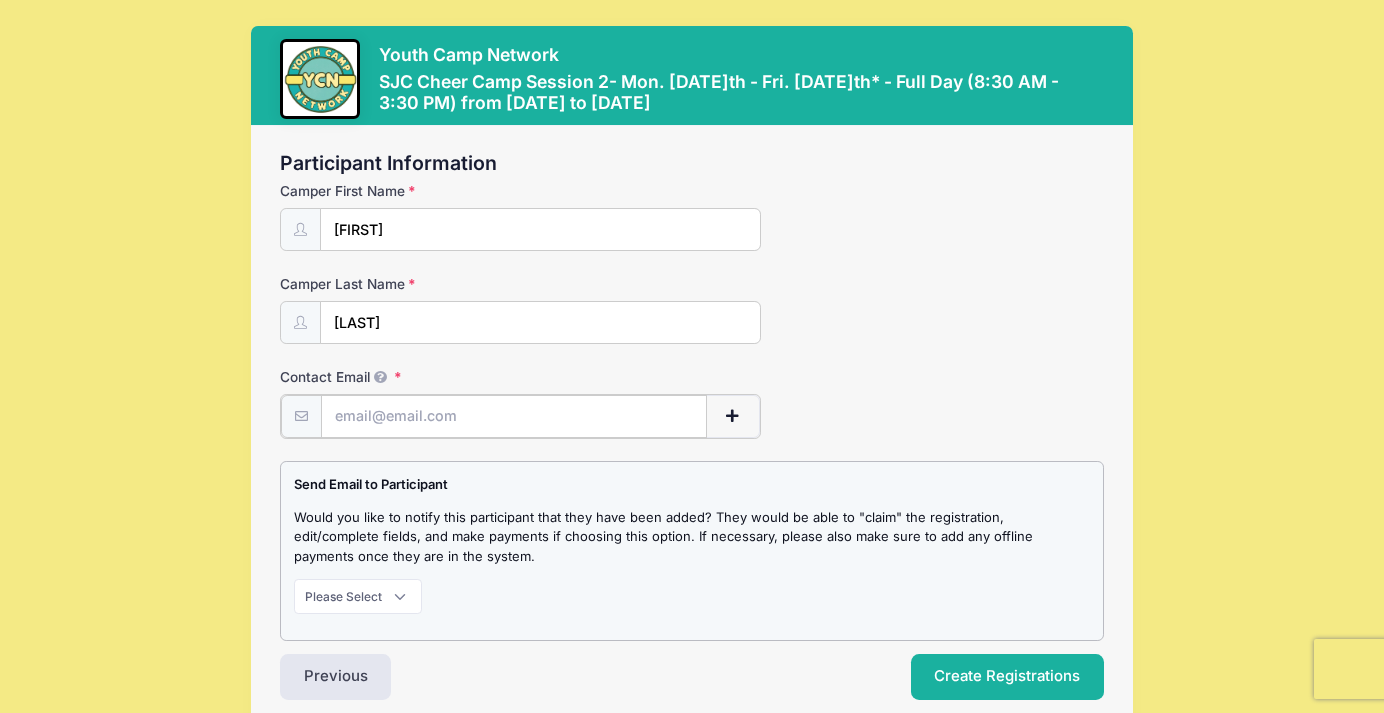 click on "Contact Email" at bounding box center [514, 416] 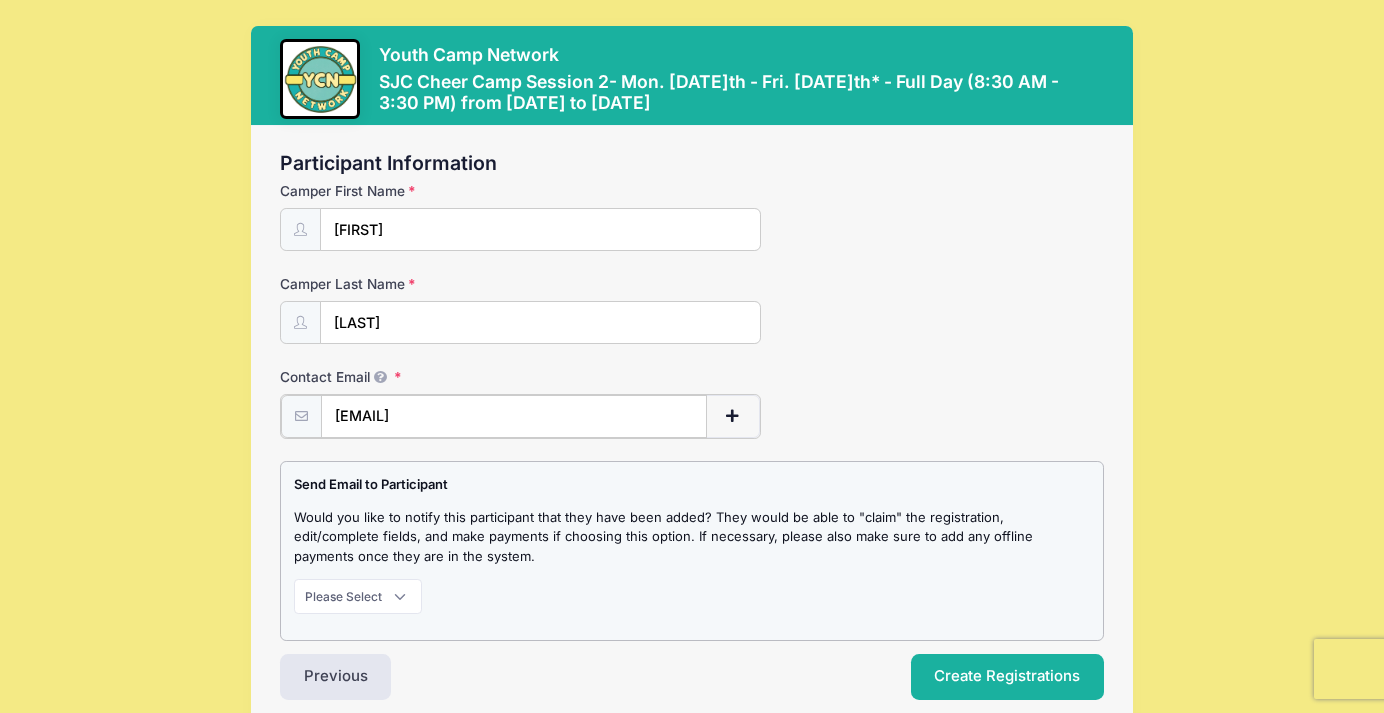 type on "[EMAIL]" 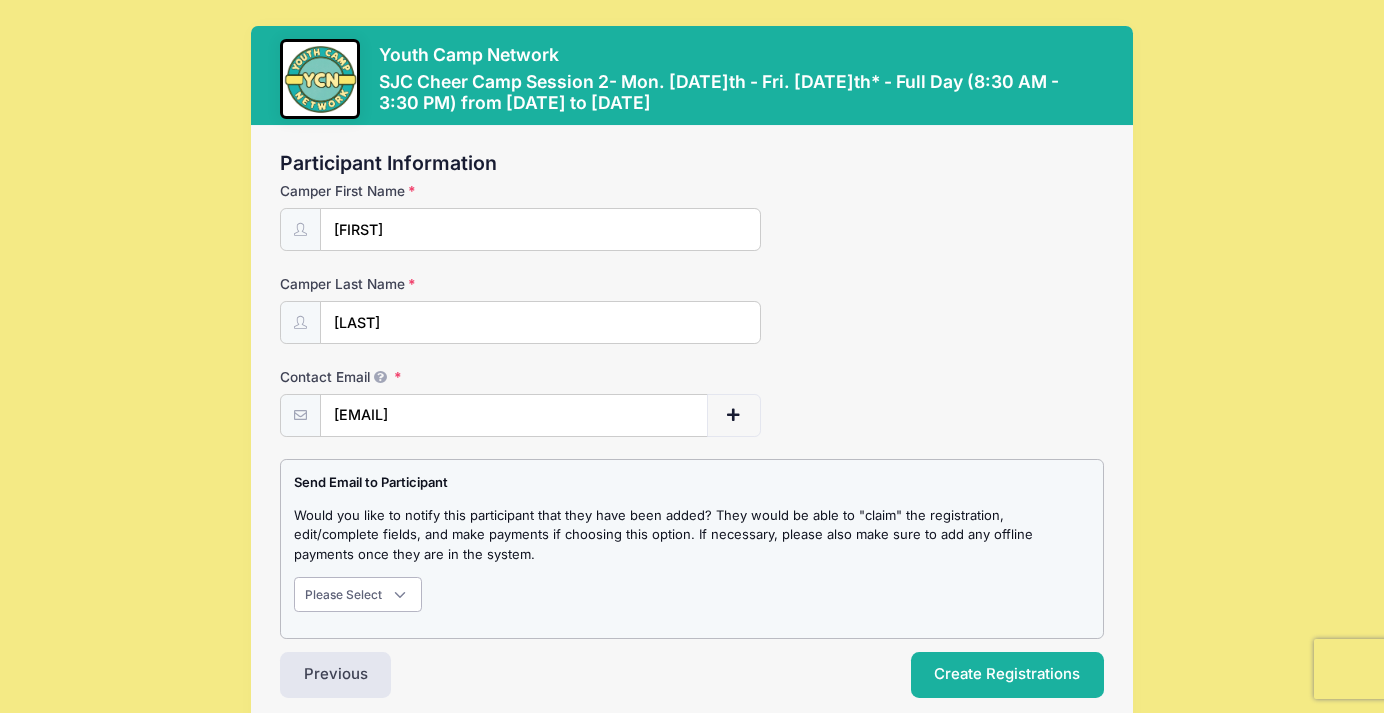 click on "Please Select Don't Notify
Notify" at bounding box center [358, 594] 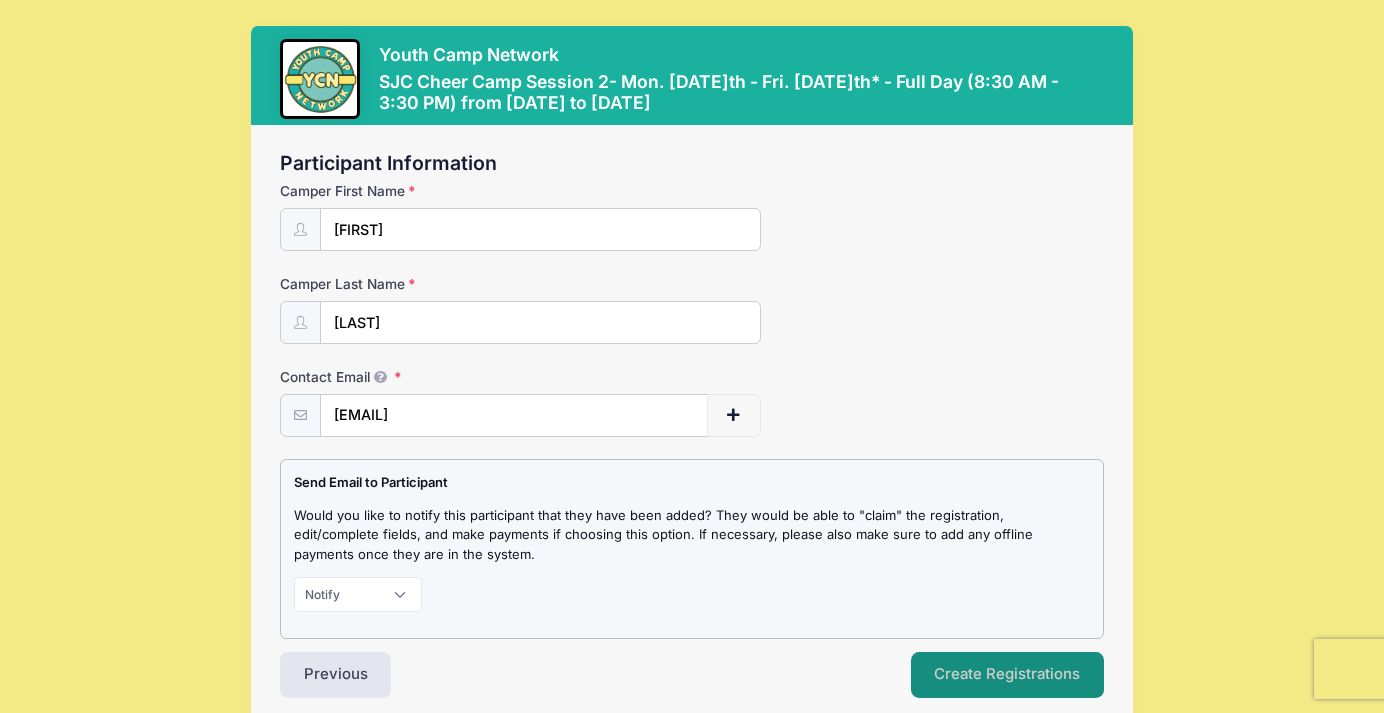 click on "Create Registrations" at bounding box center (1008, 675) 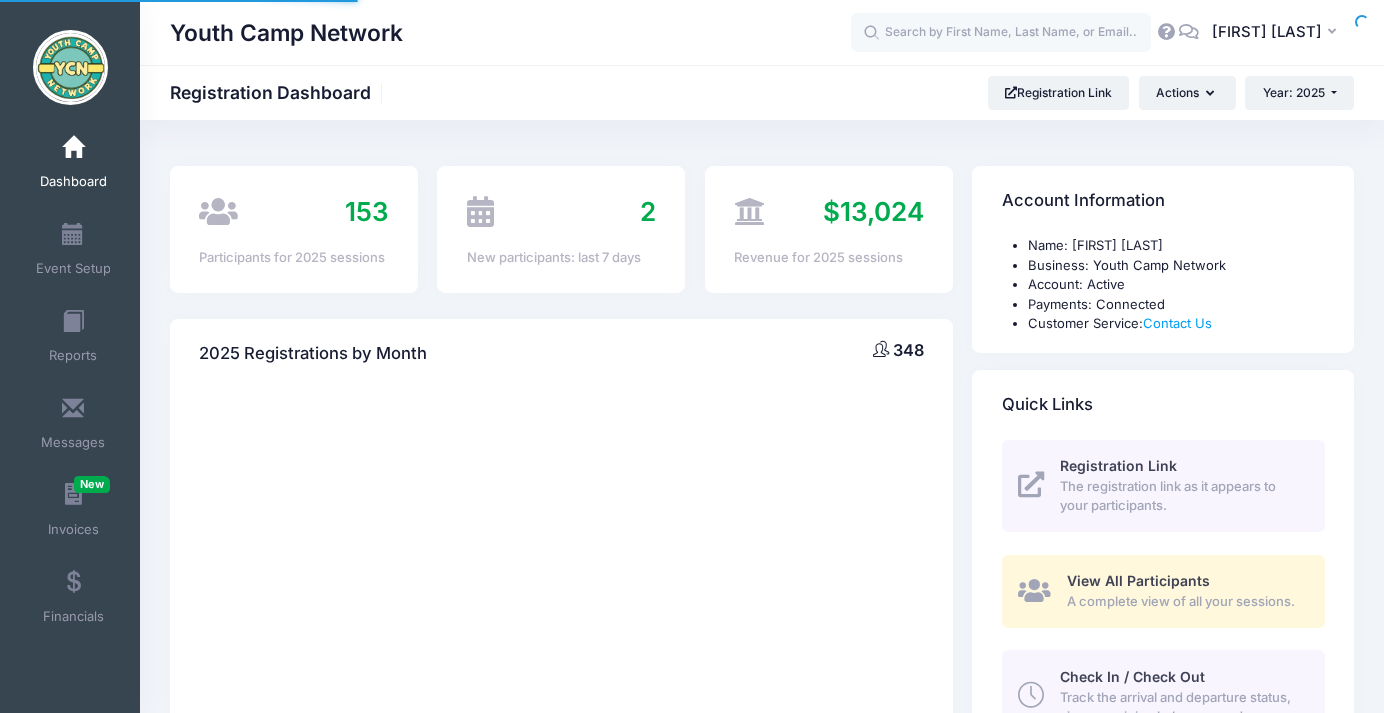scroll, scrollTop: 0, scrollLeft: 0, axis: both 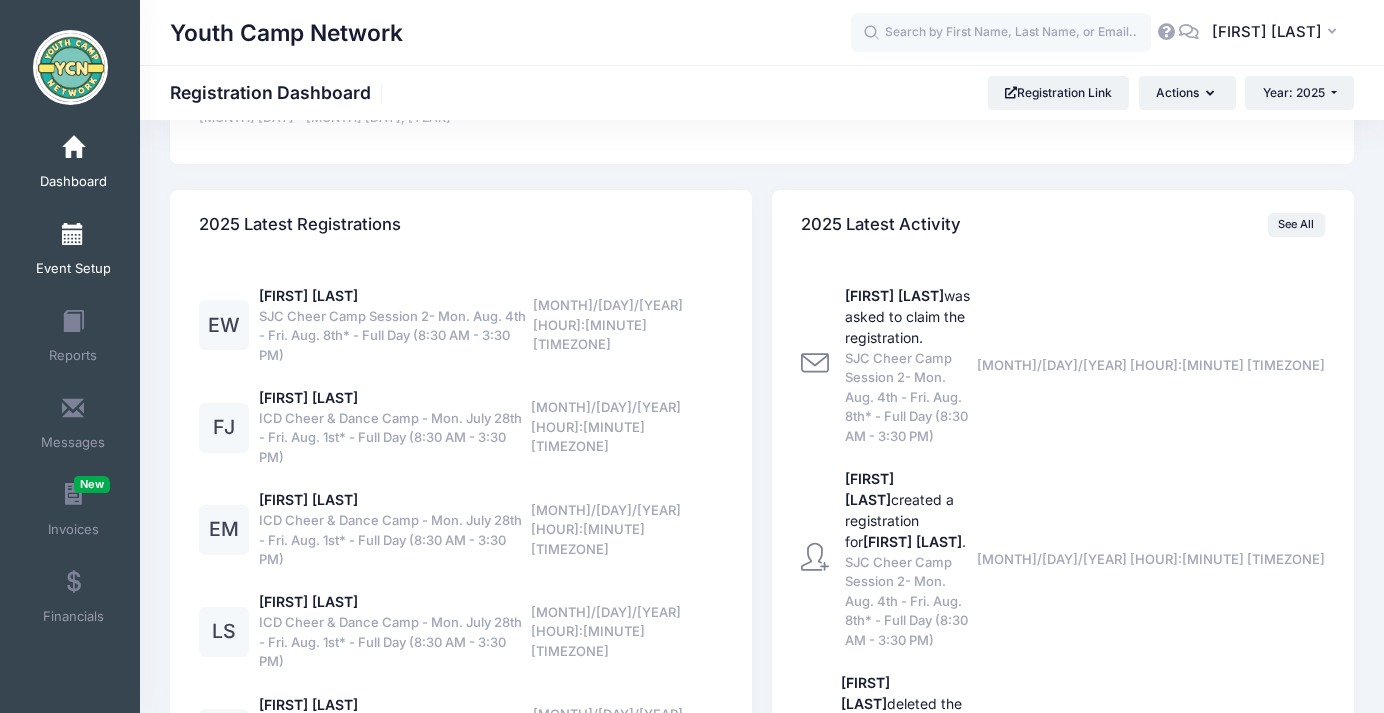 click at bounding box center (73, 235) 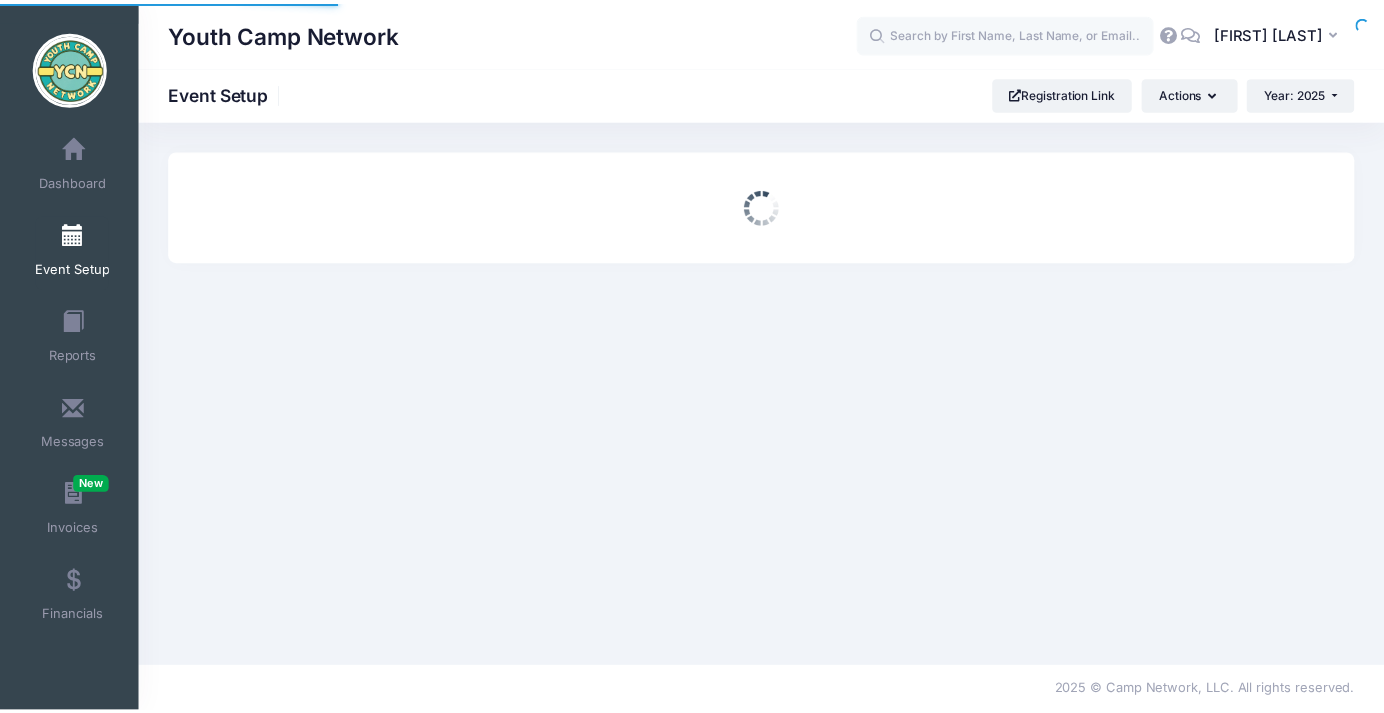 scroll, scrollTop: 0, scrollLeft: 0, axis: both 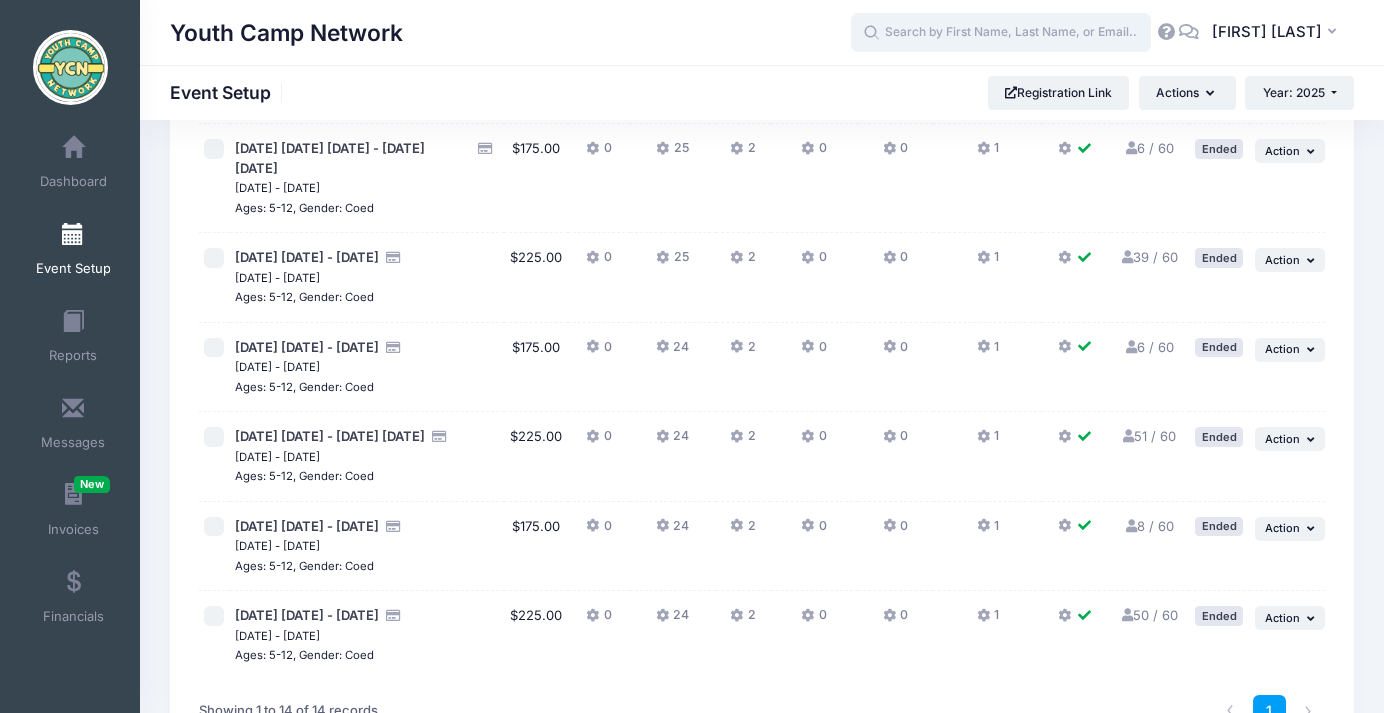 click at bounding box center [1001, 33] 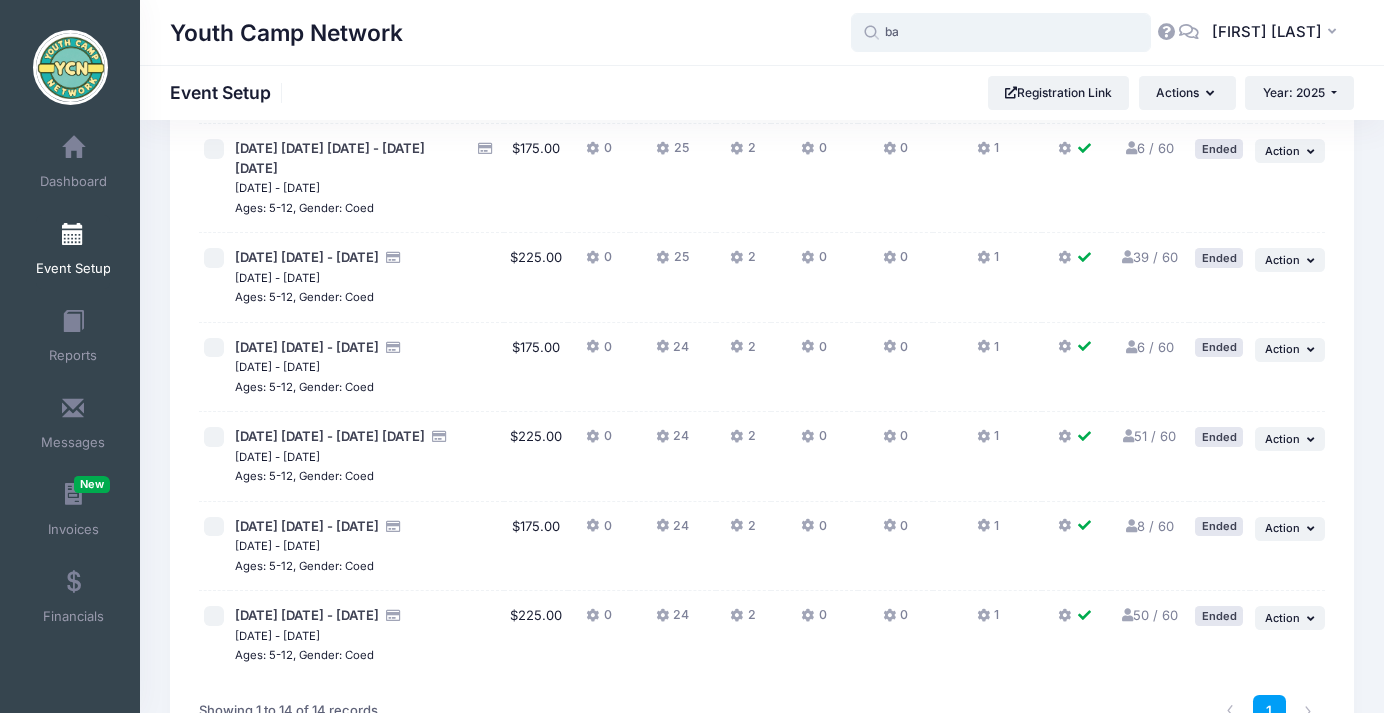 type on "b" 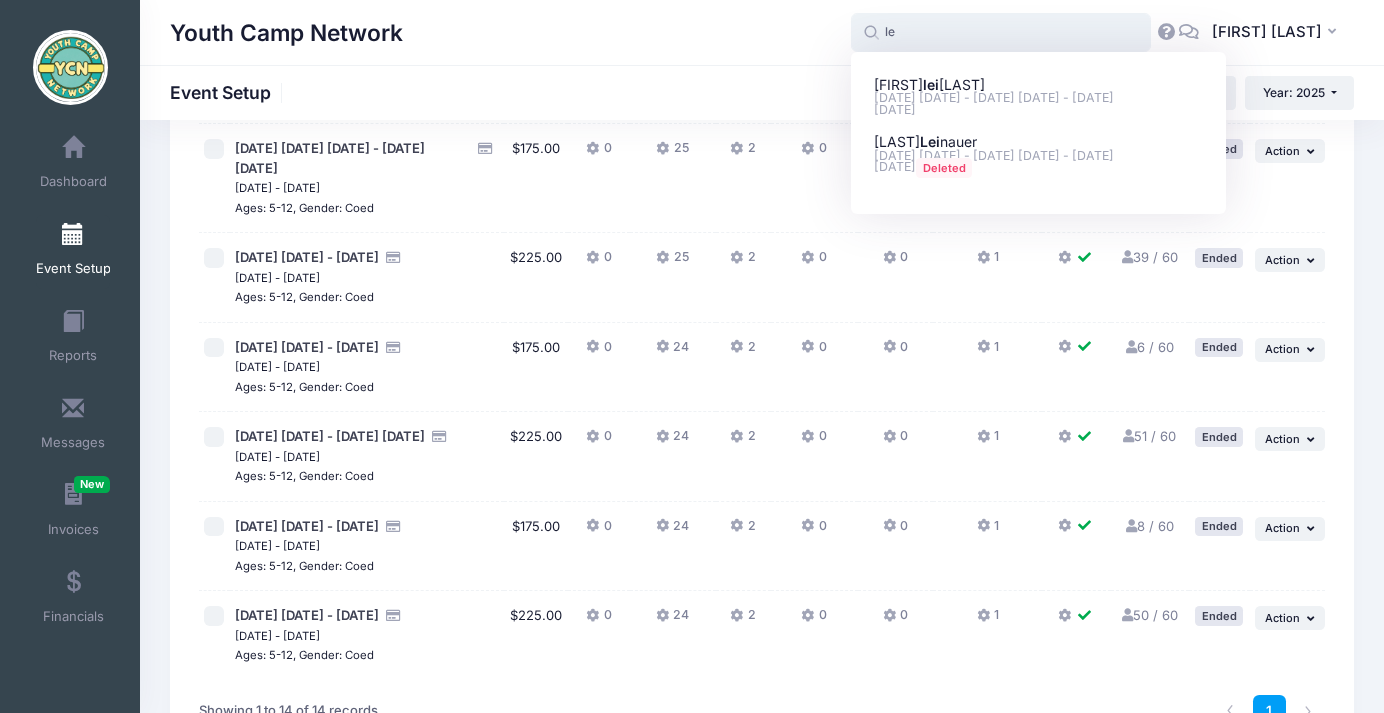 type on "l" 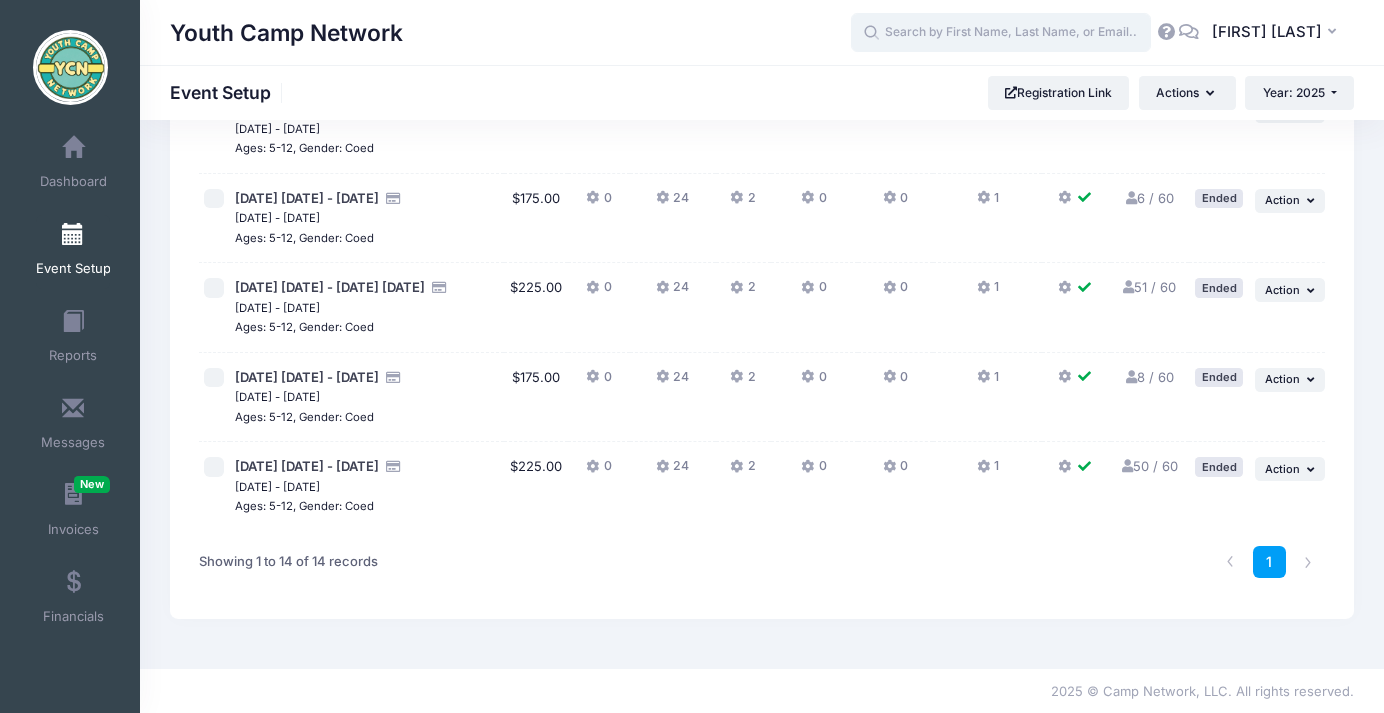 scroll, scrollTop: 1027, scrollLeft: 0, axis: vertical 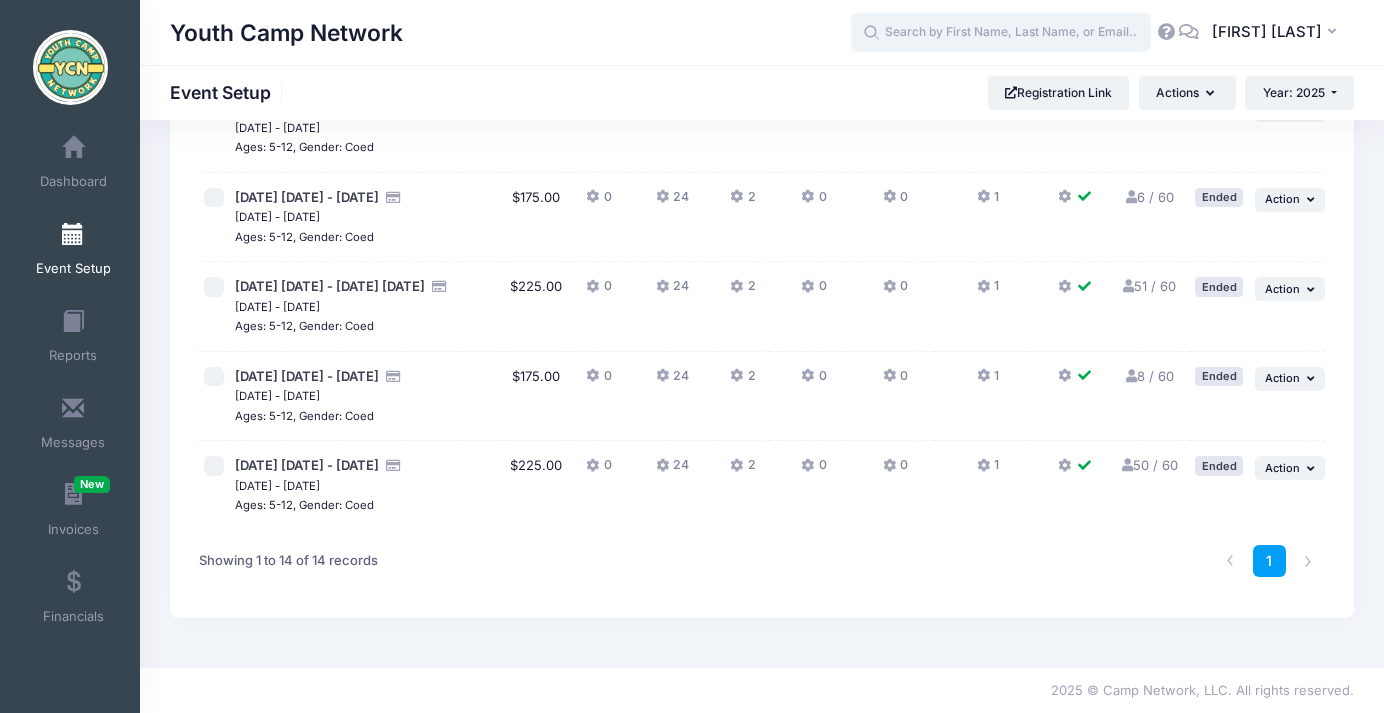 click at bounding box center (1001, 33) 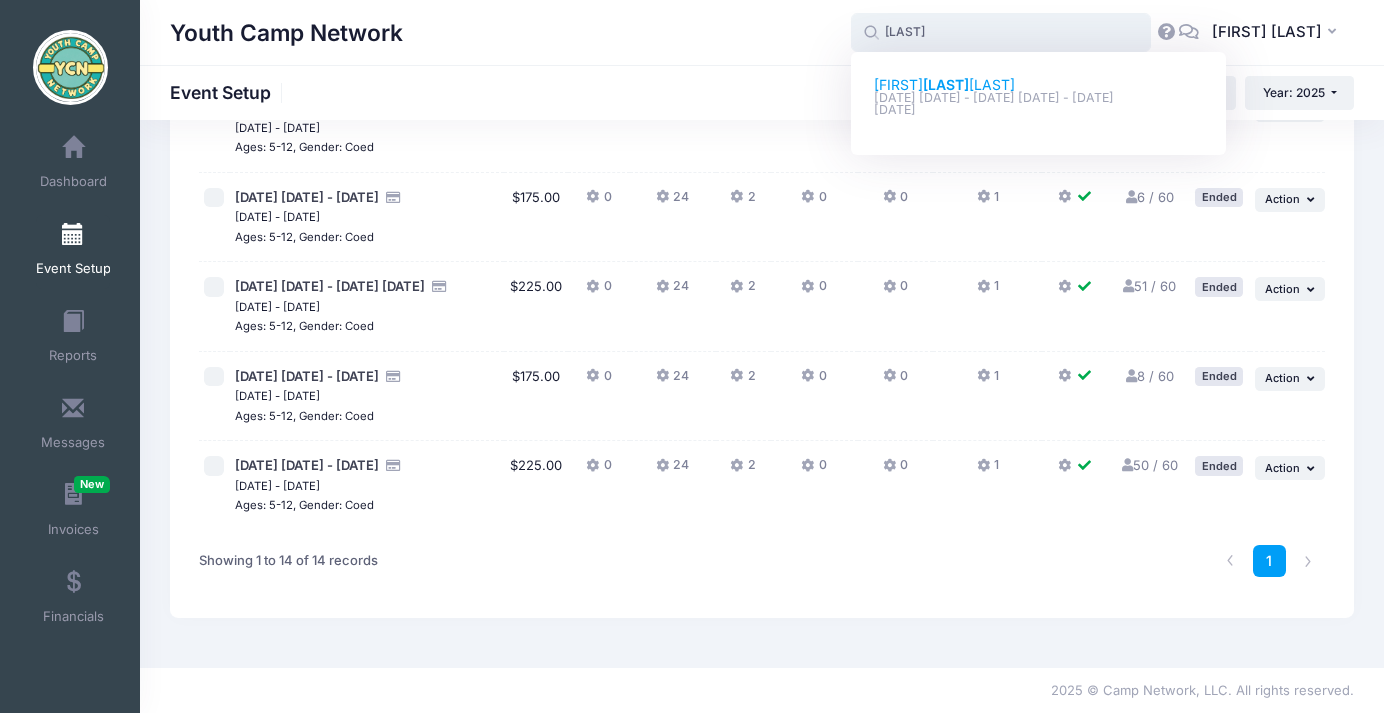 click on "Wald" at bounding box center [946, 84] 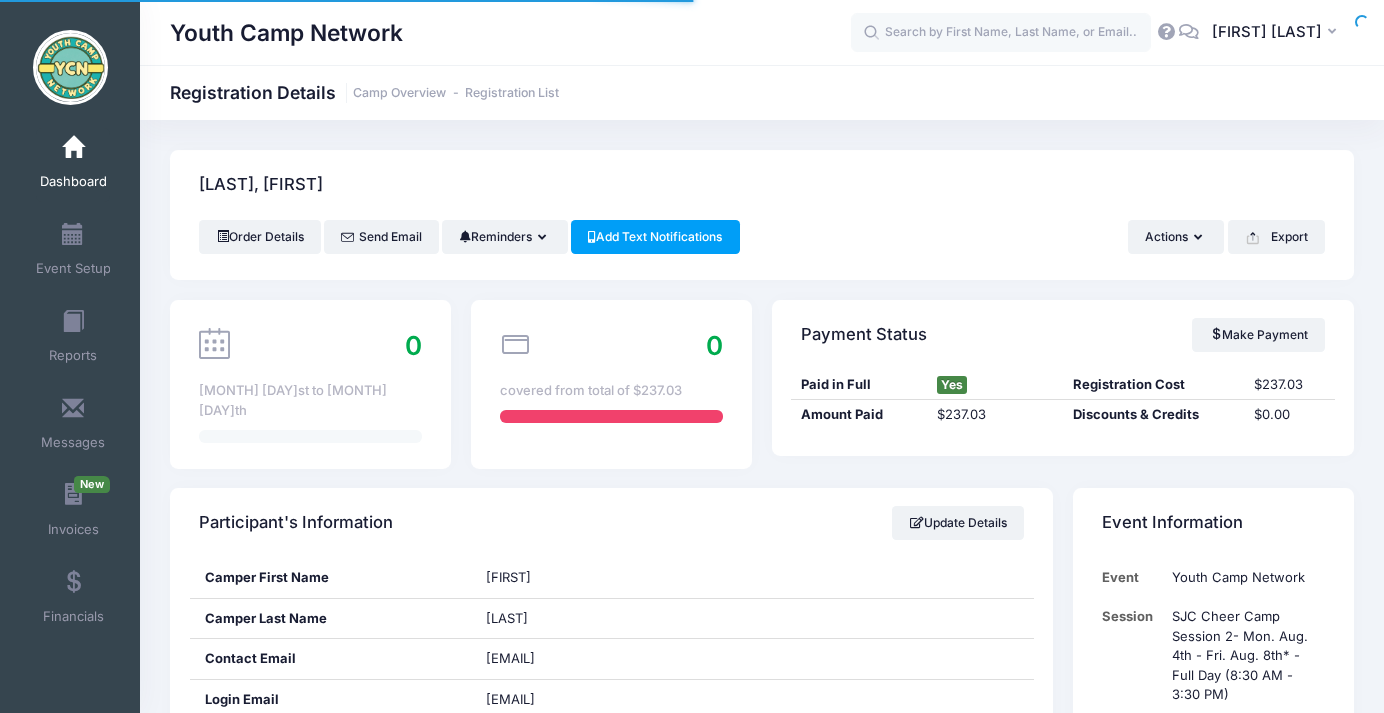 scroll, scrollTop: 0, scrollLeft: 0, axis: both 